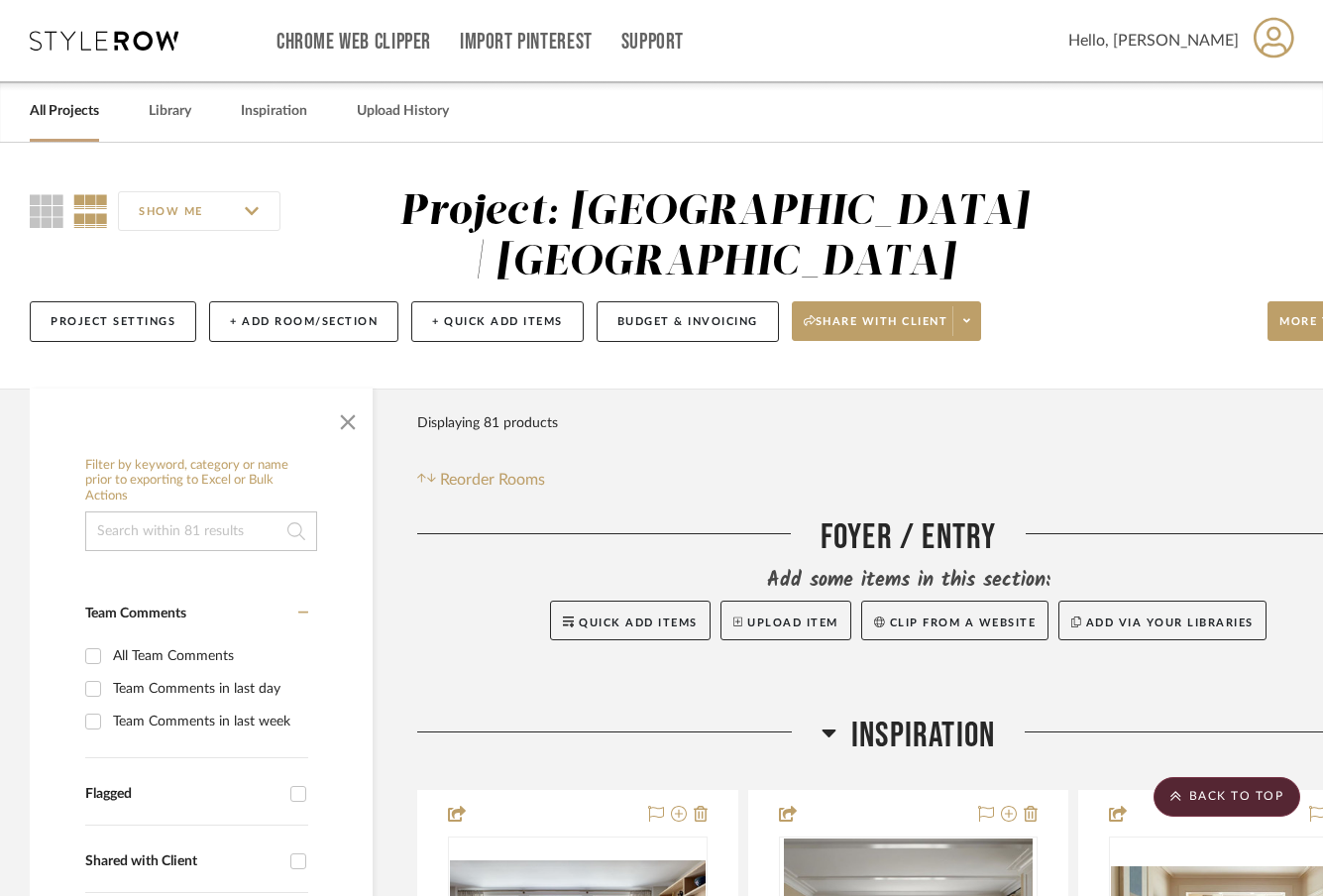 scroll, scrollTop: 12617, scrollLeft: 0, axis: vertical 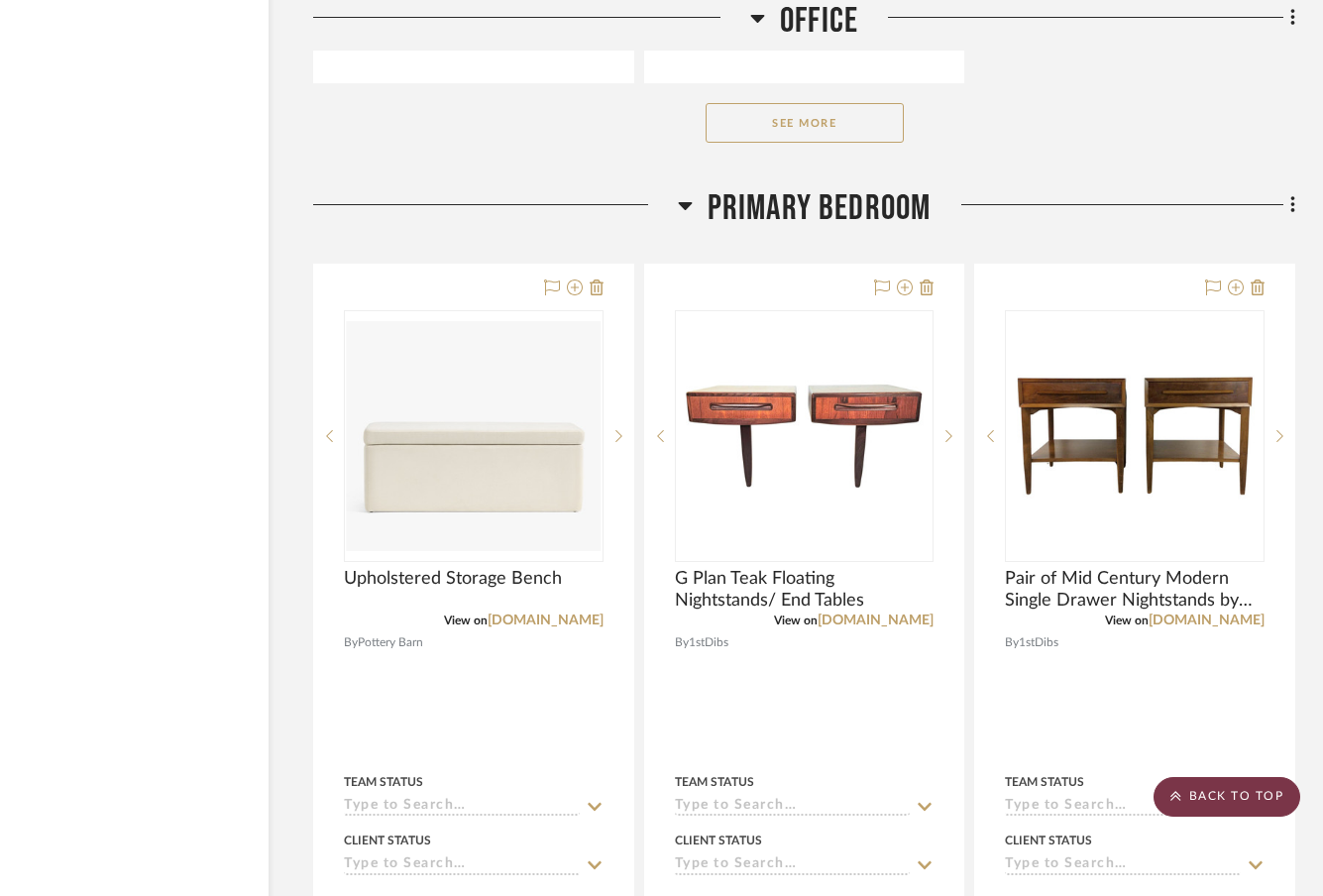 click on "BACK TO TOP" 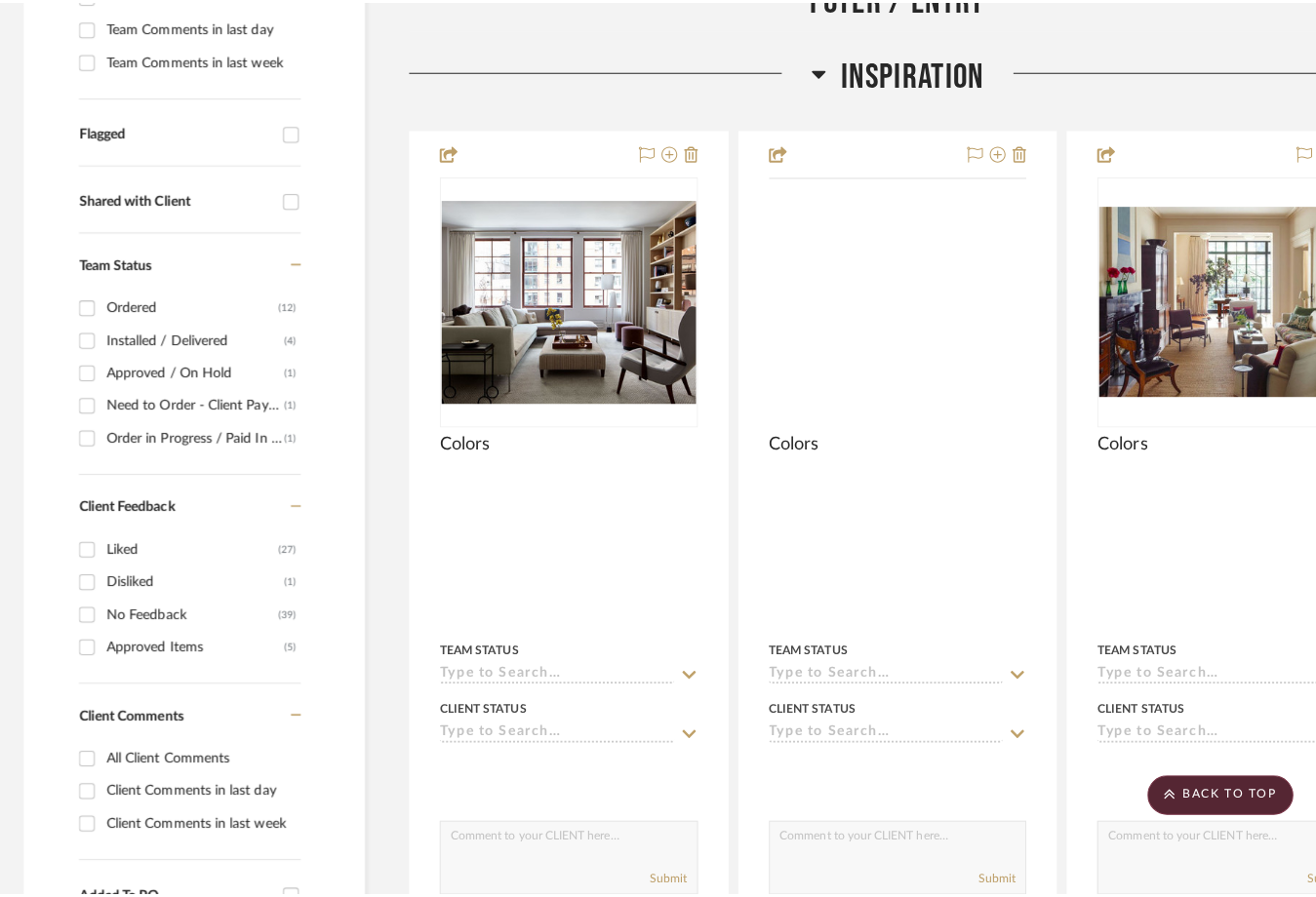 scroll, scrollTop: 0, scrollLeft: 0, axis: both 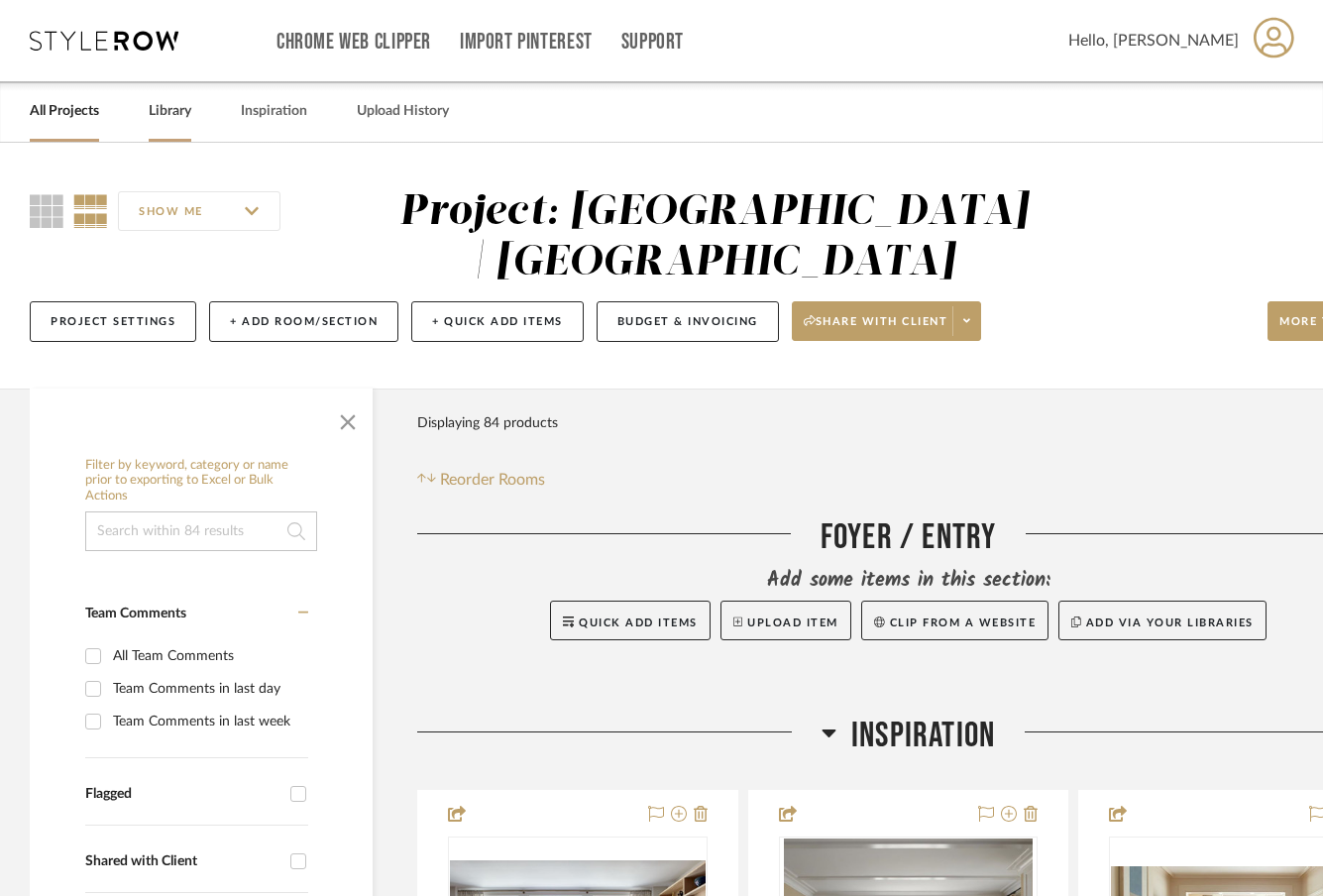 click on "Library" at bounding box center (169, 111) 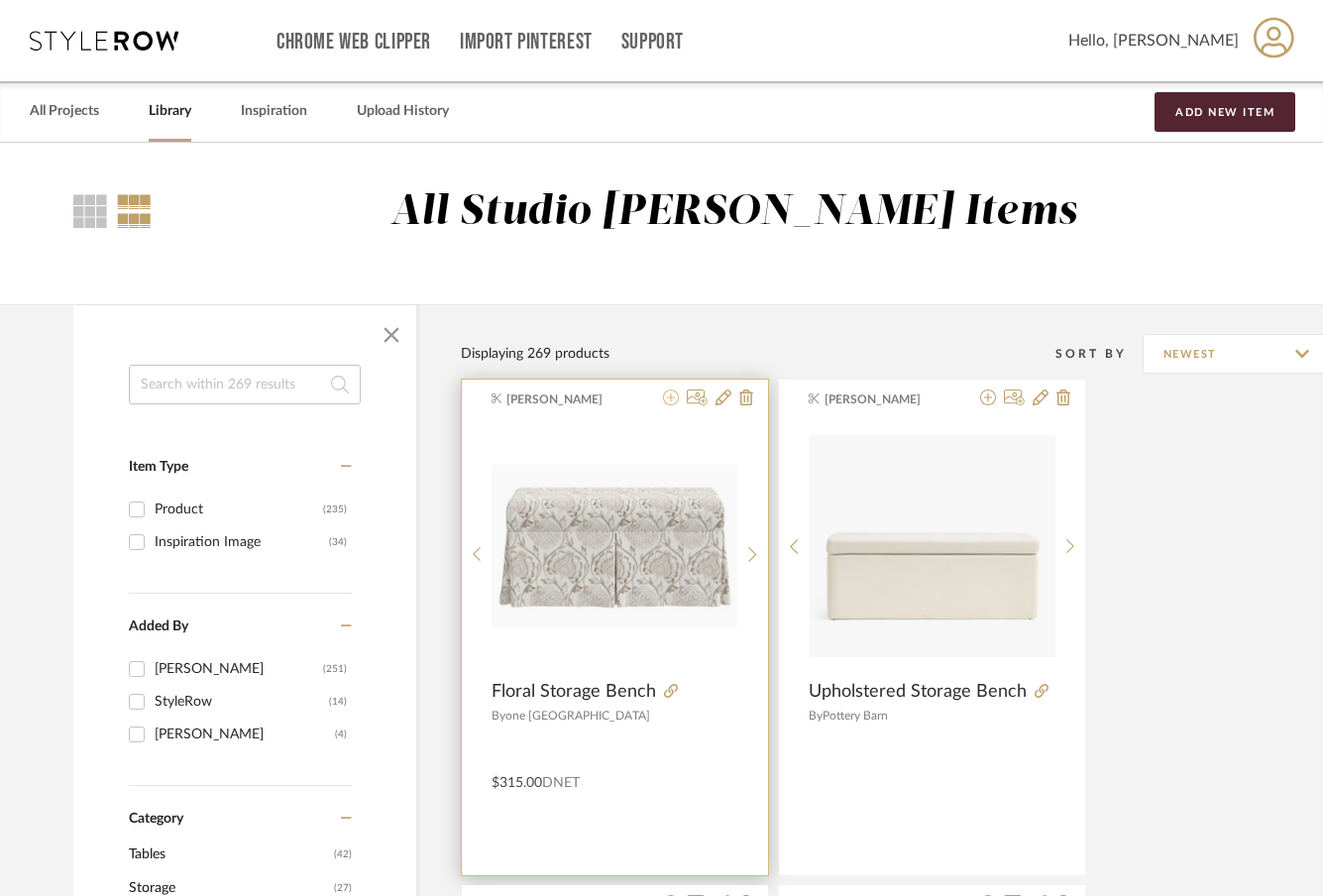 click 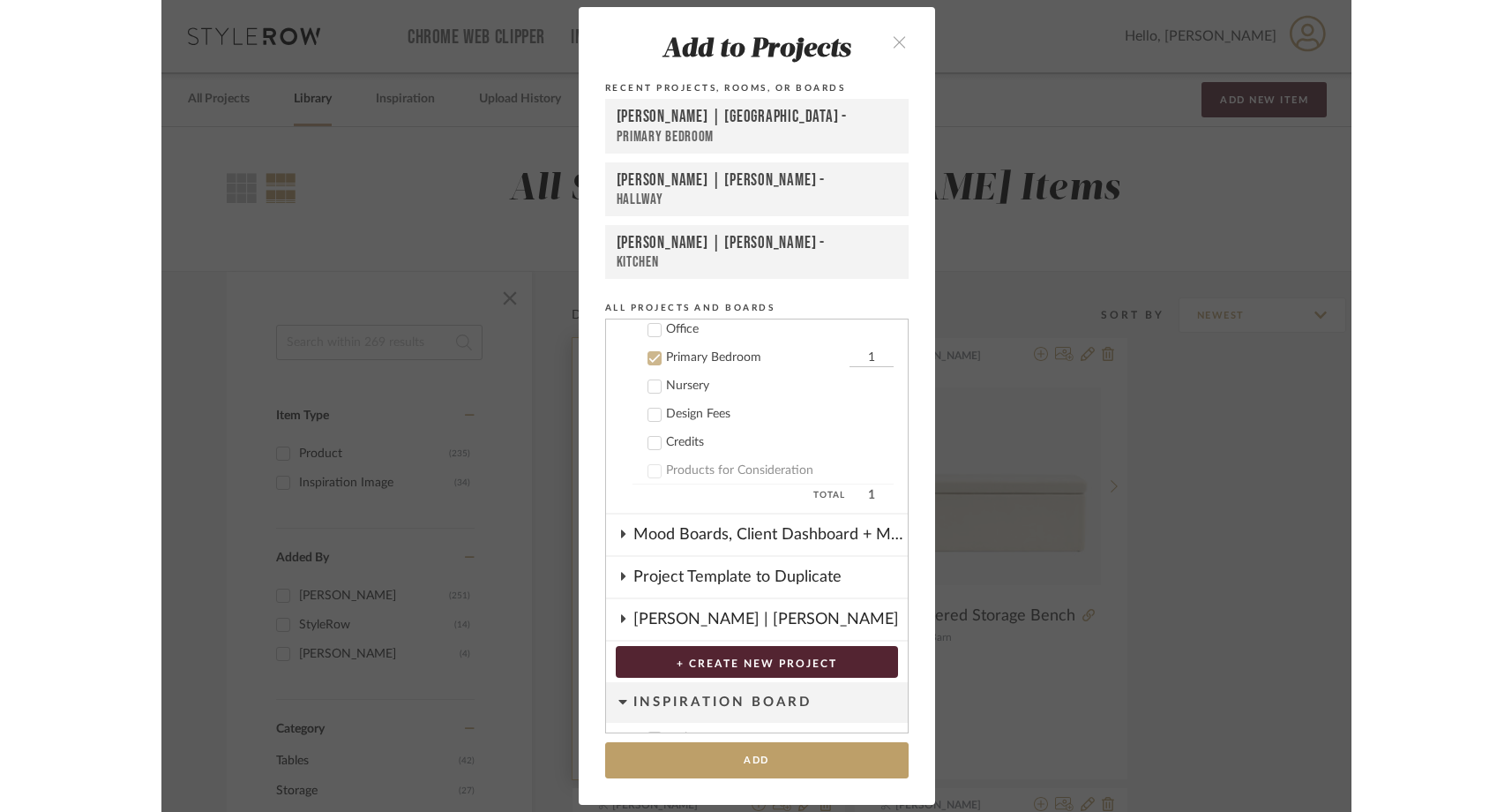 scroll, scrollTop: 193, scrollLeft: 0, axis: vertical 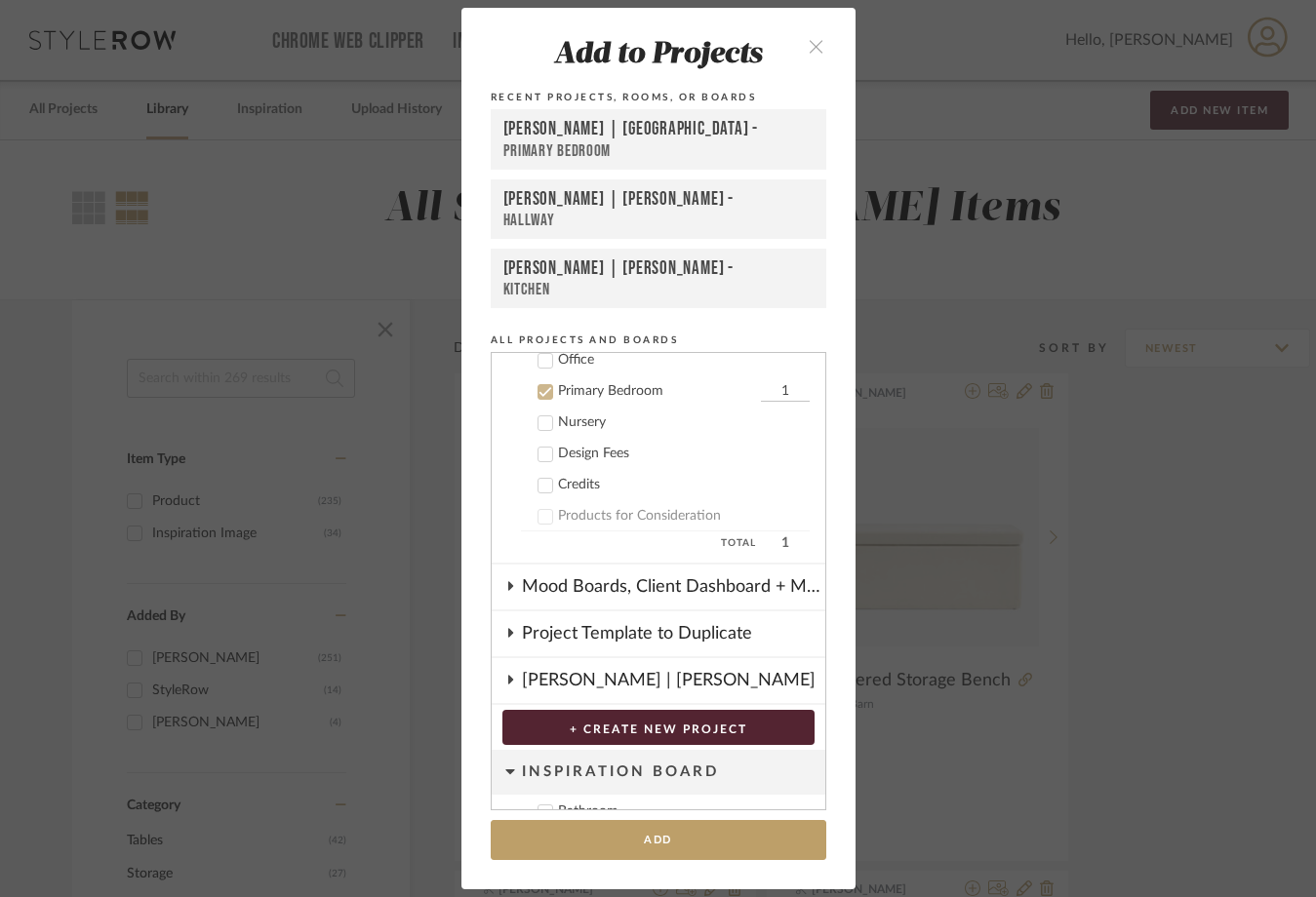 click on "Ferree | Brooklyn Heights -" at bounding box center (658, 130) 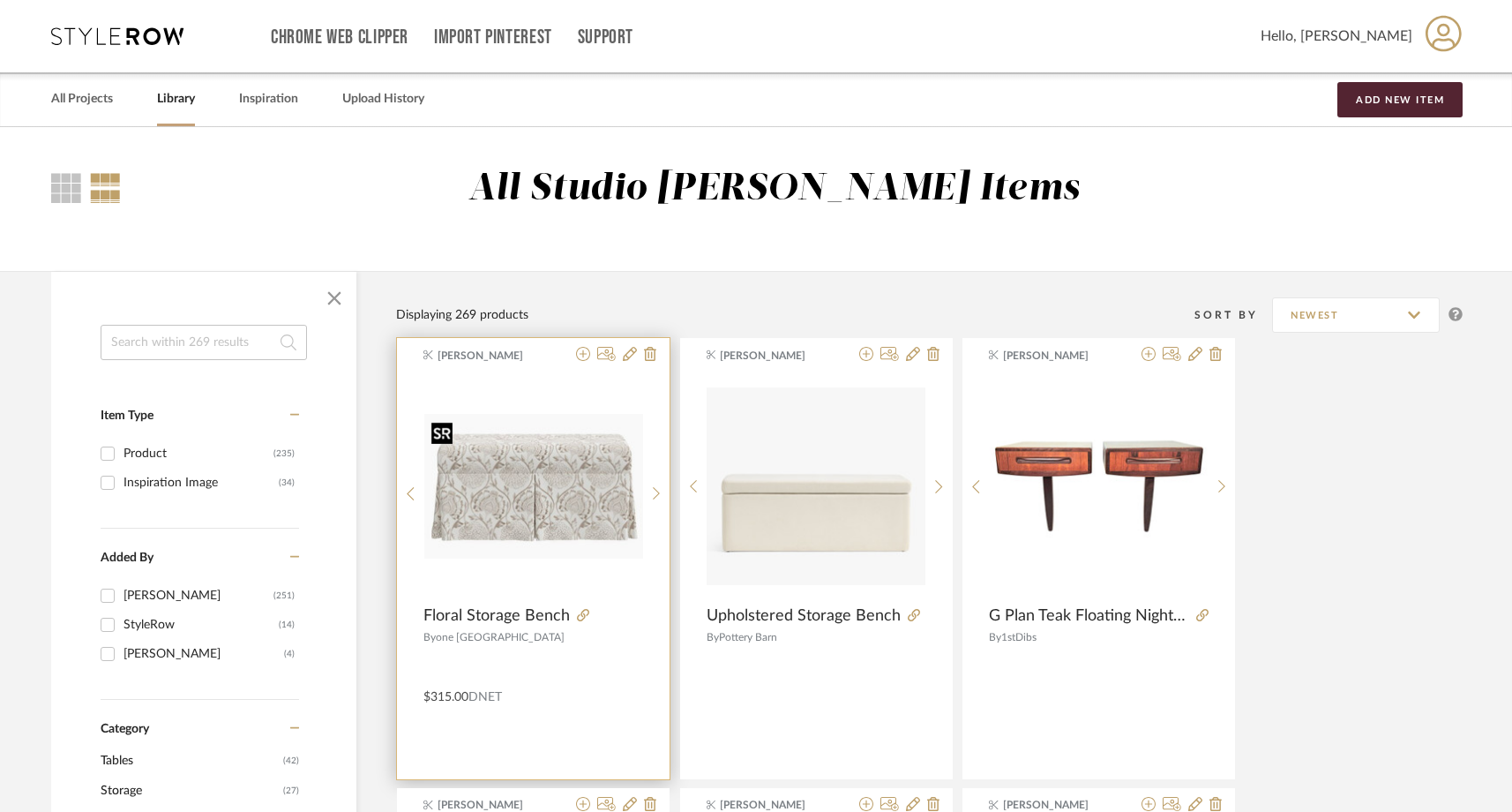 type 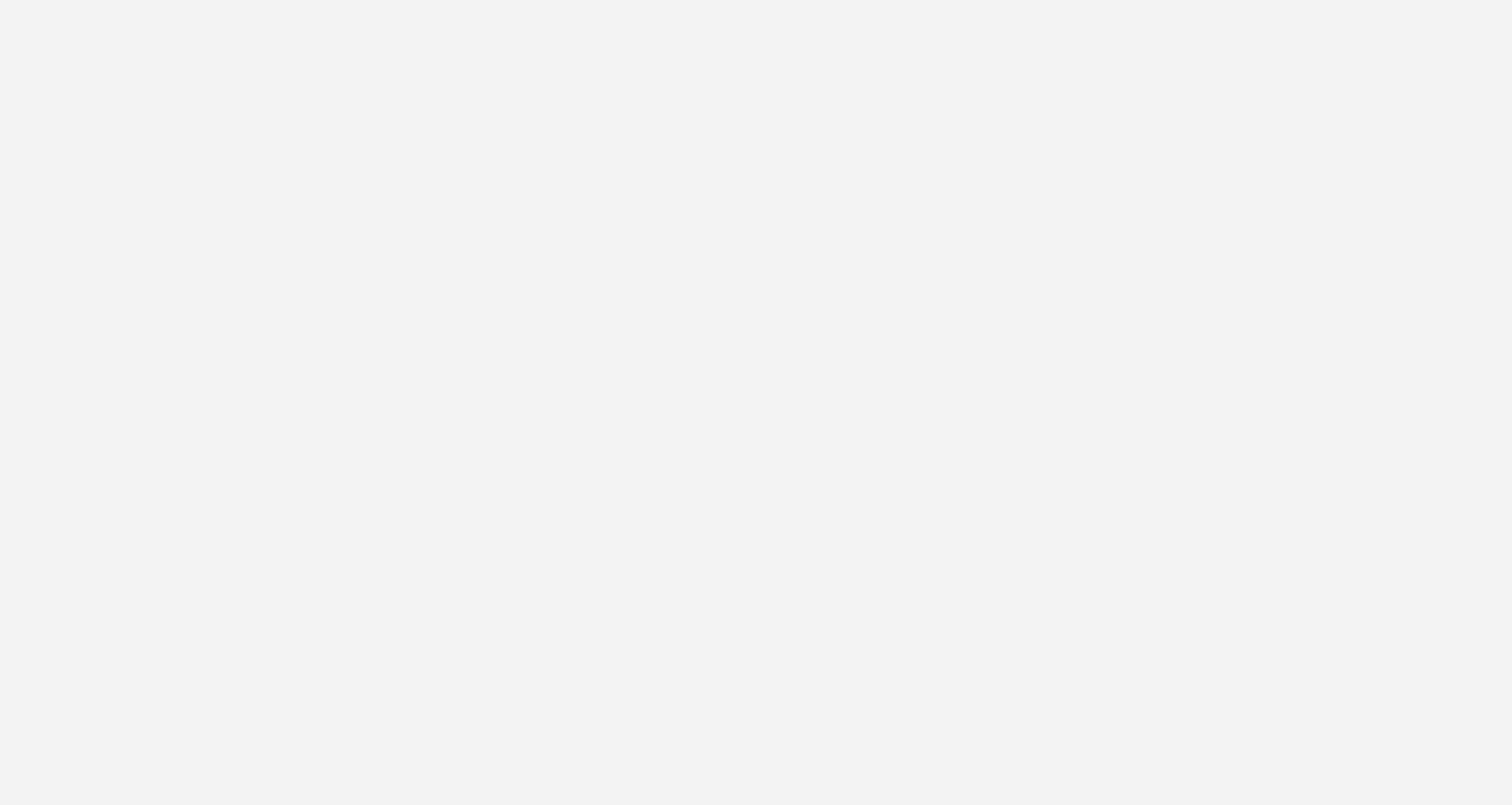 scroll, scrollTop: 0, scrollLeft: 0, axis: both 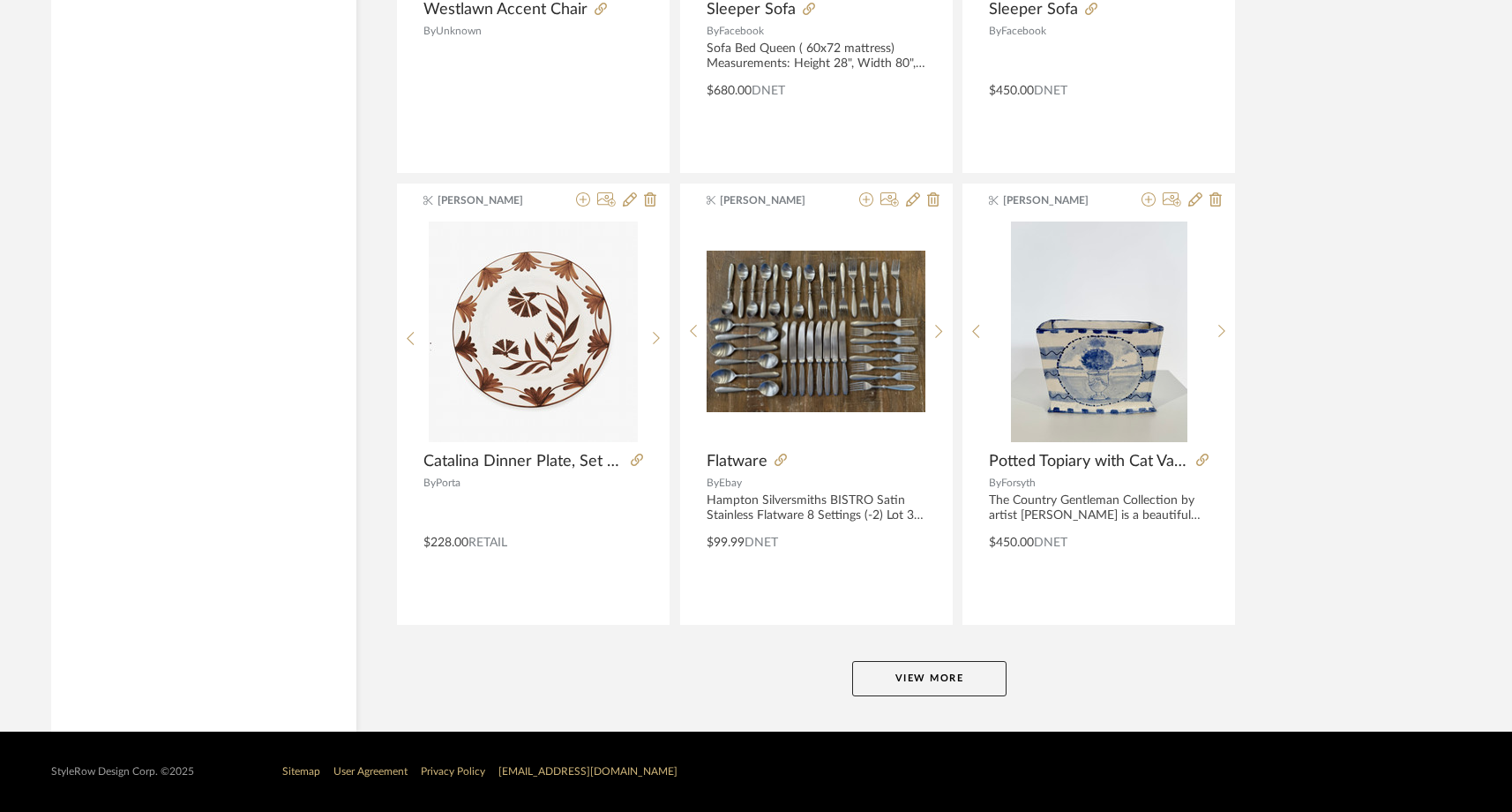 click on "View More" 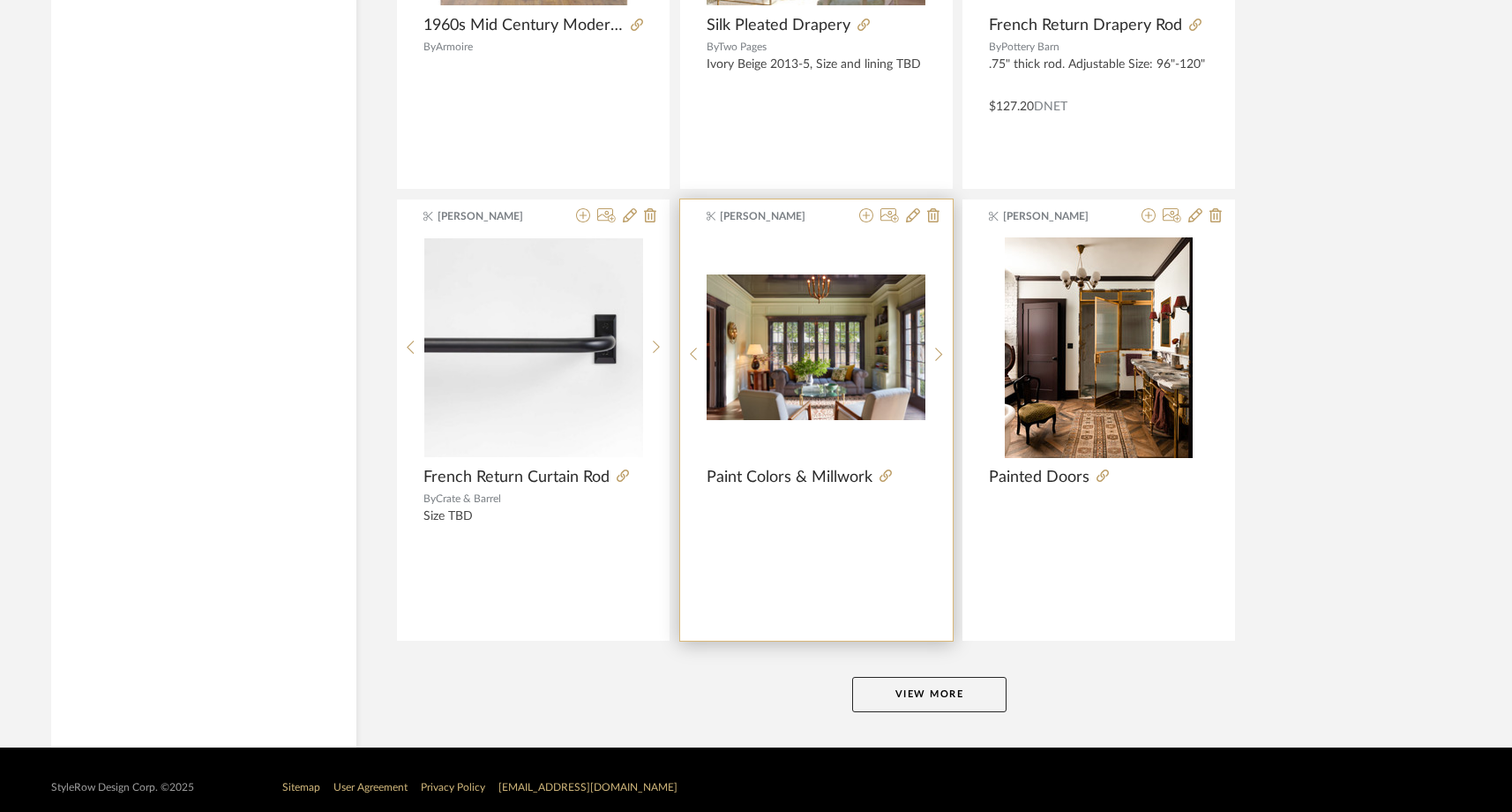 scroll, scrollTop: 8731, scrollLeft: 0, axis: vertical 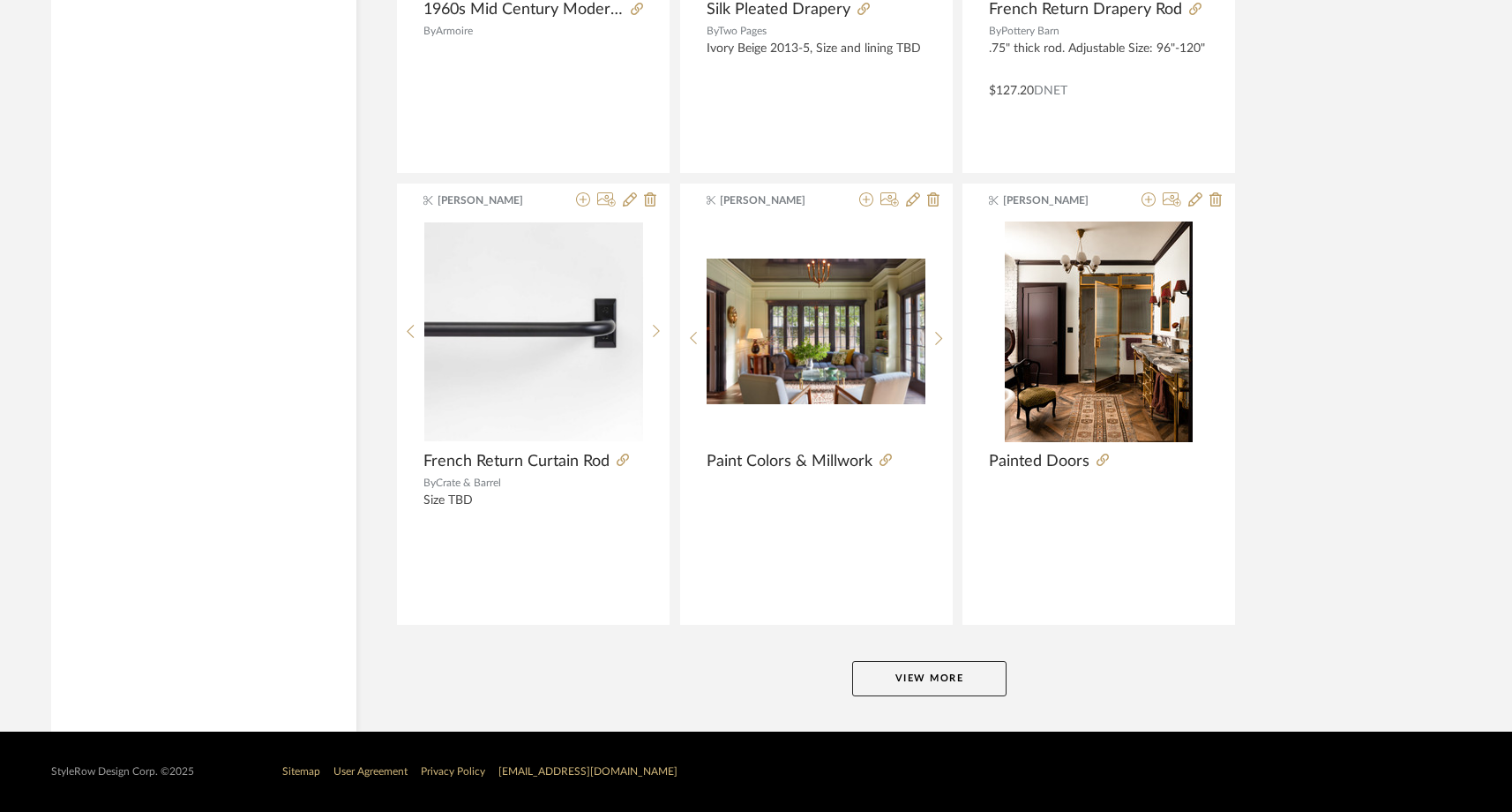 click on "View More" 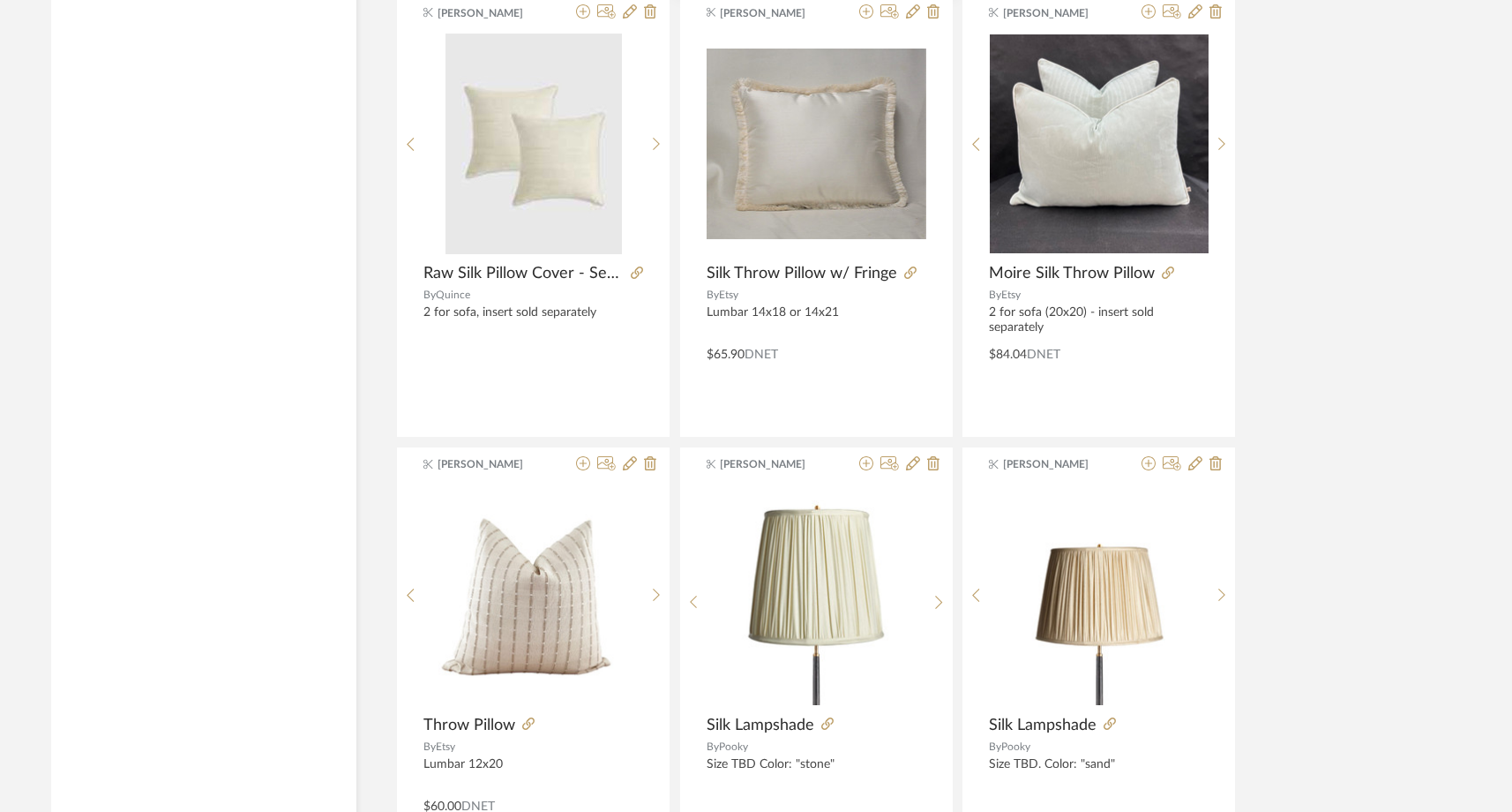 scroll, scrollTop: 13245, scrollLeft: 0, axis: vertical 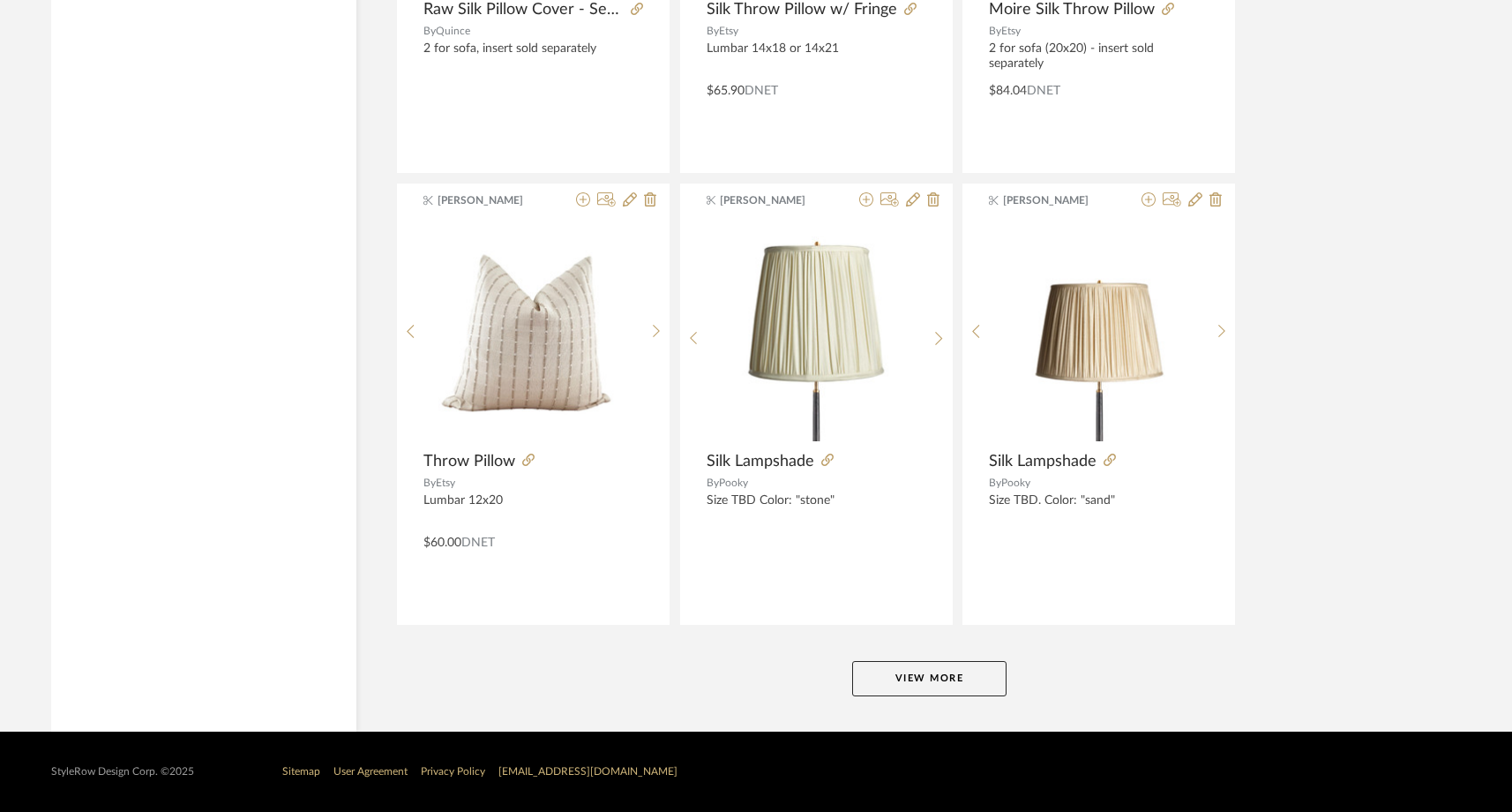click on "View More" 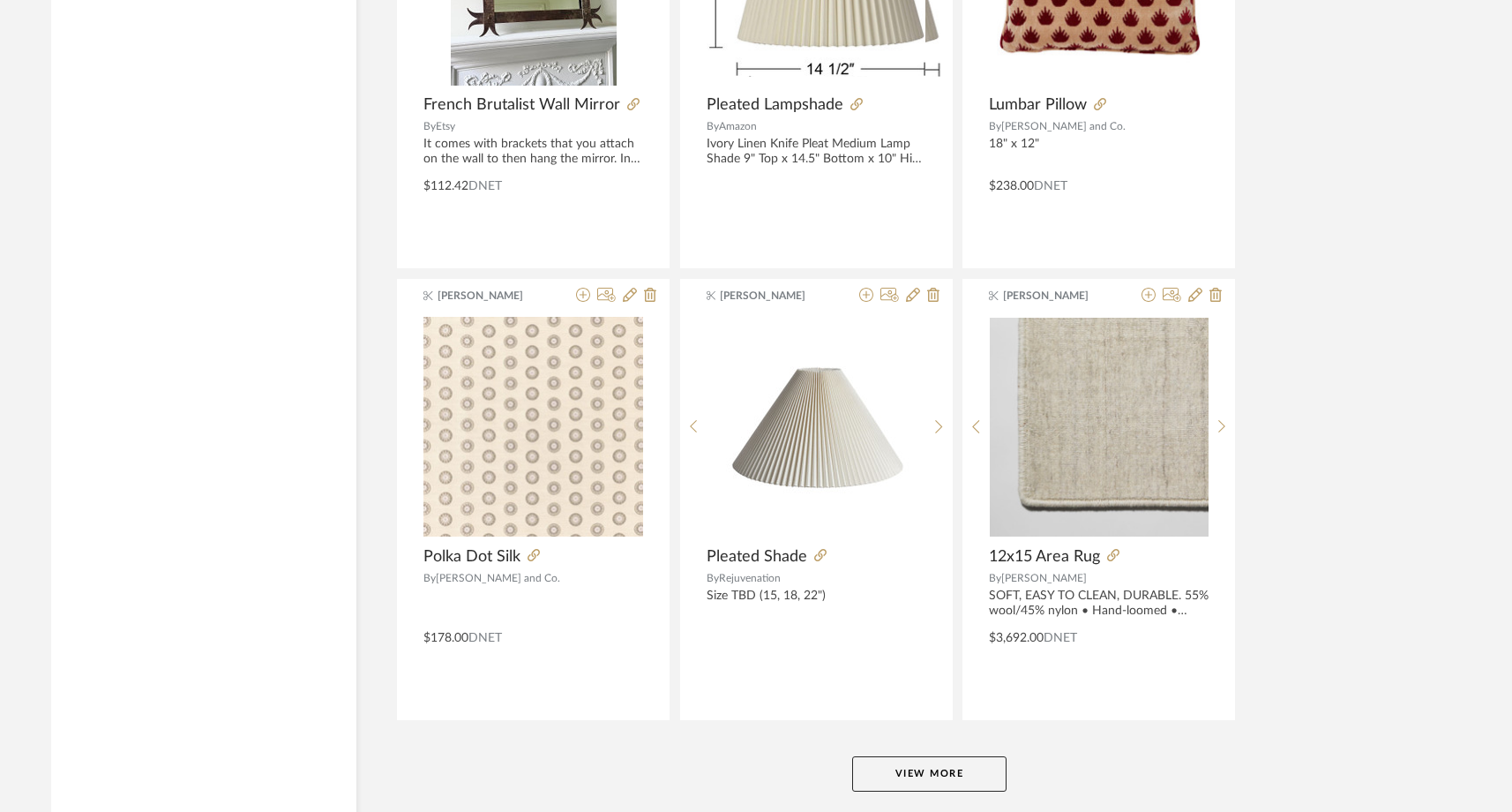 scroll, scrollTop: 17760, scrollLeft: 0, axis: vertical 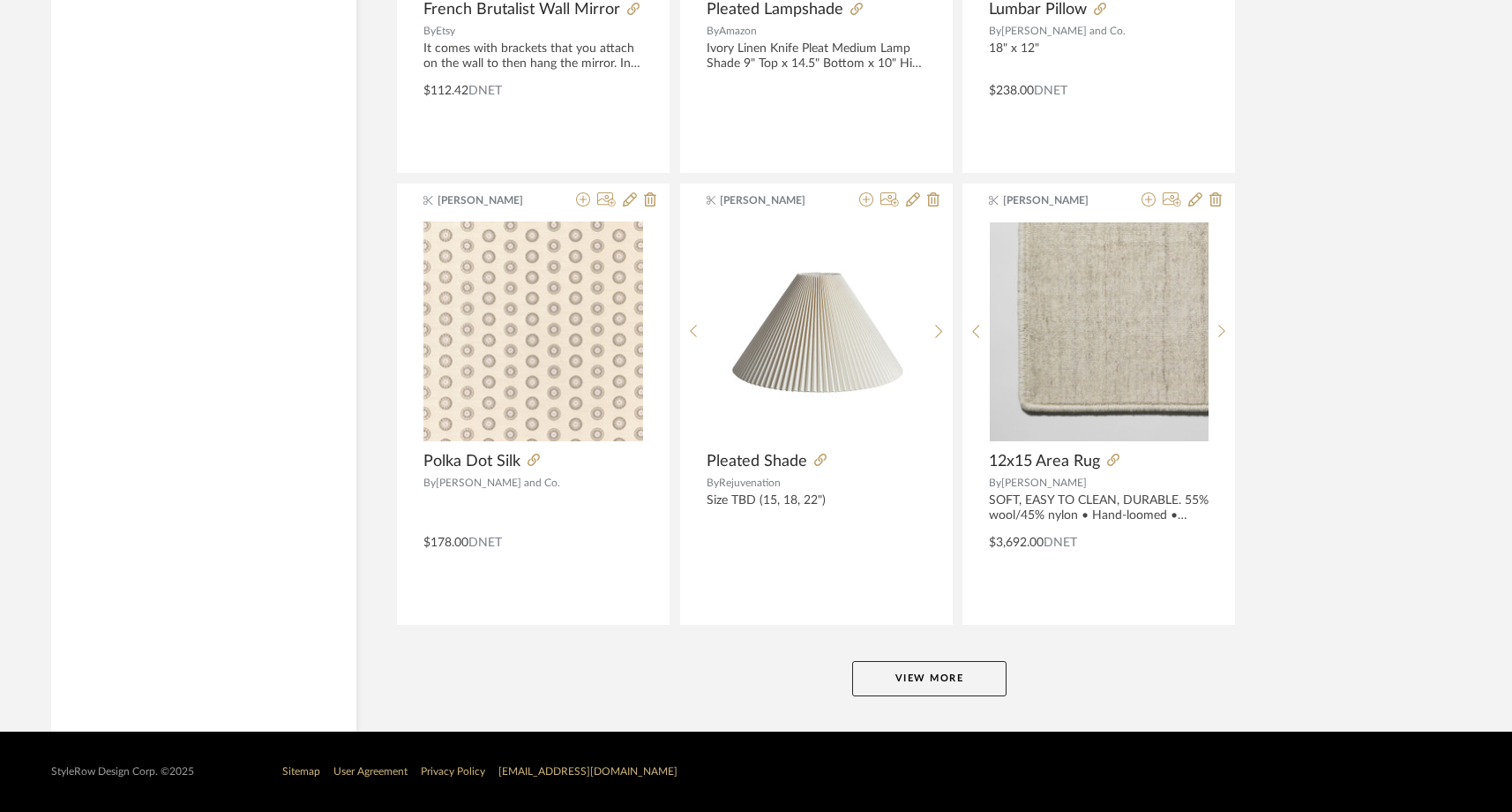click on "View More" 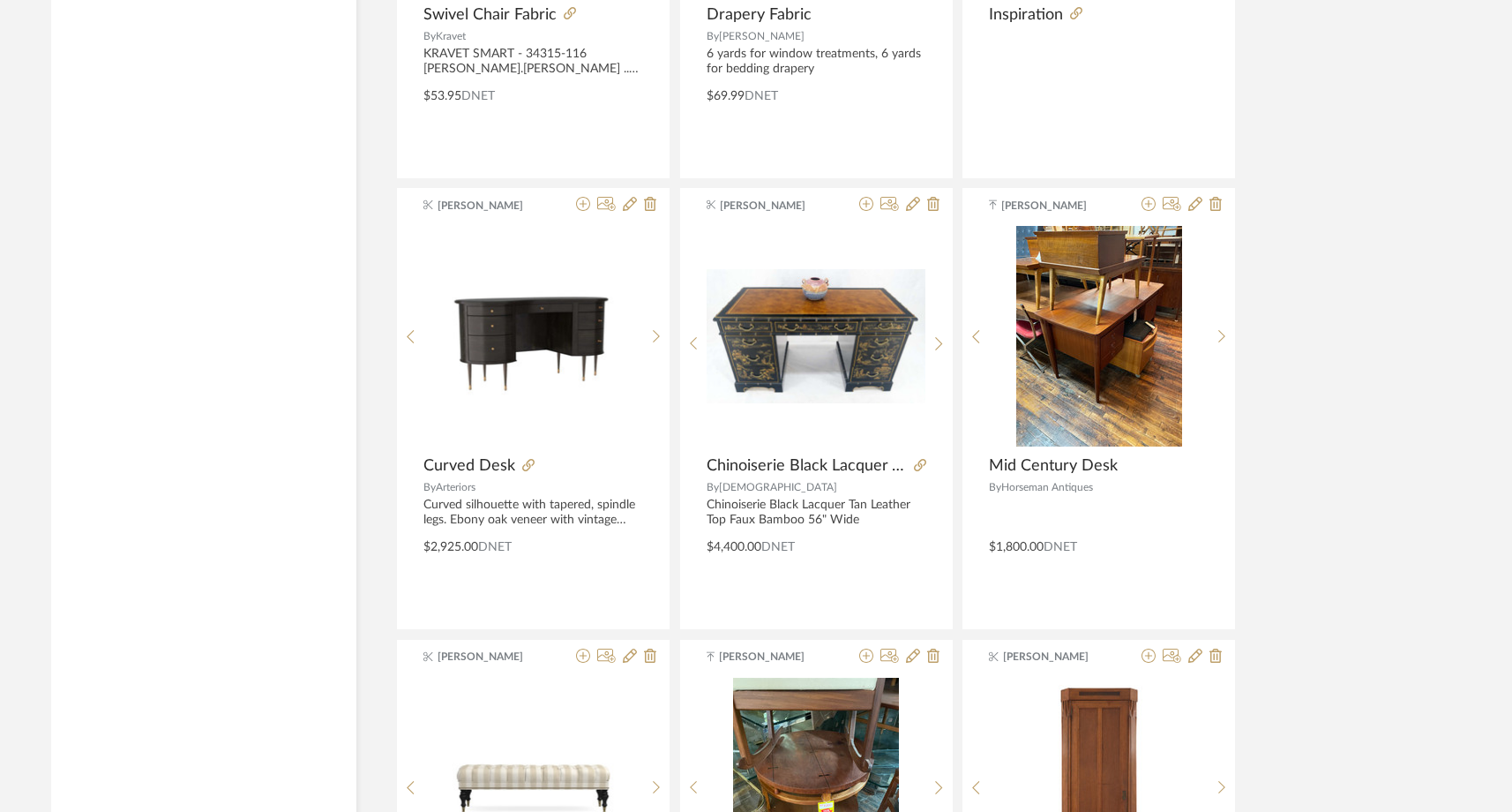 scroll, scrollTop: 22274, scrollLeft: 0, axis: vertical 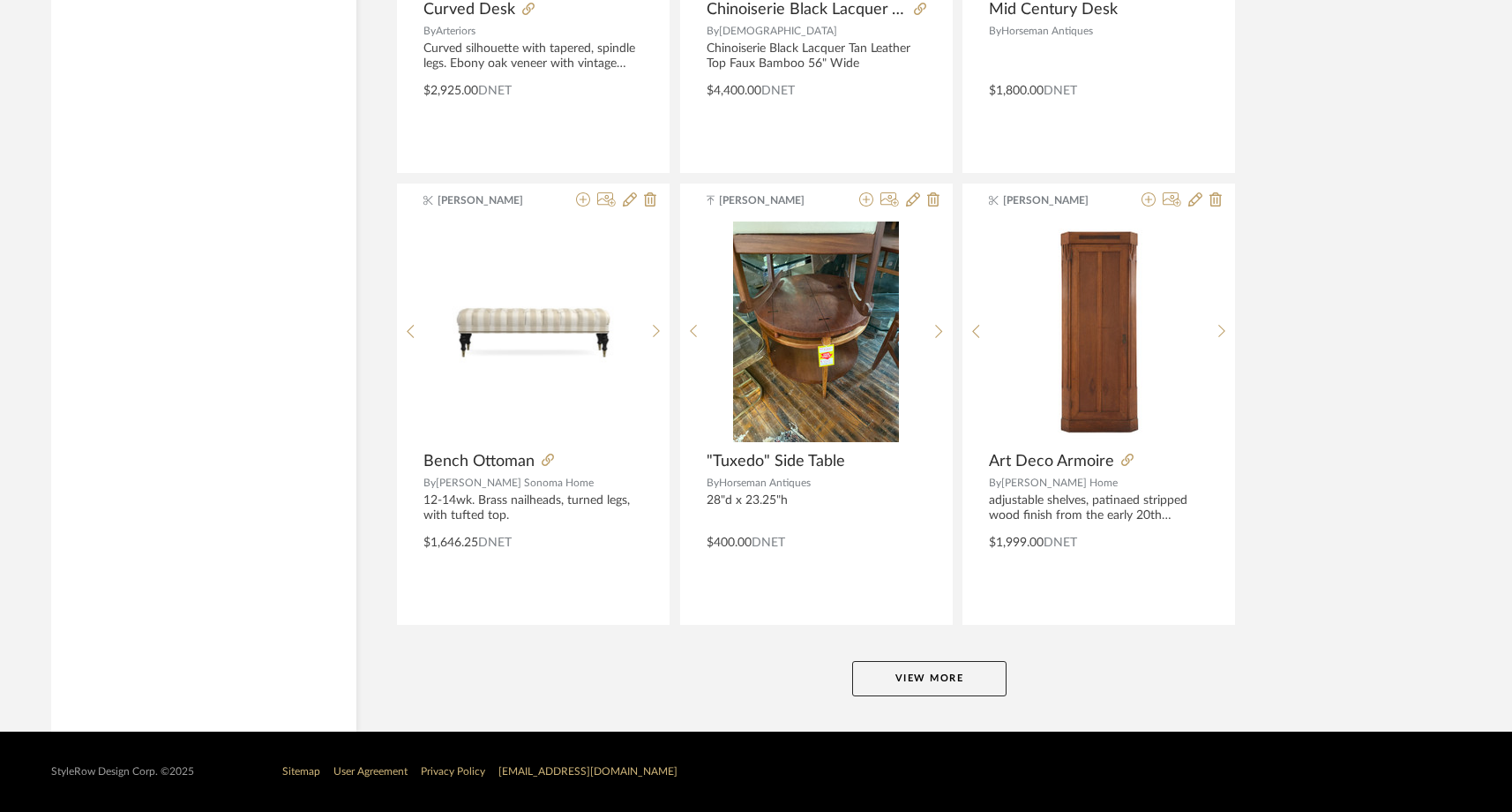 click on "View More" 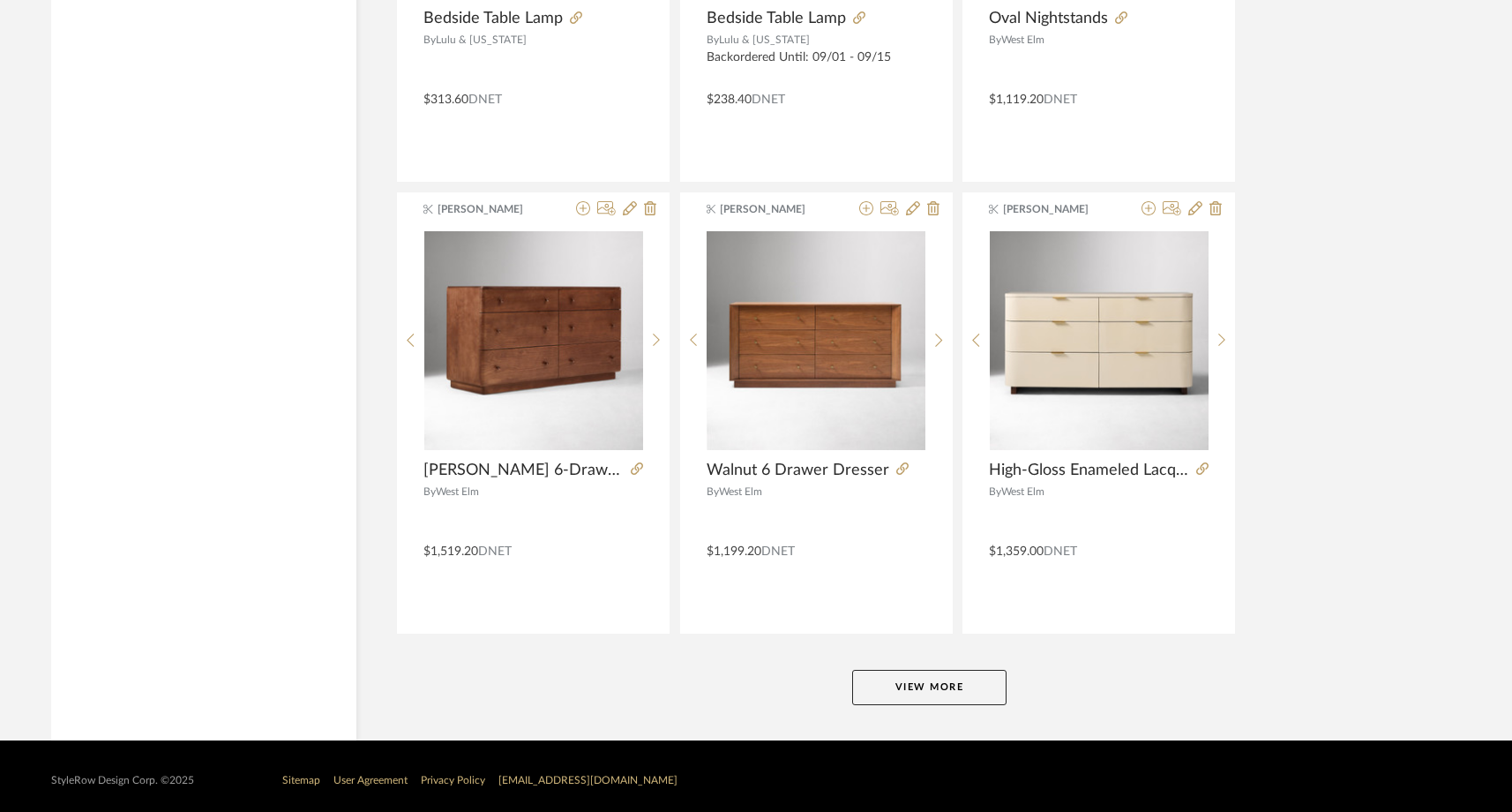 scroll, scrollTop: 26789, scrollLeft: 0, axis: vertical 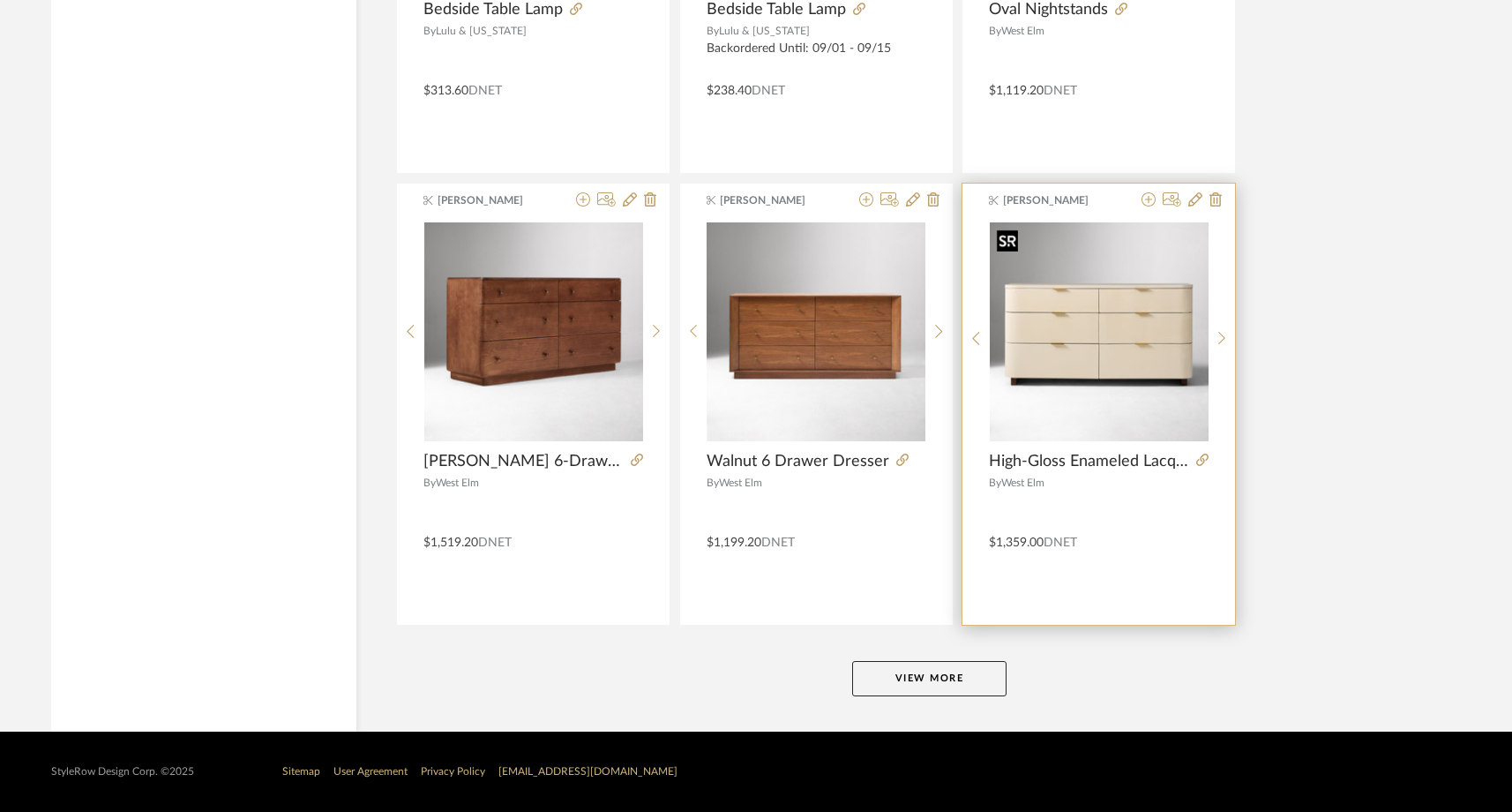 click at bounding box center [1099, 332] 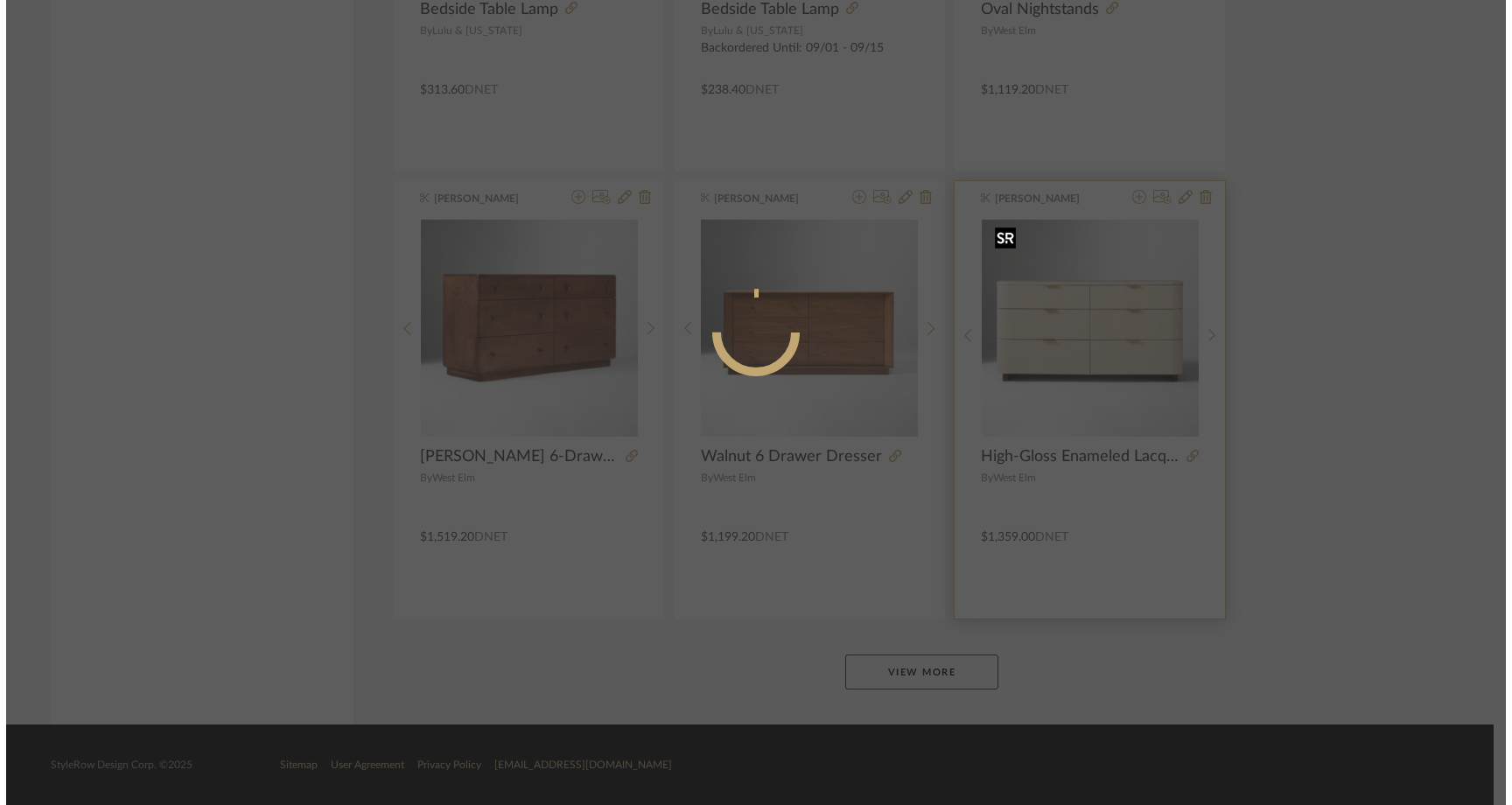 scroll, scrollTop: 0, scrollLeft: 0, axis: both 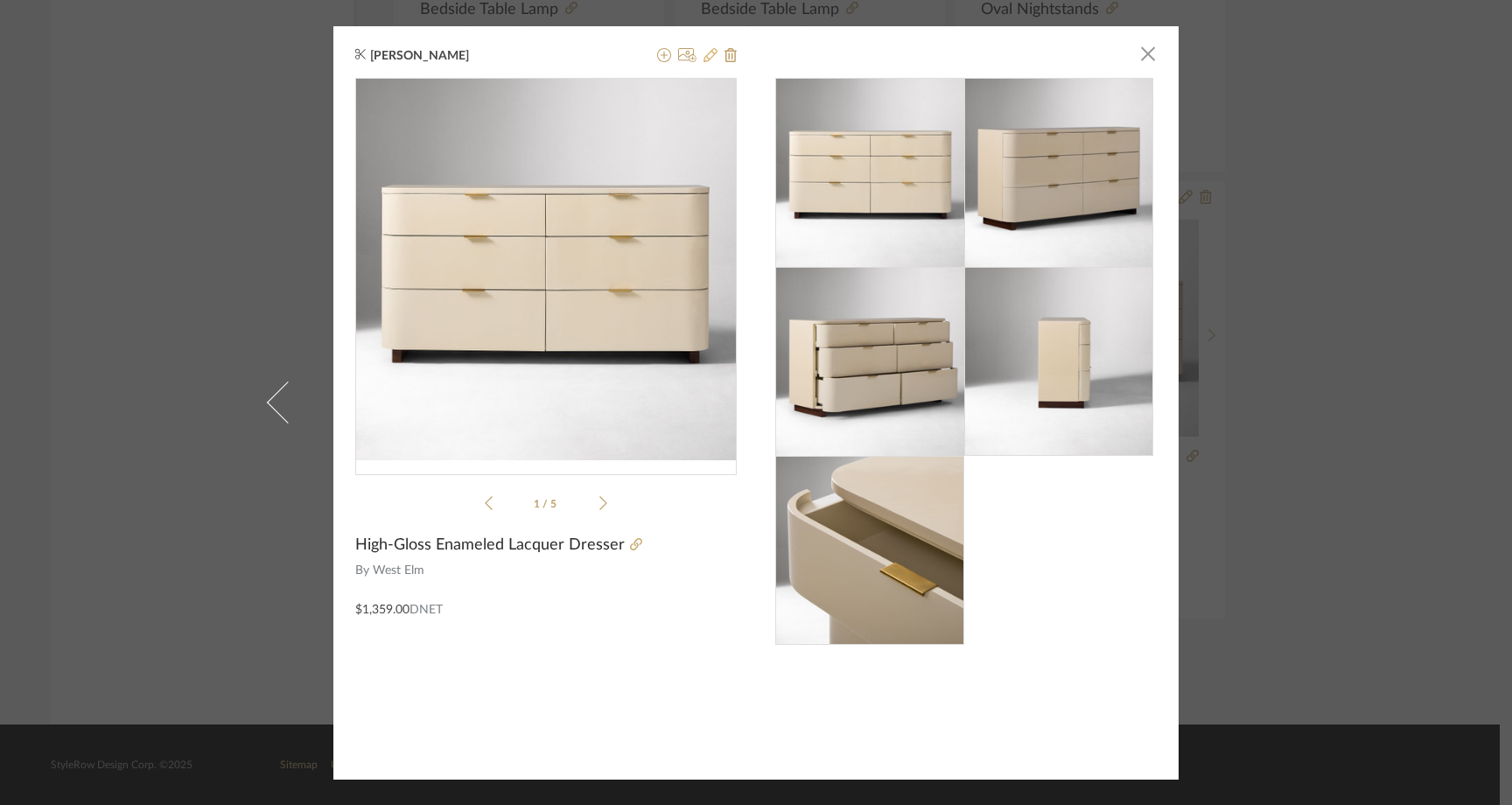 click 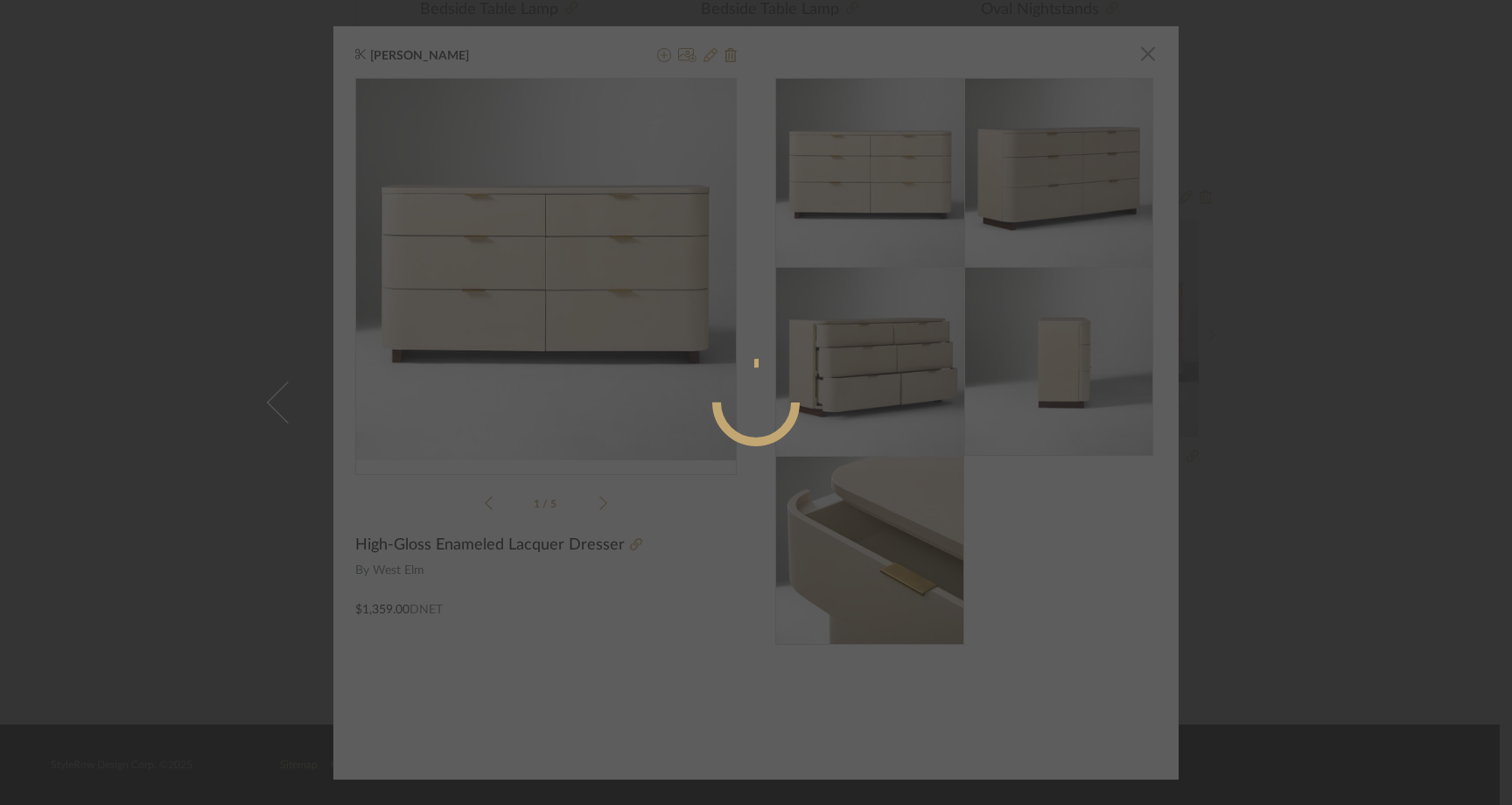 radio on "true" 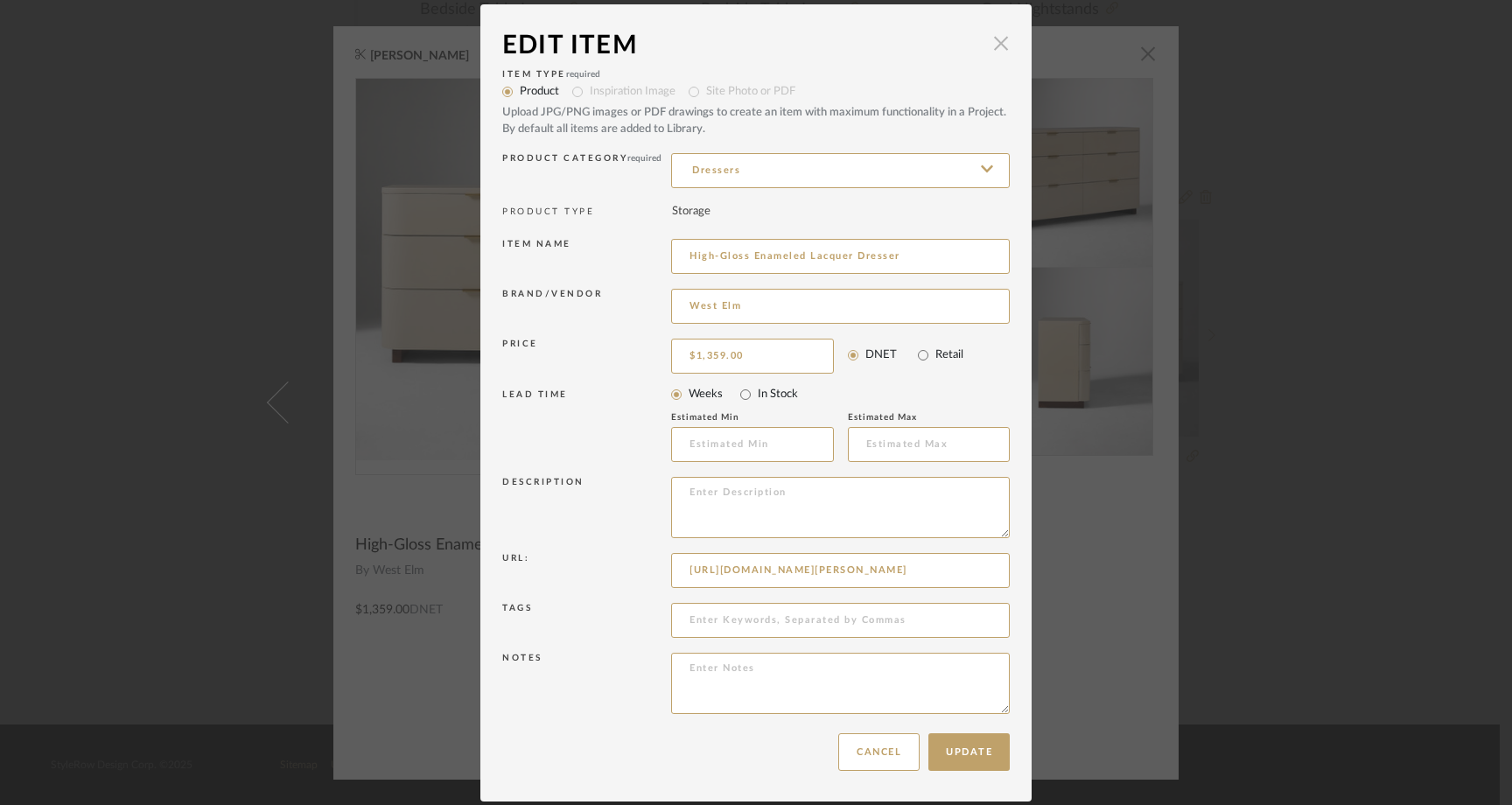 click at bounding box center (1001, 44) 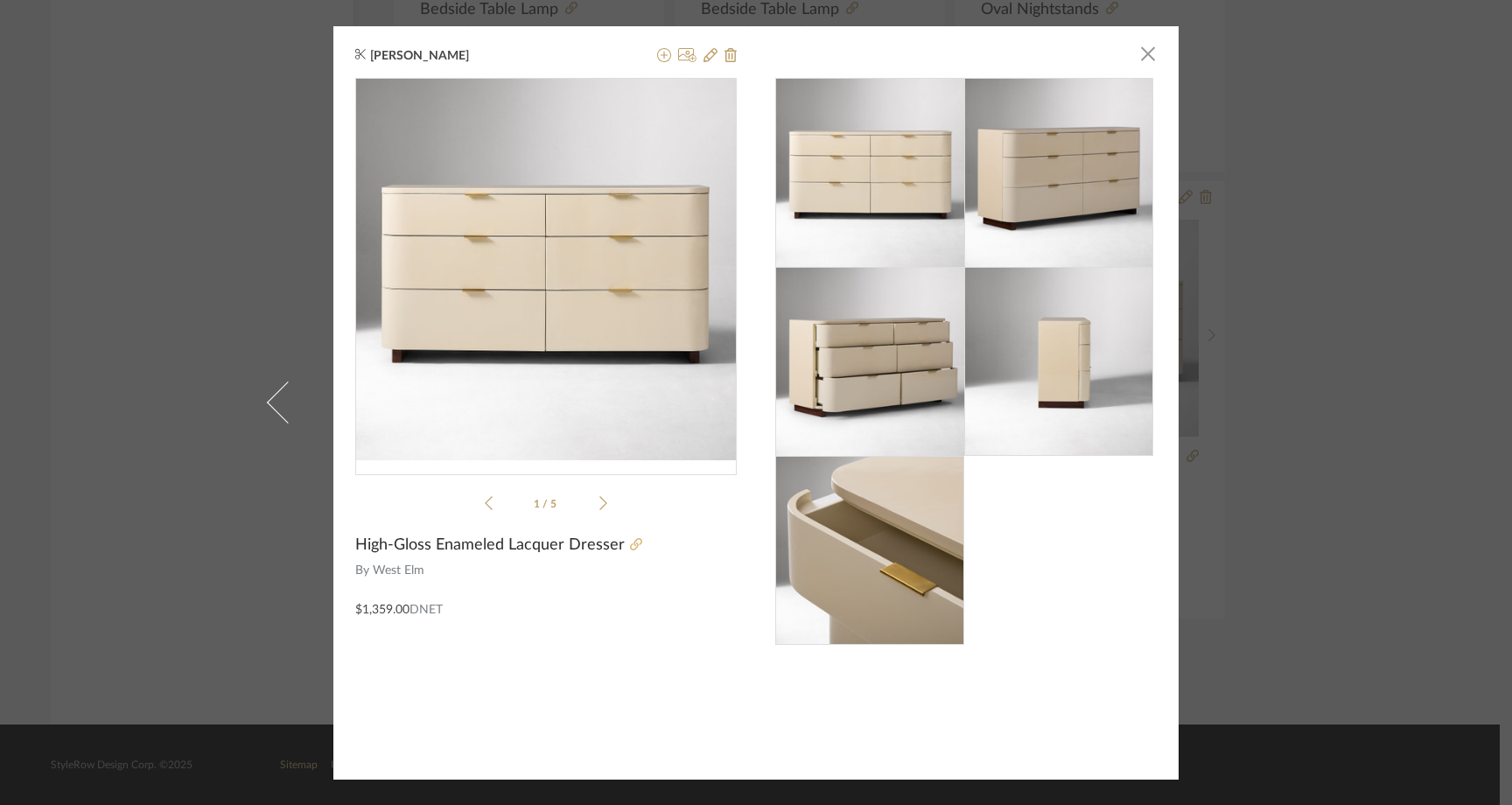 click 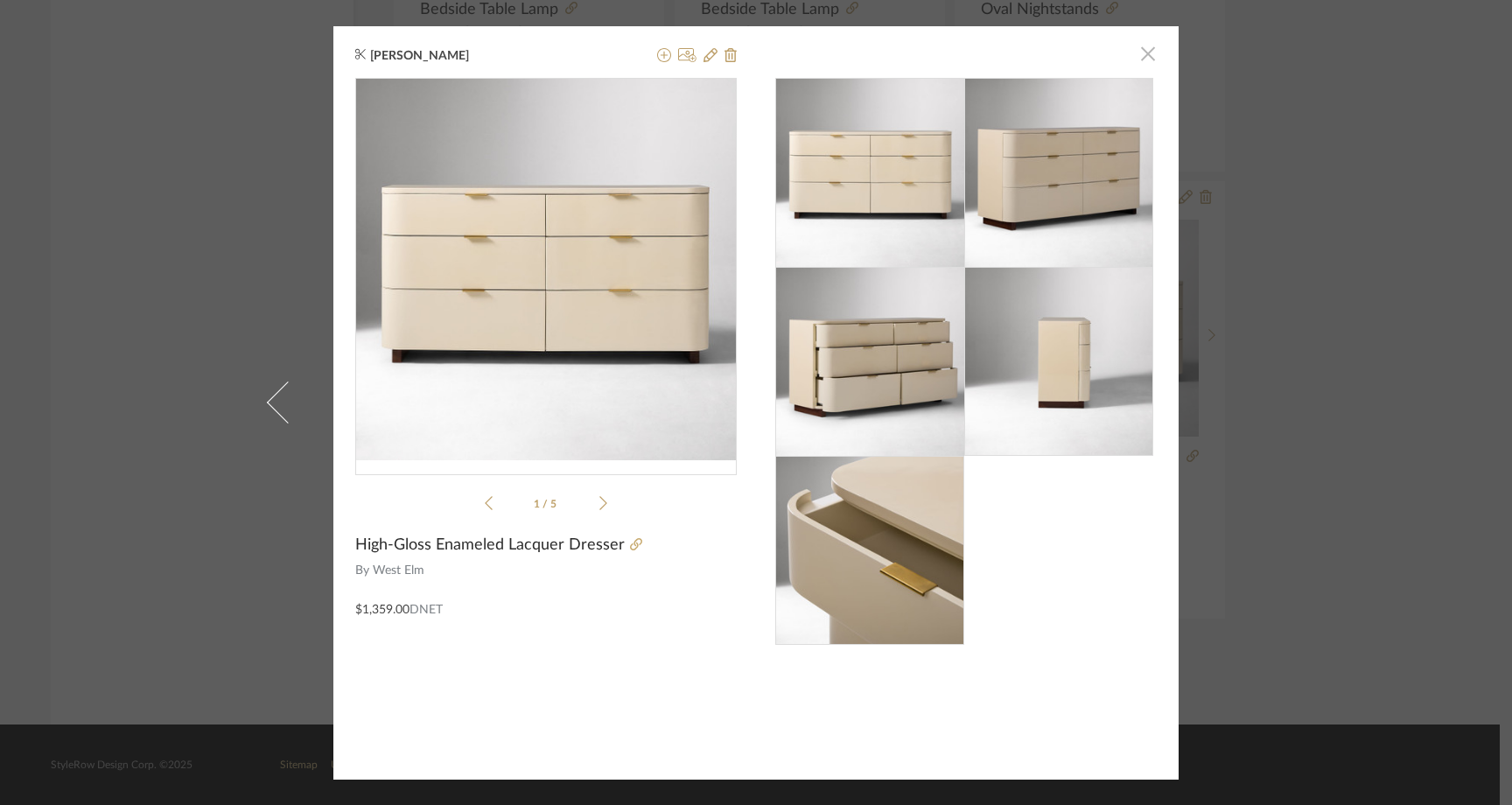 click 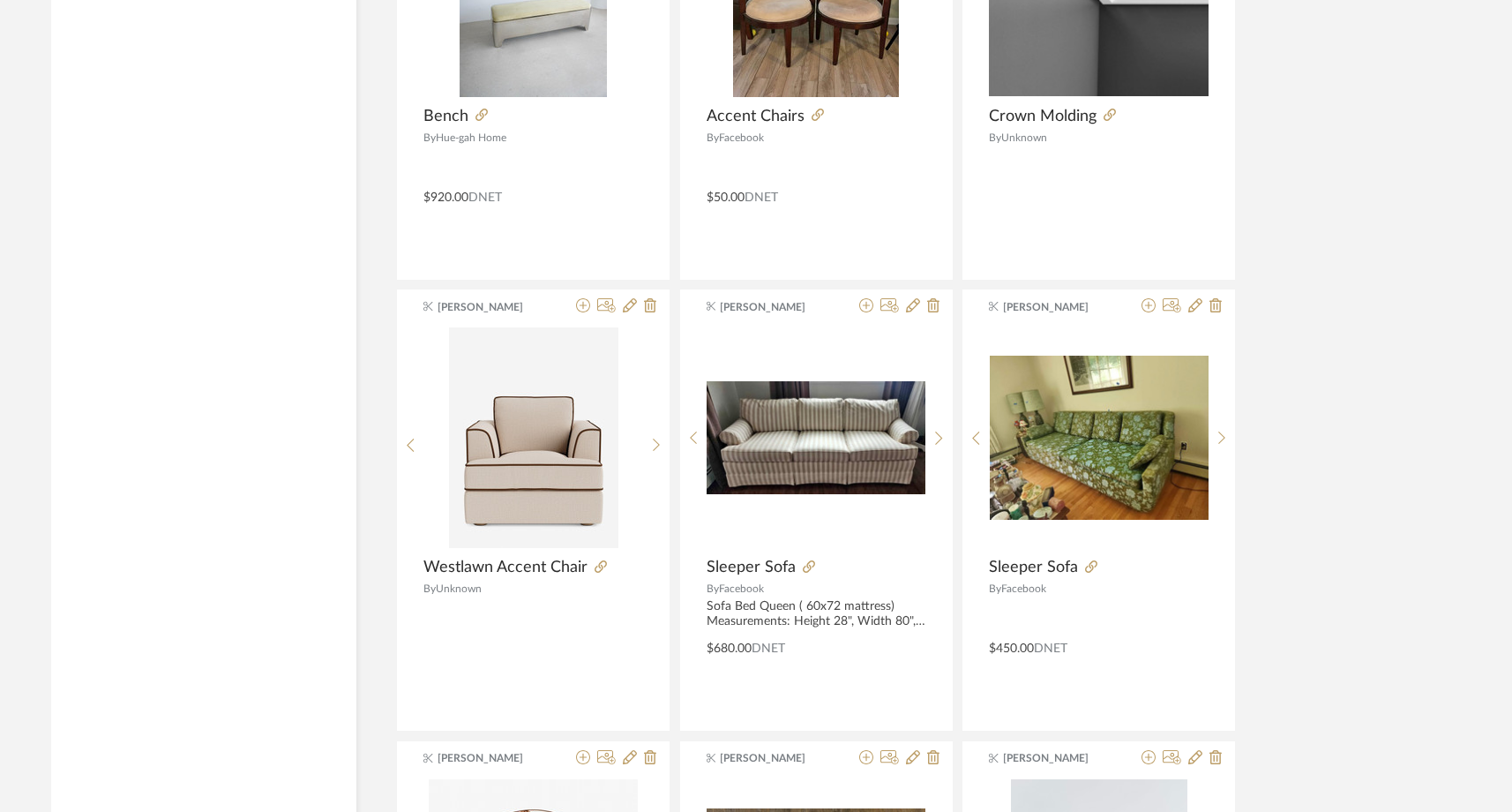 scroll, scrollTop: 0, scrollLeft: 0, axis: both 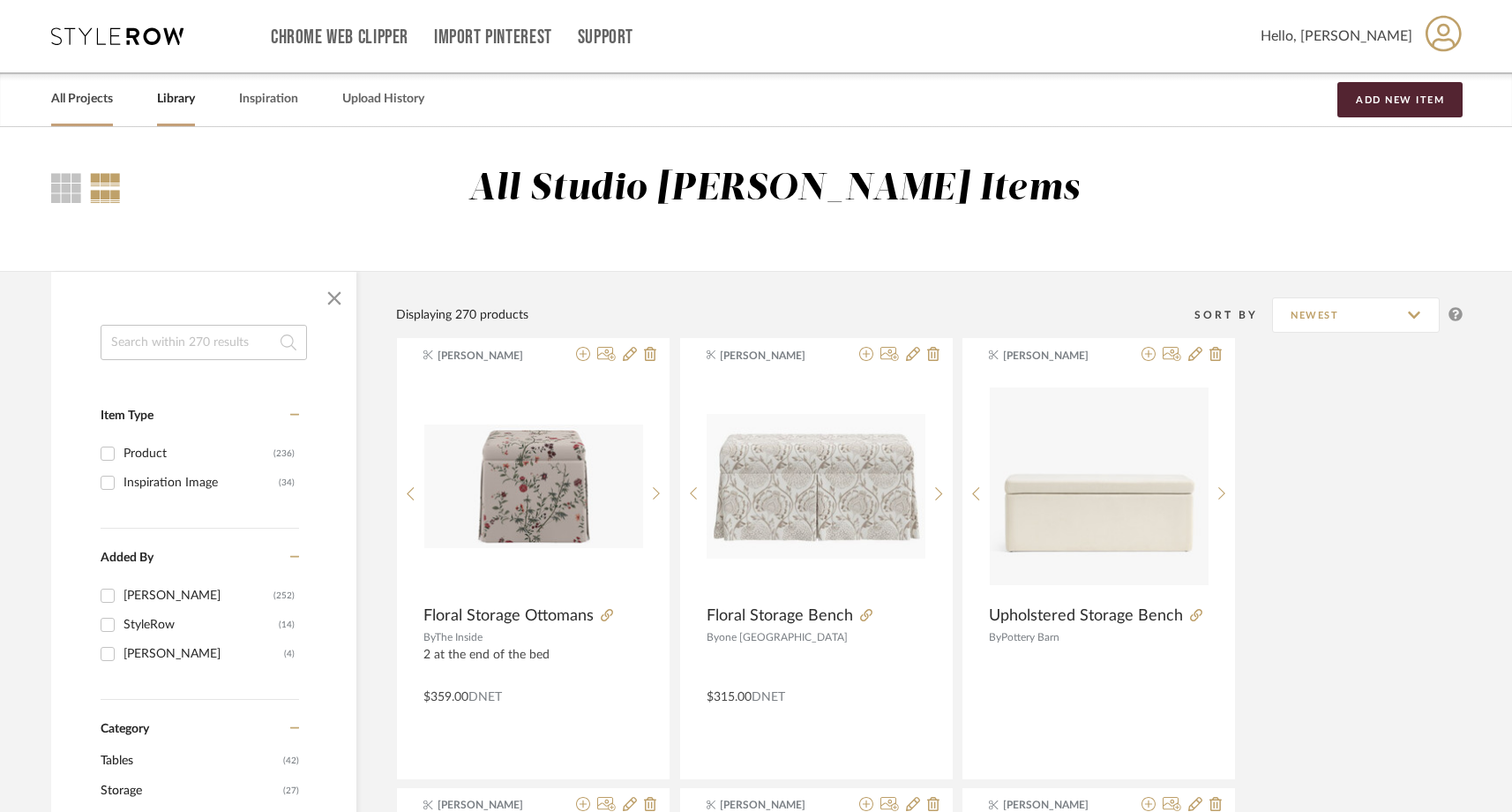 click on "All Projects" at bounding box center [82, 99] 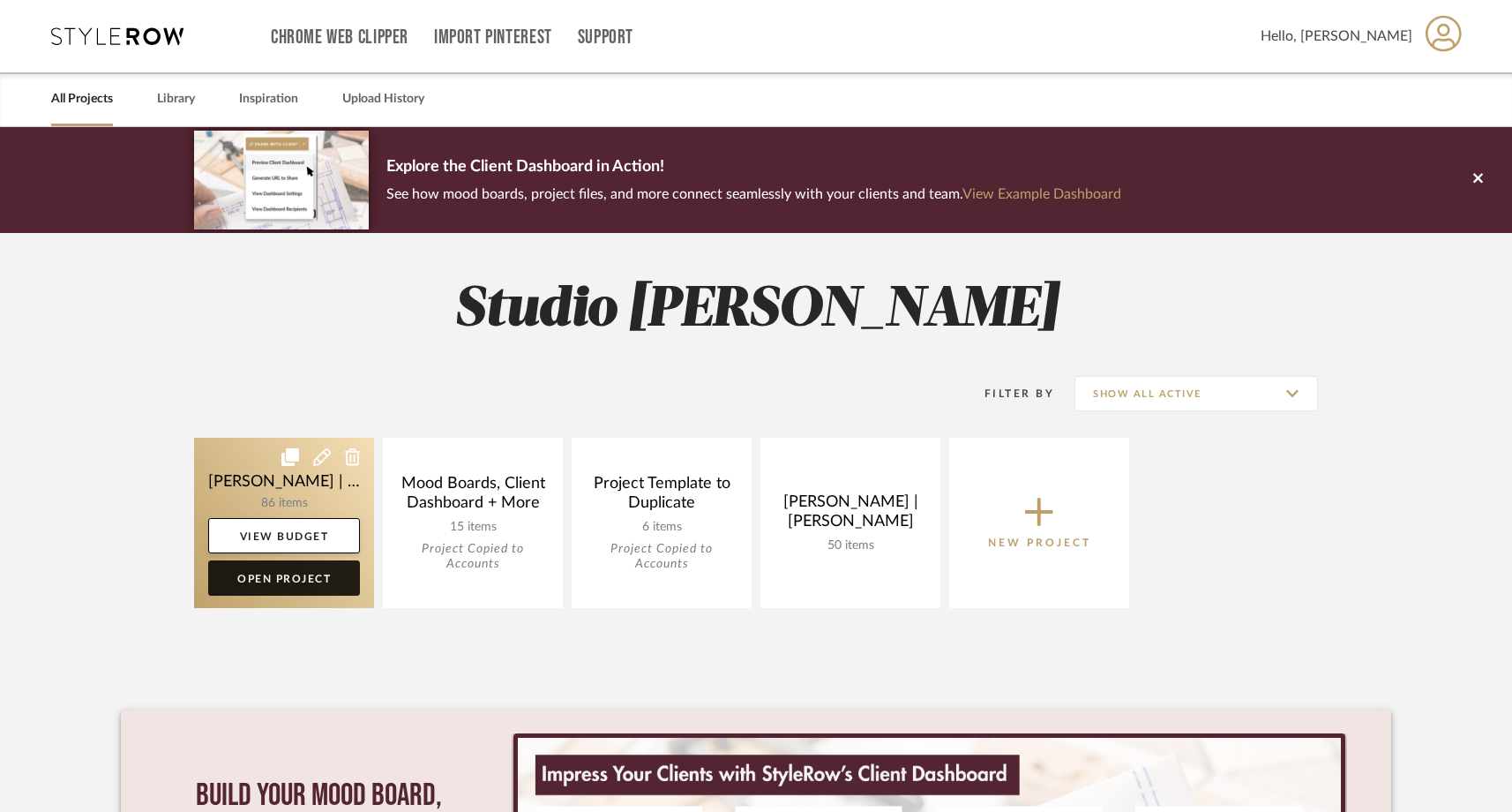 click on "Open Project" 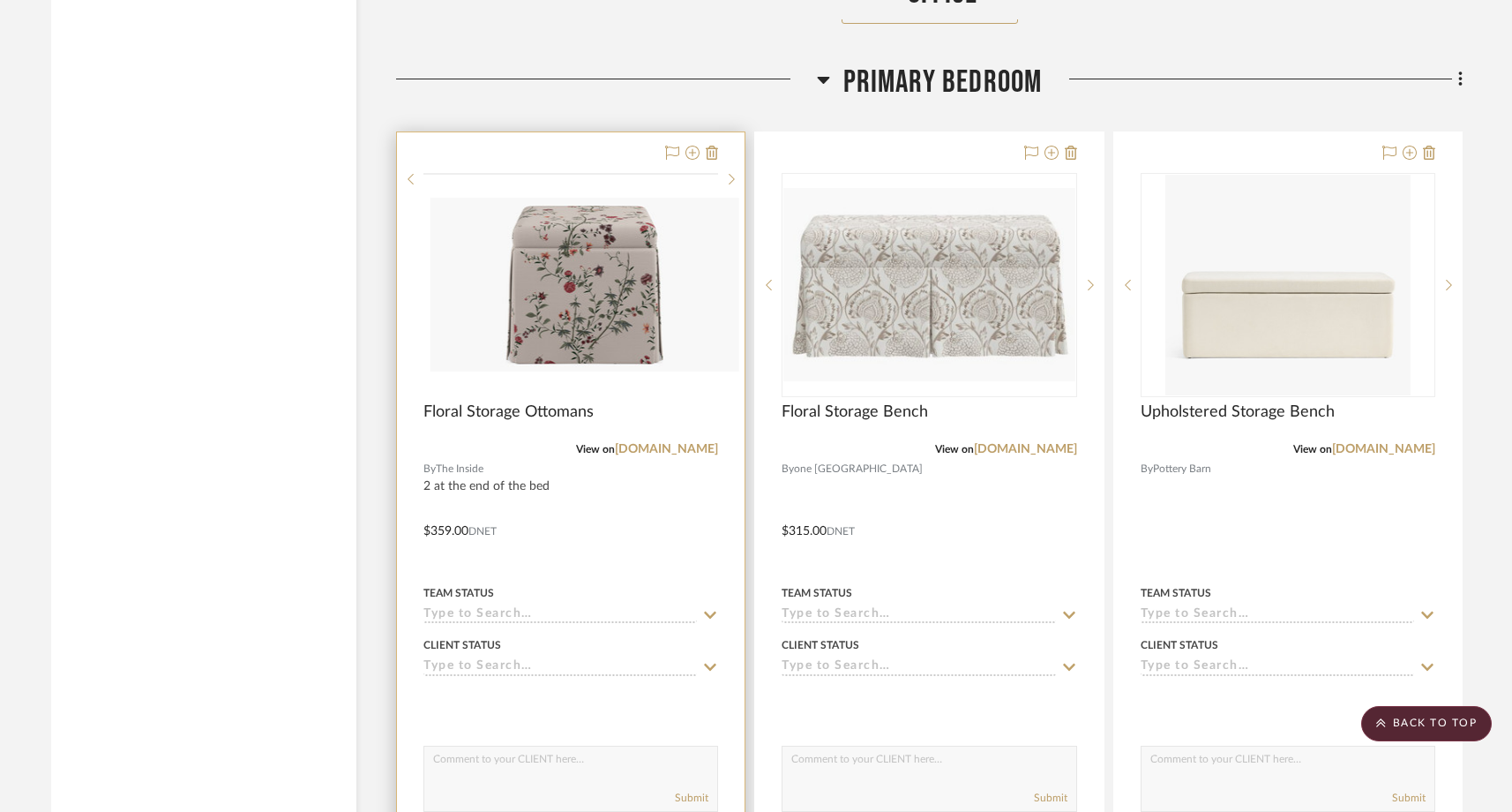 scroll, scrollTop: 10442, scrollLeft: 0, axis: vertical 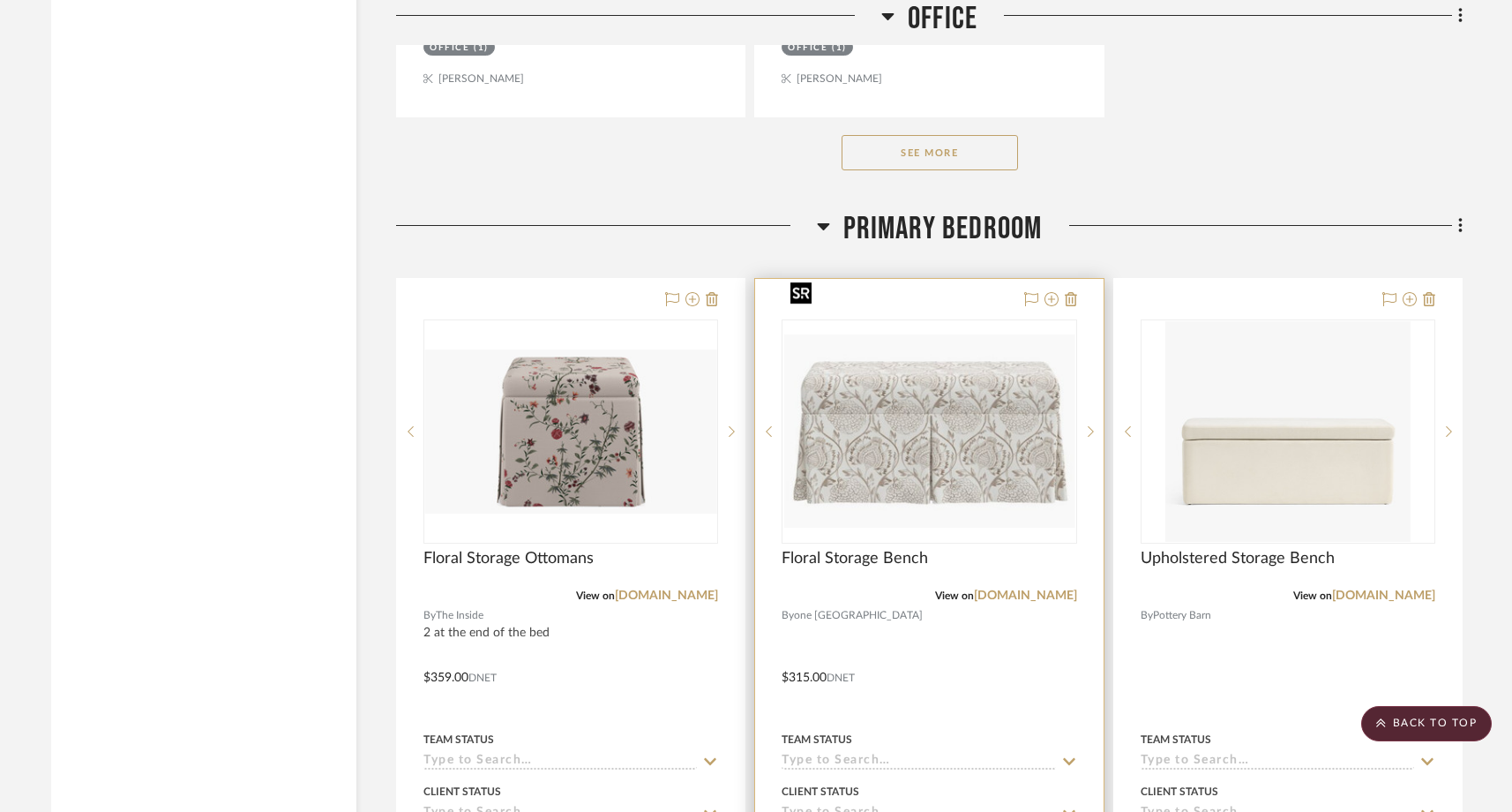click at bounding box center [929, 431] 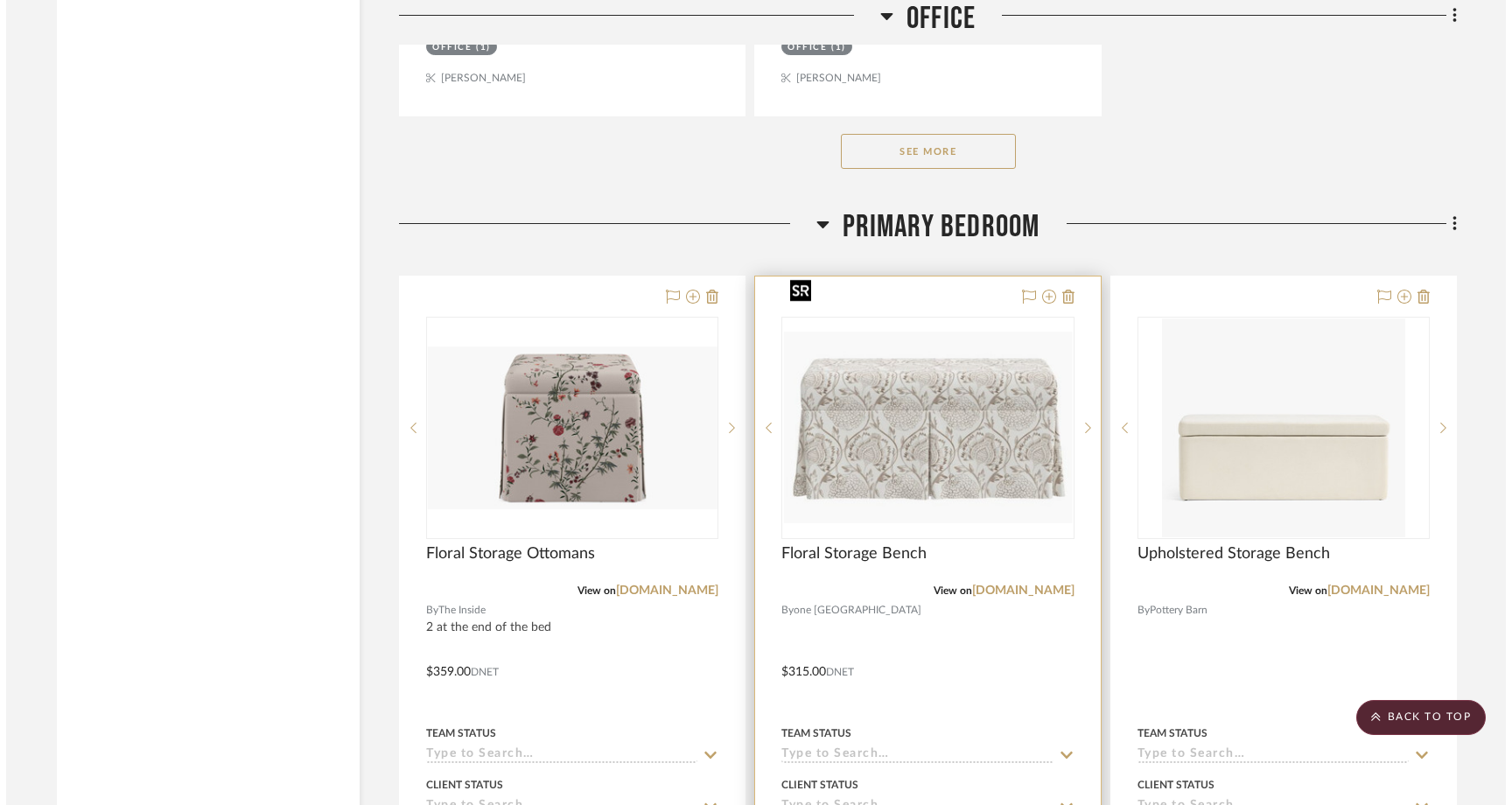 scroll, scrollTop: 0, scrollLeft: 0, axis: both 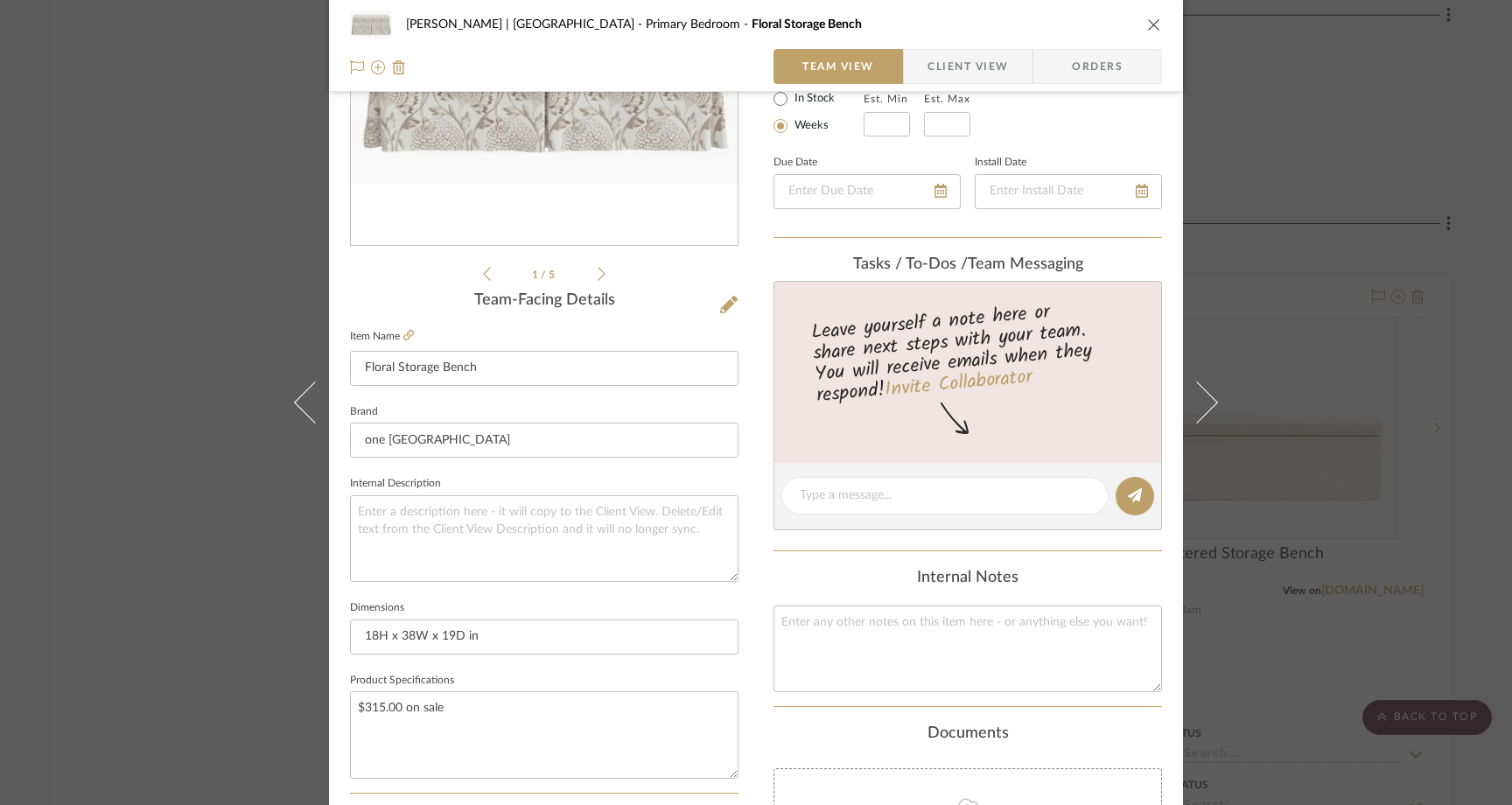 drag, startPoint x: 216, startPoint y: 198, endPoint x: 228, endPoint y: 200, distance: 12.165525 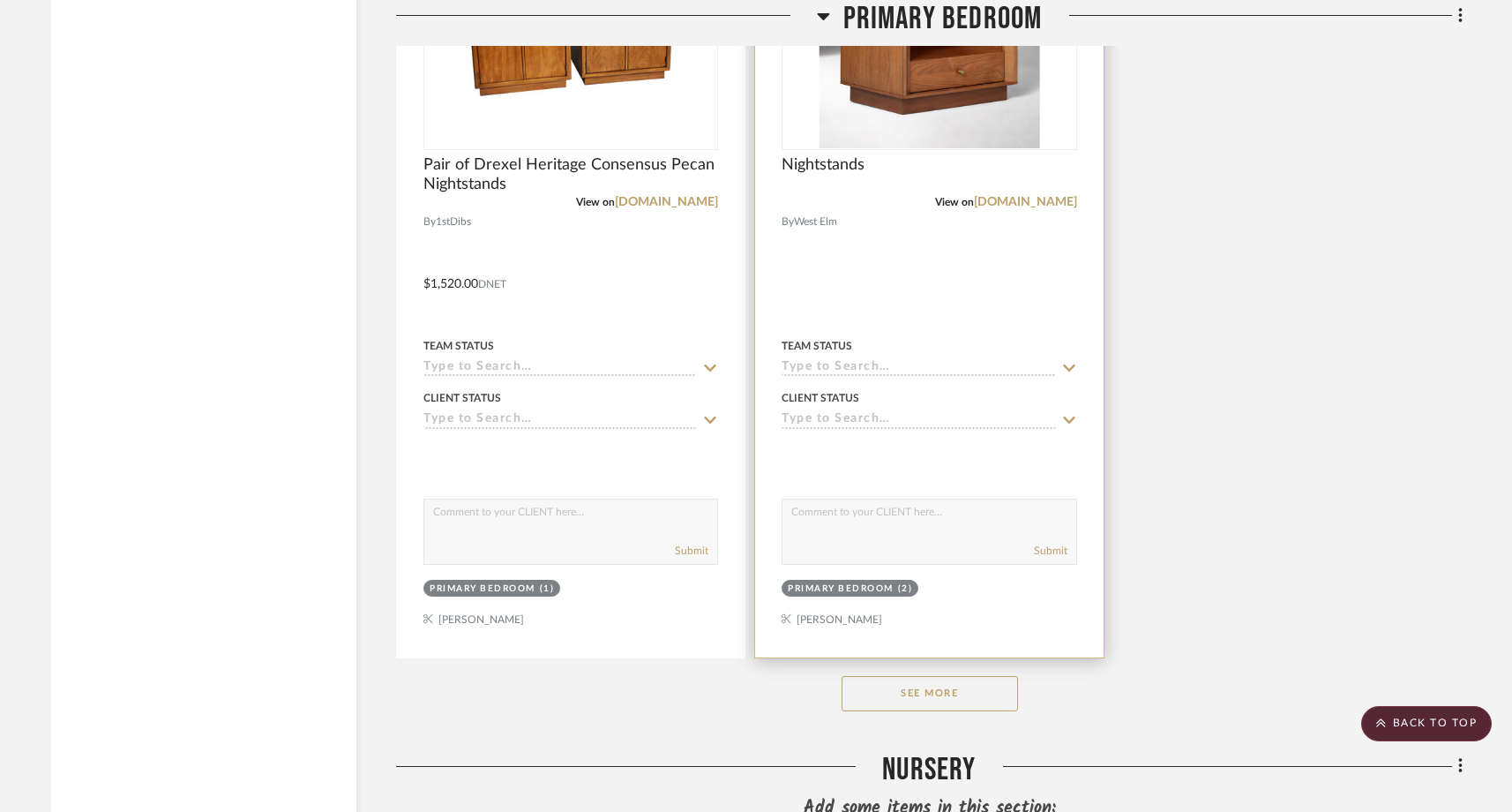 scroll, scrollTop: 12405, scrollLeft: 0, axis: vertical 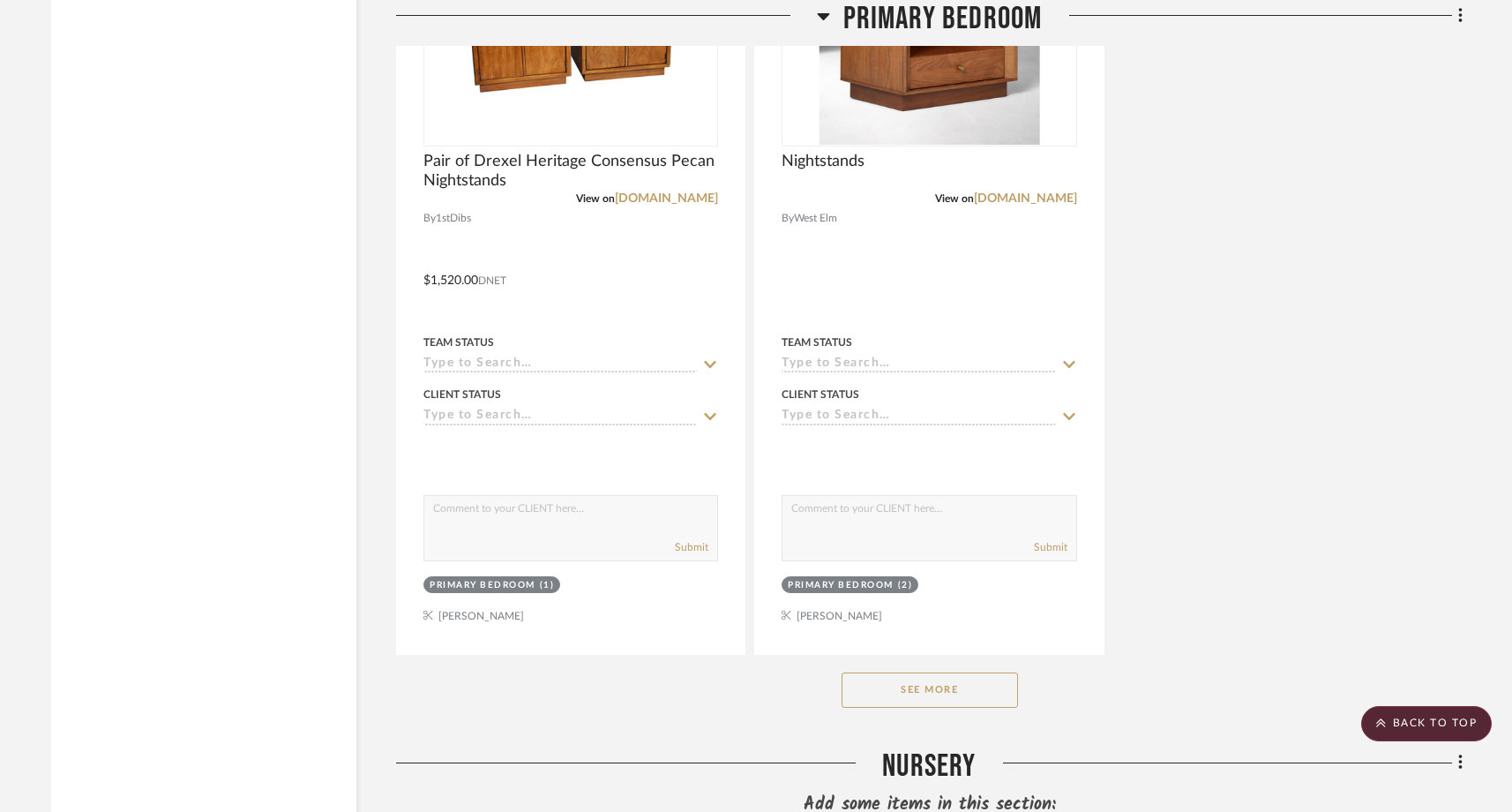 click on "See More" 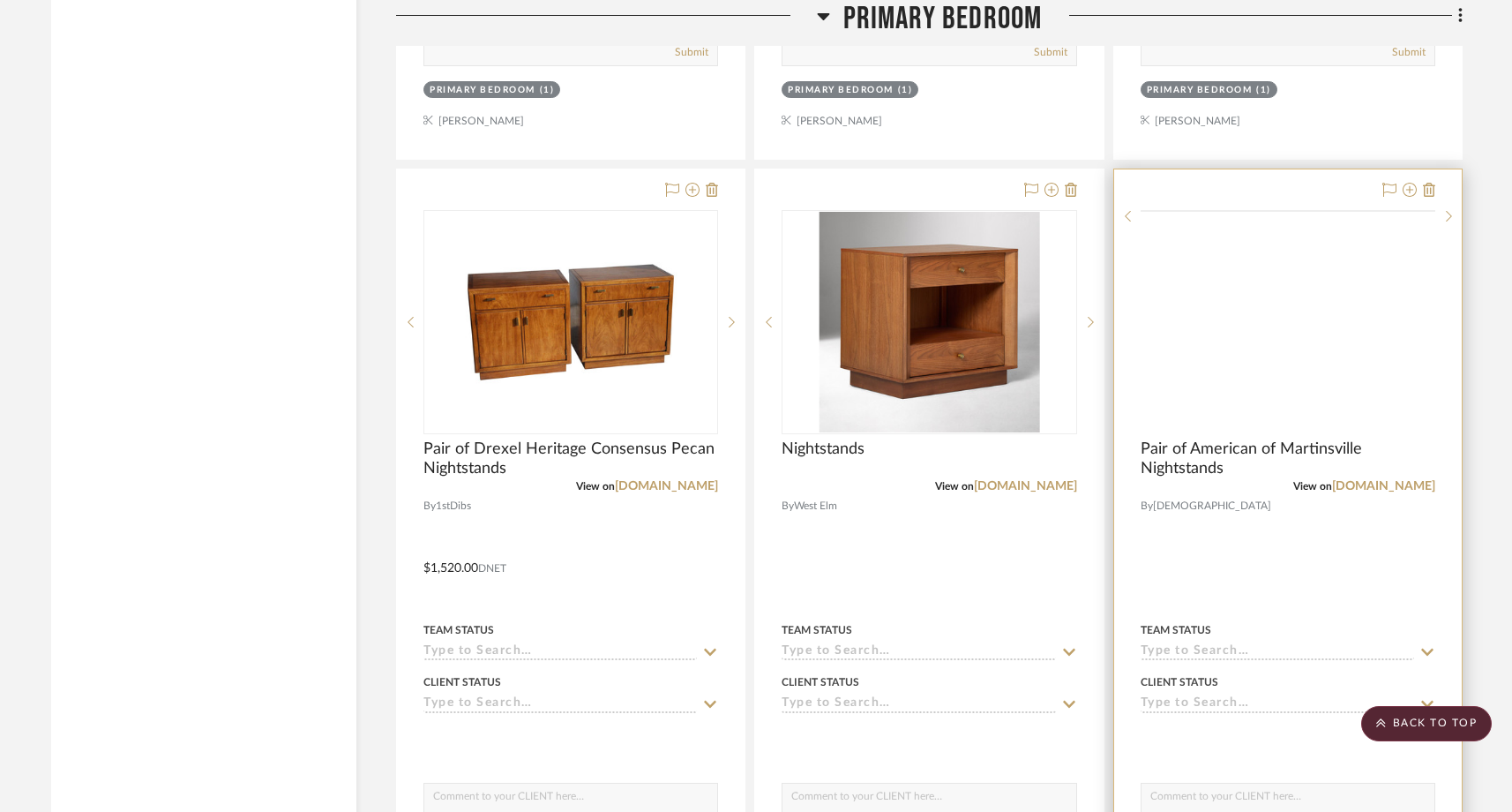 scroll, scrollTop: 12056, scrollLeft: 0, axis: vertical 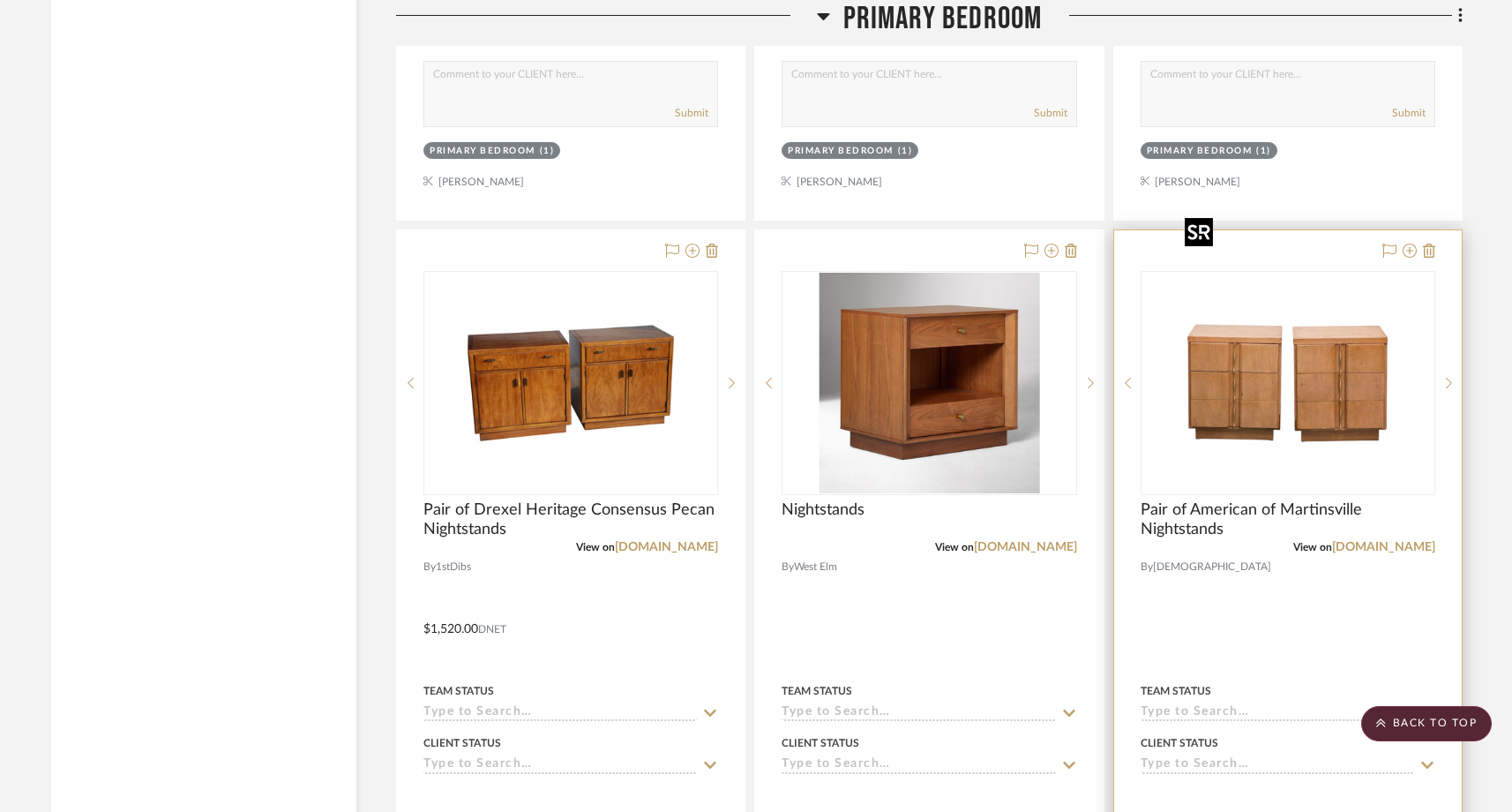 click at bounding box center [1288, 383] 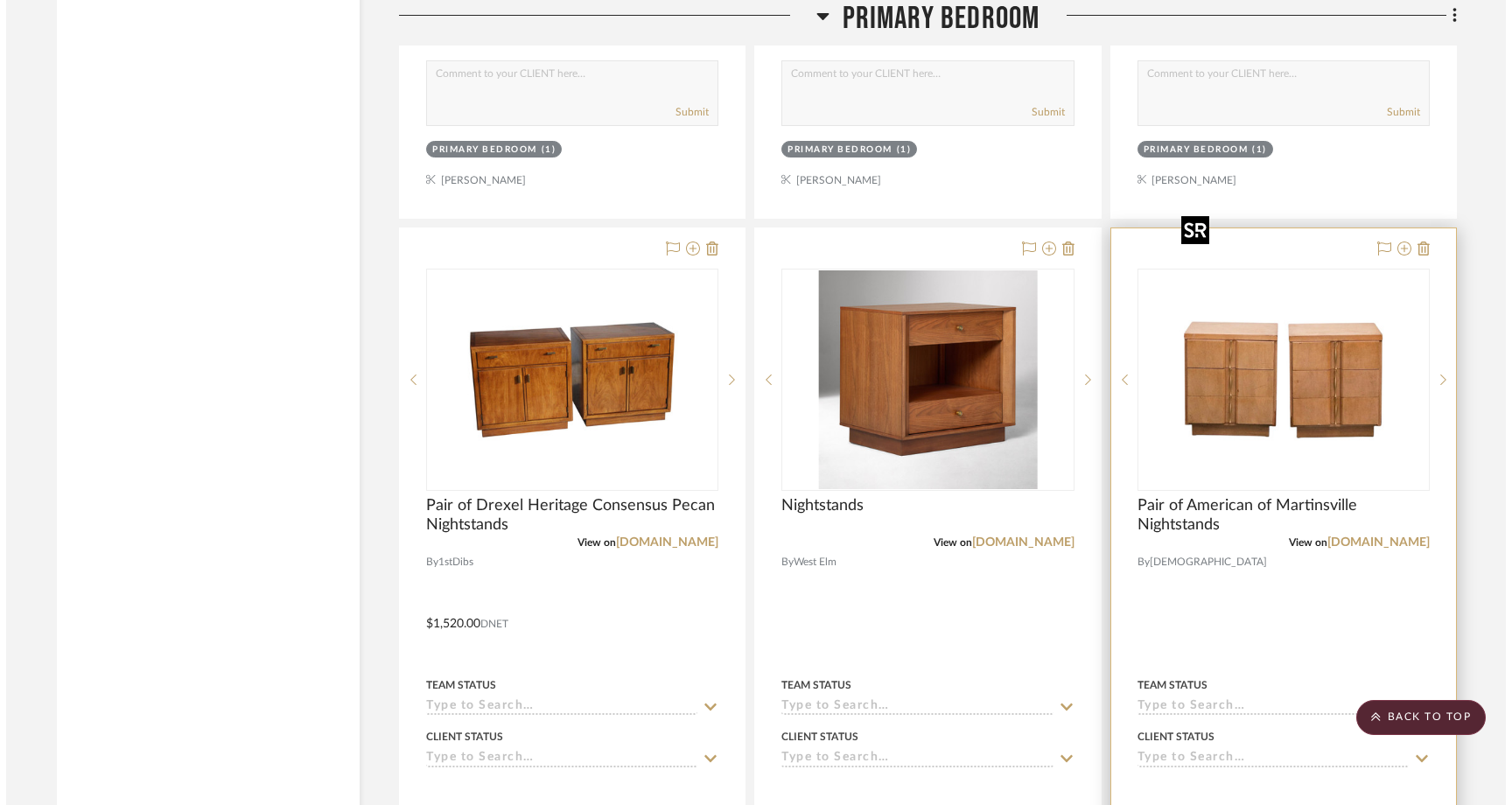 scroll, scrollTop: 0, scrollLeft: 0, axis: both 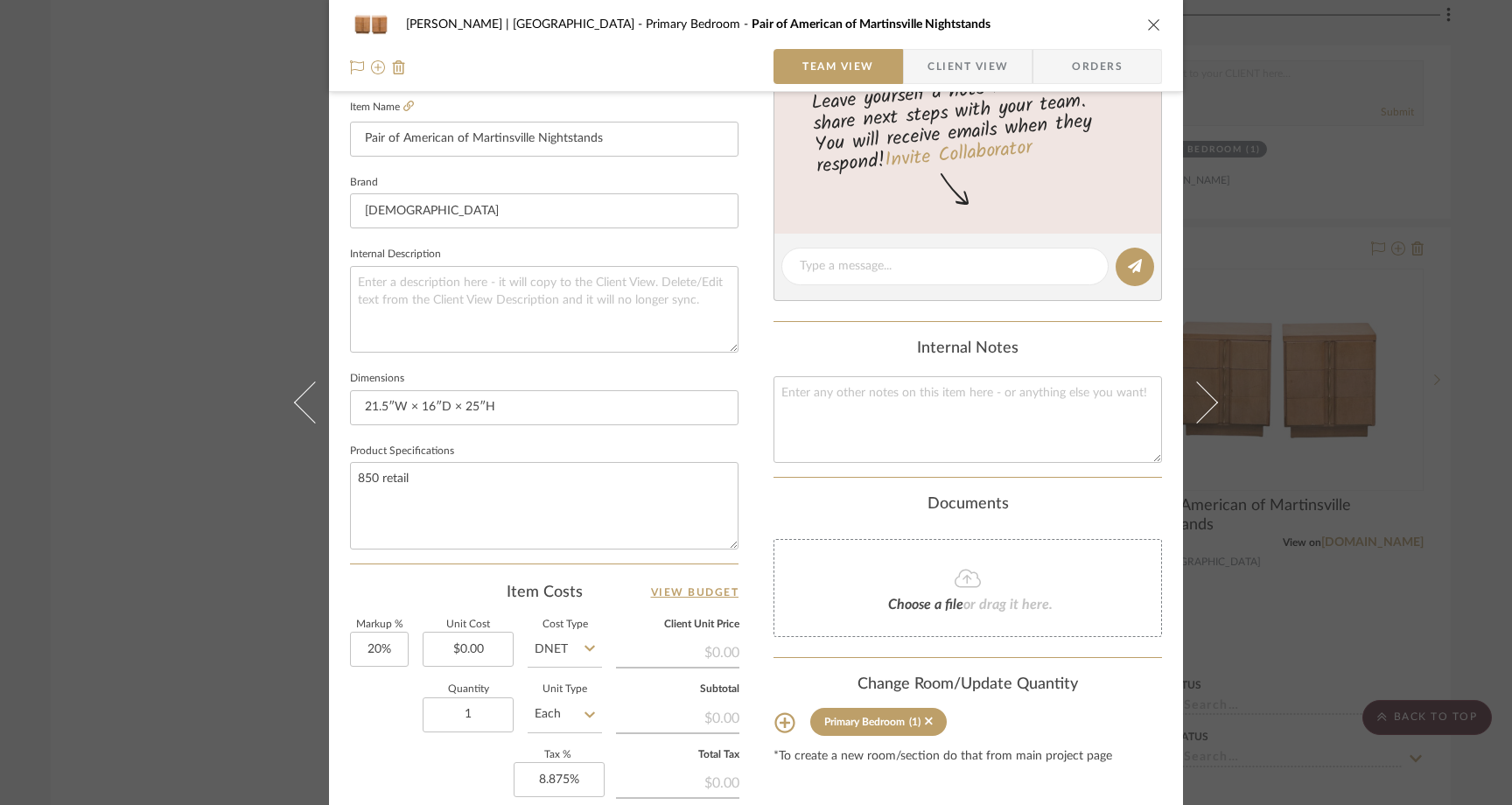 click on "Ferree | Brooklyn Heights Primary Bedroom Pair of American of Martinsville Nightstands Team View Client View Orders 1 / 5  Team-Facing Details   Item Name  Pair of American of Martinsville Nightstands  Brand  Charish  Internal Description   Dimensions  21.5ʺW × 16ʺD × 25ʺH  Product Specifications  850 retail  Item Costs   View Budget   Markup %  20%  Unit Cost  $0.00  Cost Type  DNET  Client Unit Price   $0.00   Quantity  1  Unit Type  Each  Subtotal   $0.00   Tax %  8.875%  Total Tax   $0.00   Shipping Cost  $0.00  Ship. Markup %  0% Taxable  Total Shipping   $0.00  Total Client Price  $0.00  Your Cost  $0.00  Your Margin  $0.00  Content here copies to Client View - confirm visibility there.  Show in Client Dashboard   Include in Budget   View Budget  Team Status  Lead Time  In Stock Weeks  Est. Min   Est. Max   Due Date   Install Date  Tasks / To-Dos /  team Messaging  Leave yourself a note here or share next steps with your team. You will receive emails when they
respond!  Internal Notes (1)" at bounding box center (756, 402) 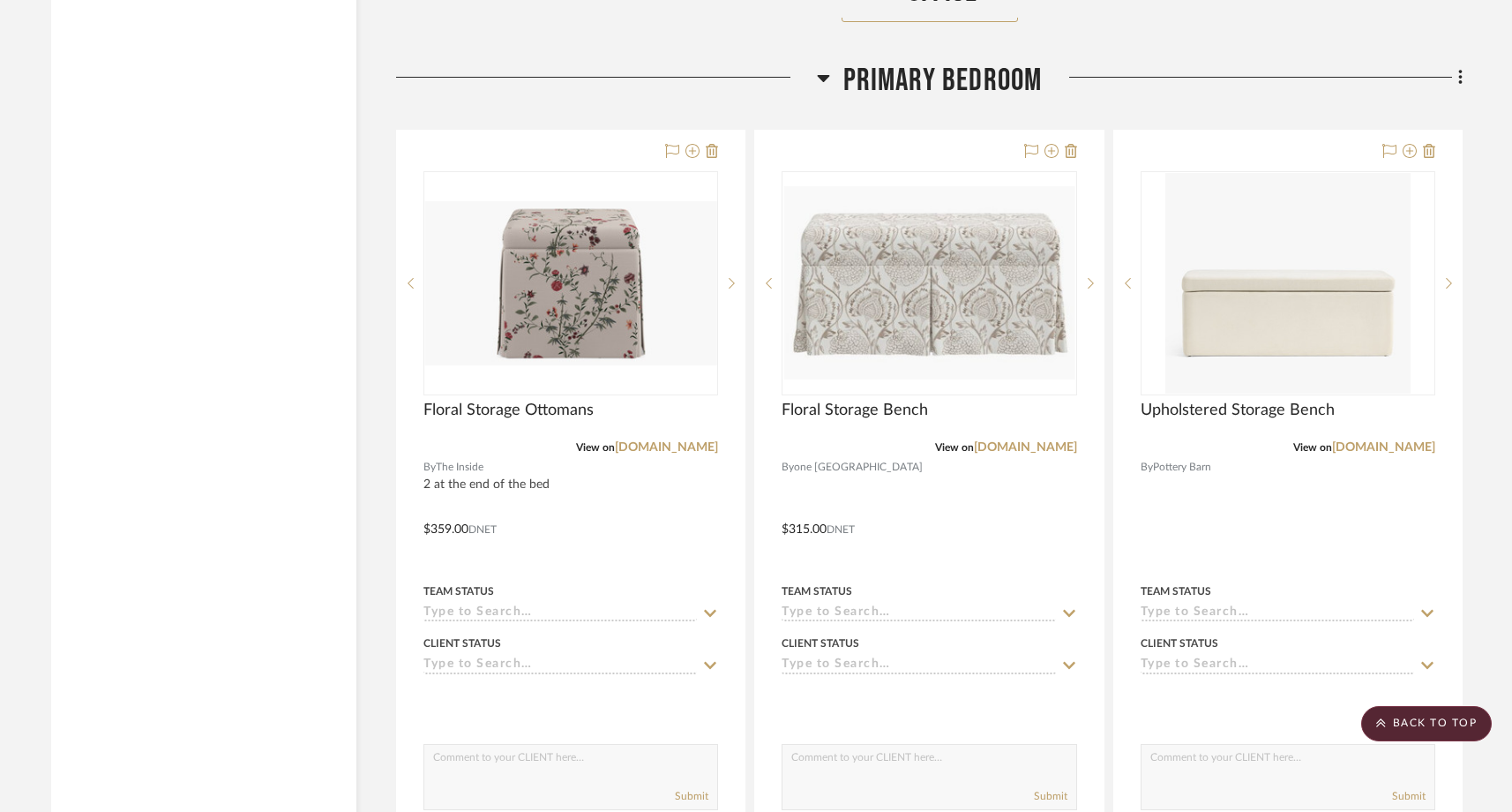 scroll, scrollTop: 10722, scrollLeft: 0, axis: vertical 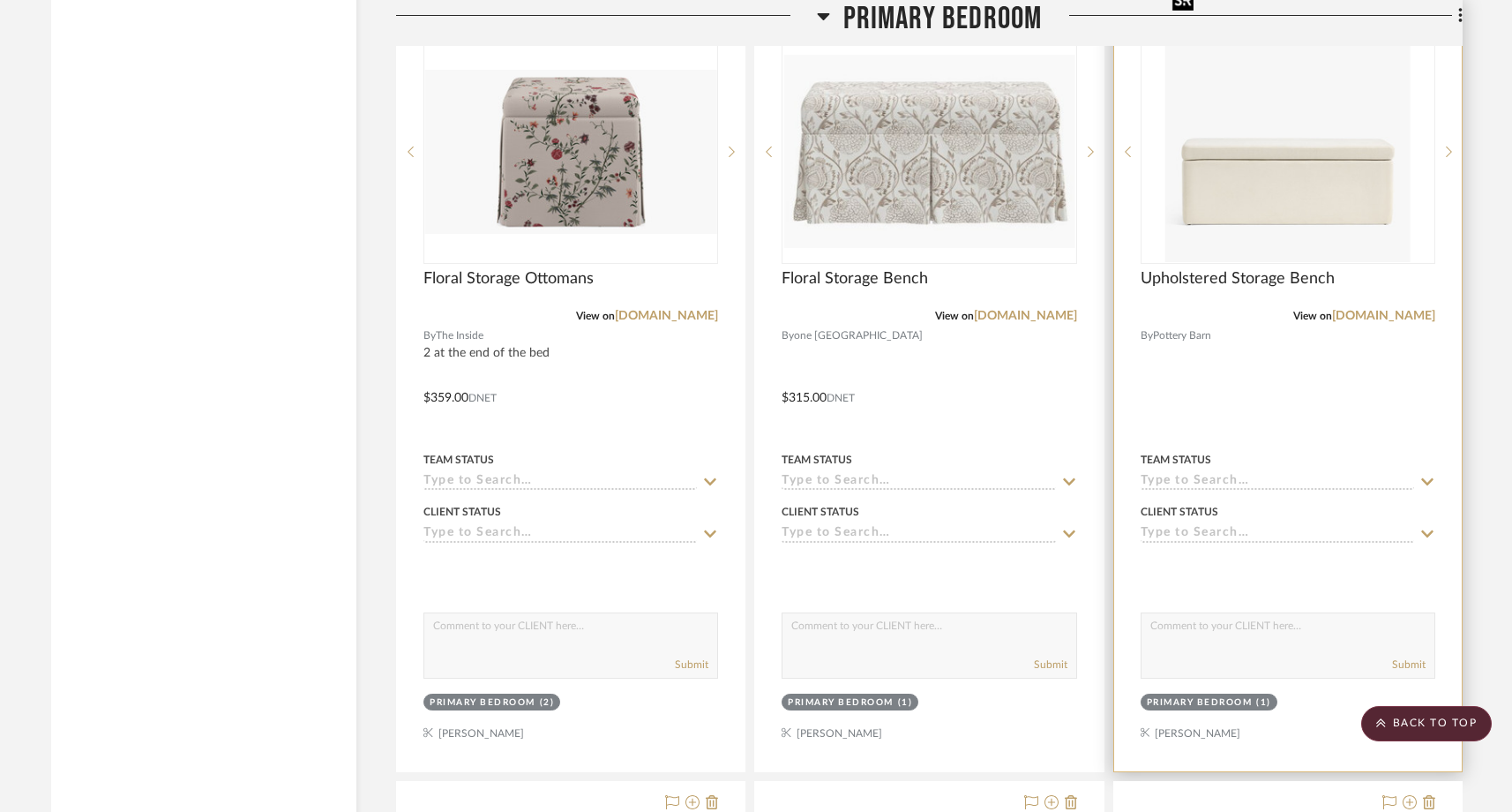 click at bounding box center (1288, 152) 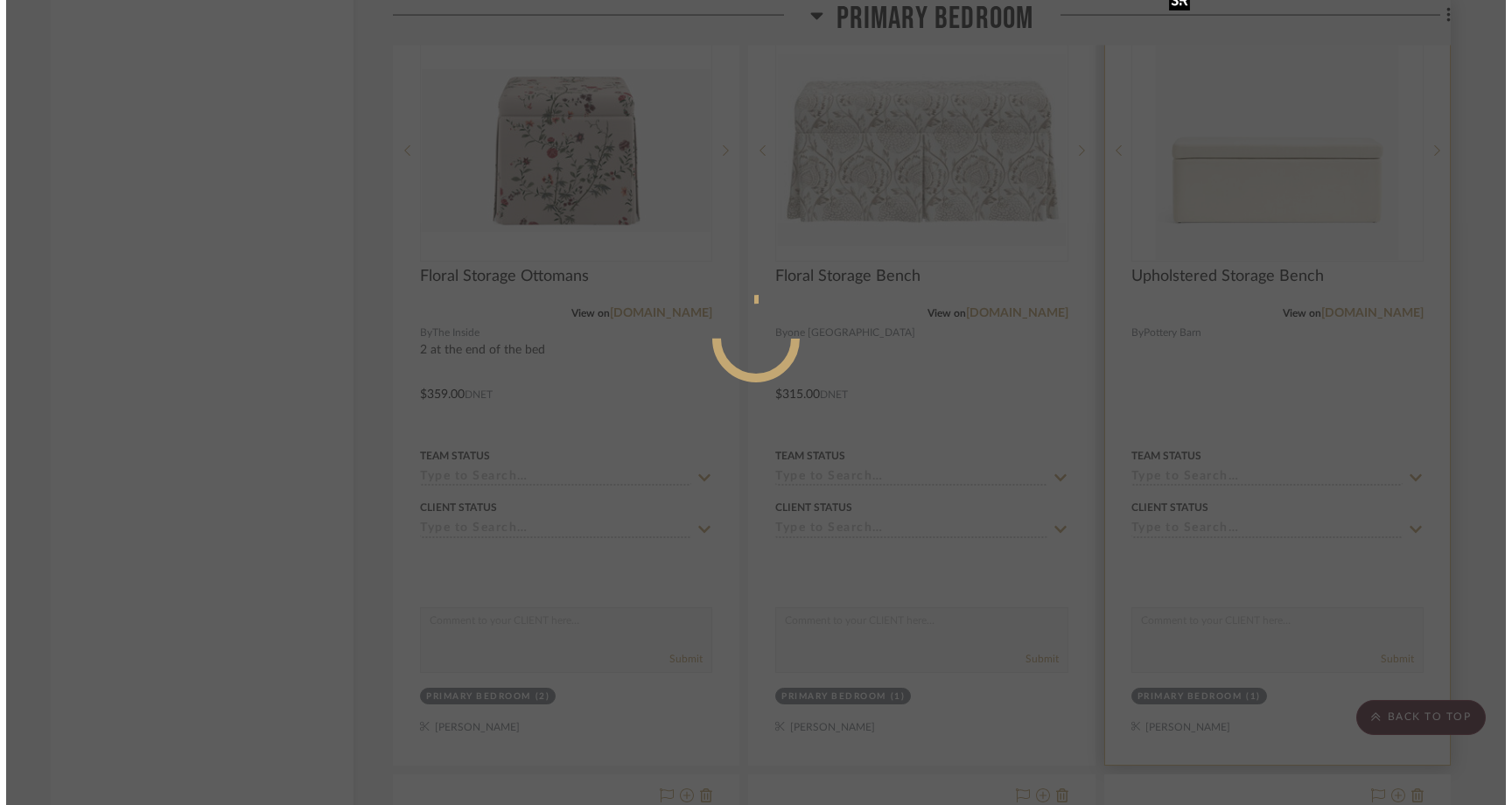 scroll, scrollTop: 0, scrollLeft: 0, axis: both 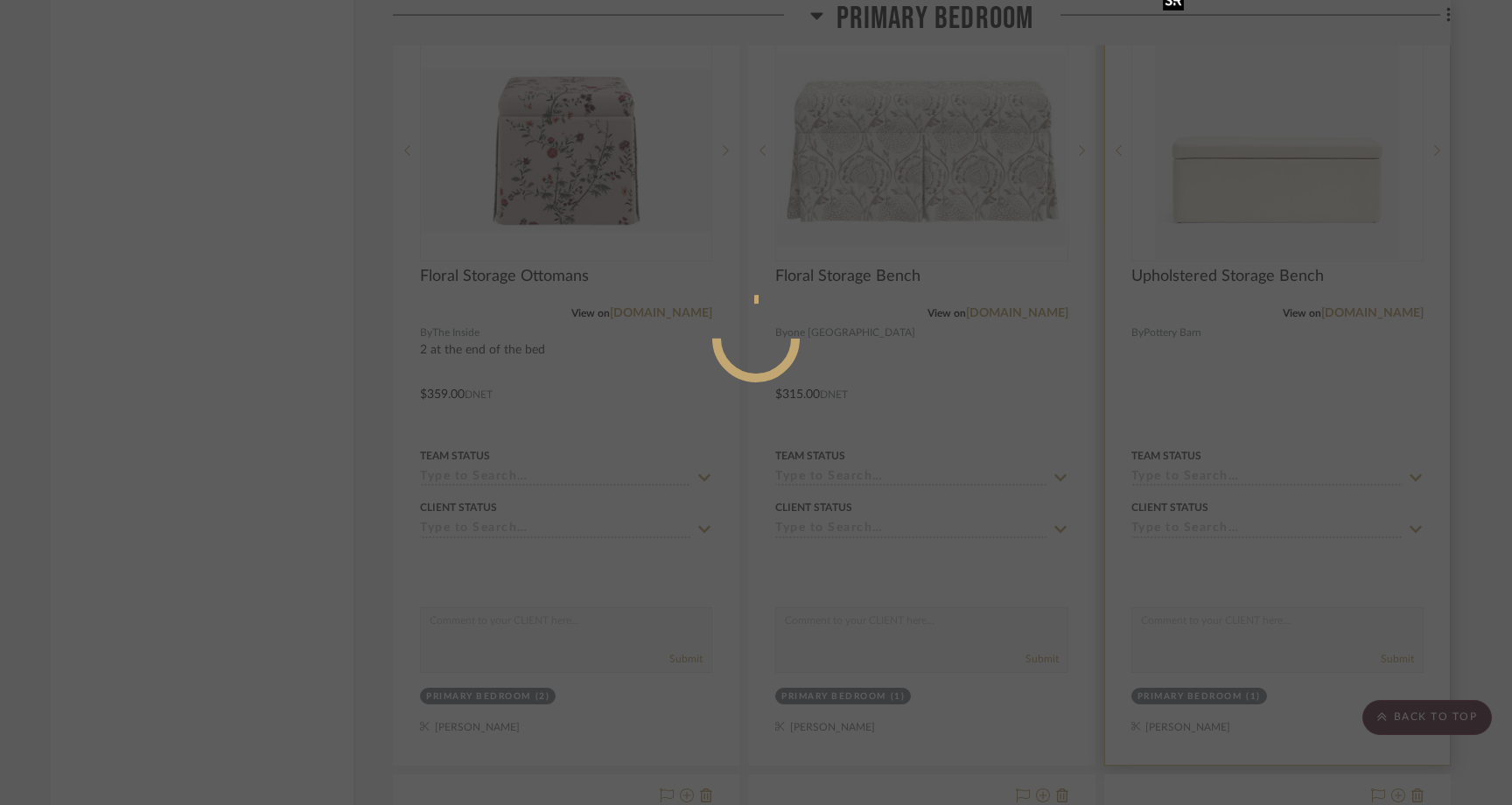click at bounding box center (756, 402) 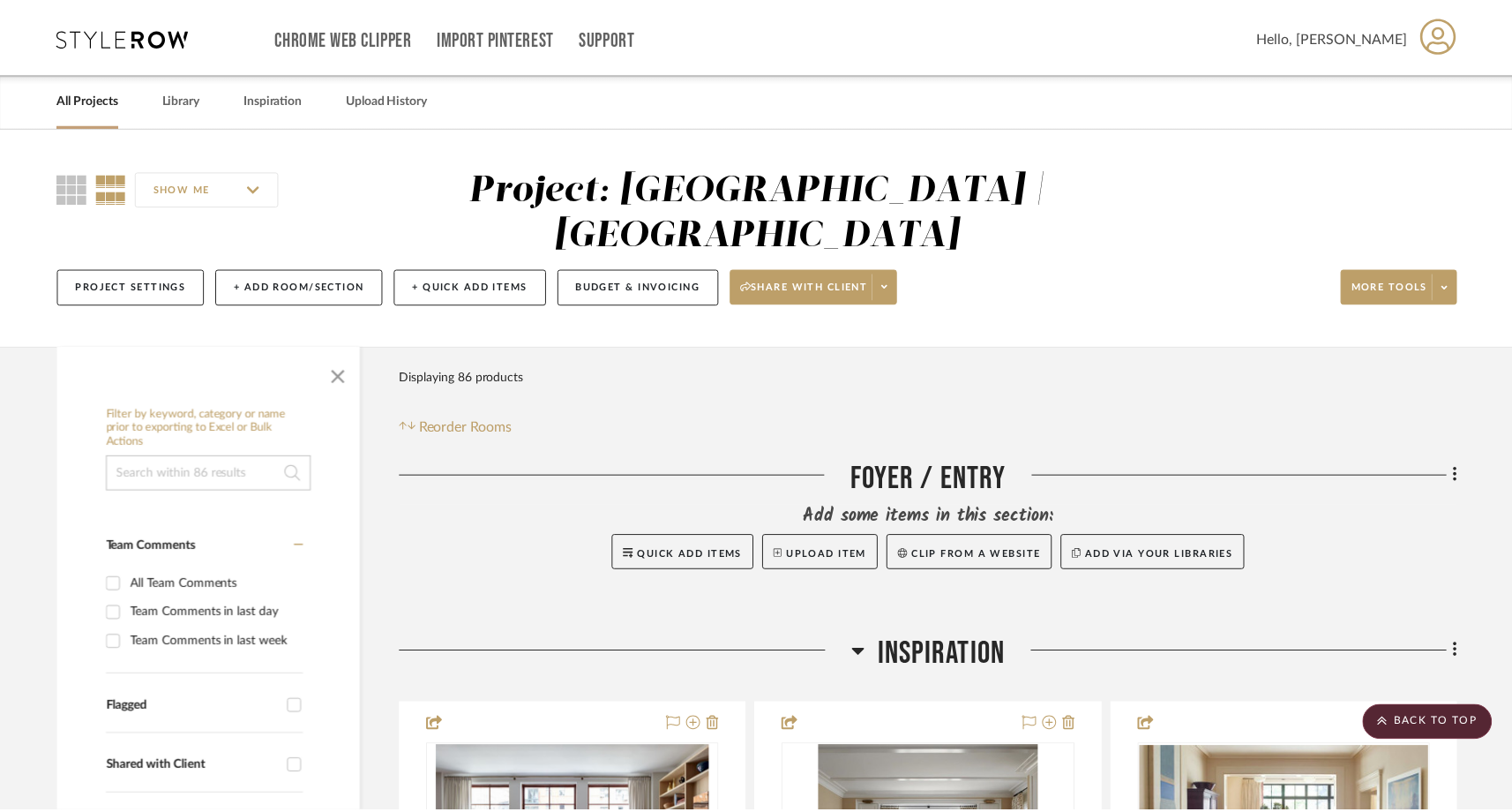 scroll, scrollTop: 10722, scrollLeft: 0, axis: vertical 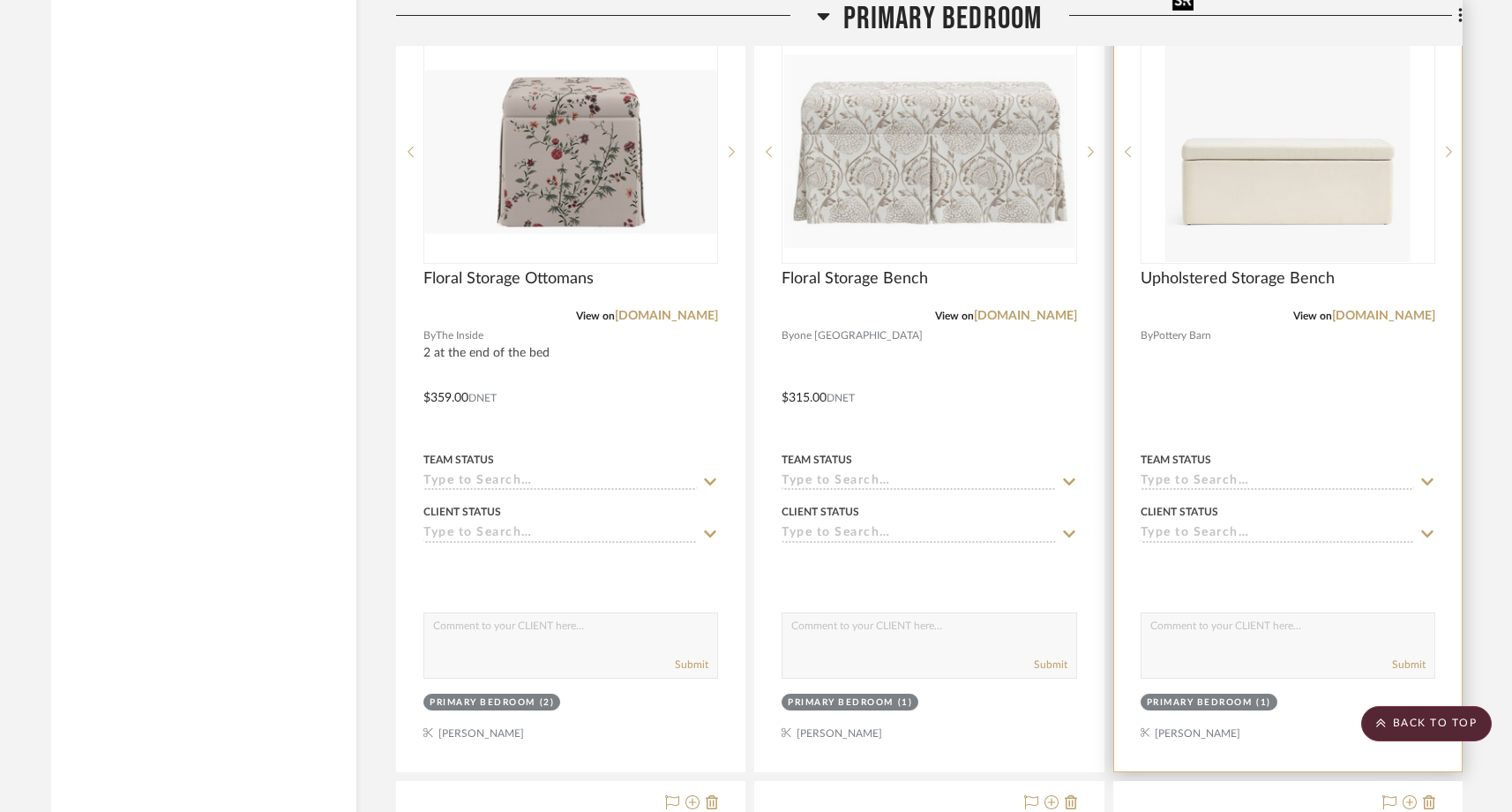 click at bounding box center (1288, 152) 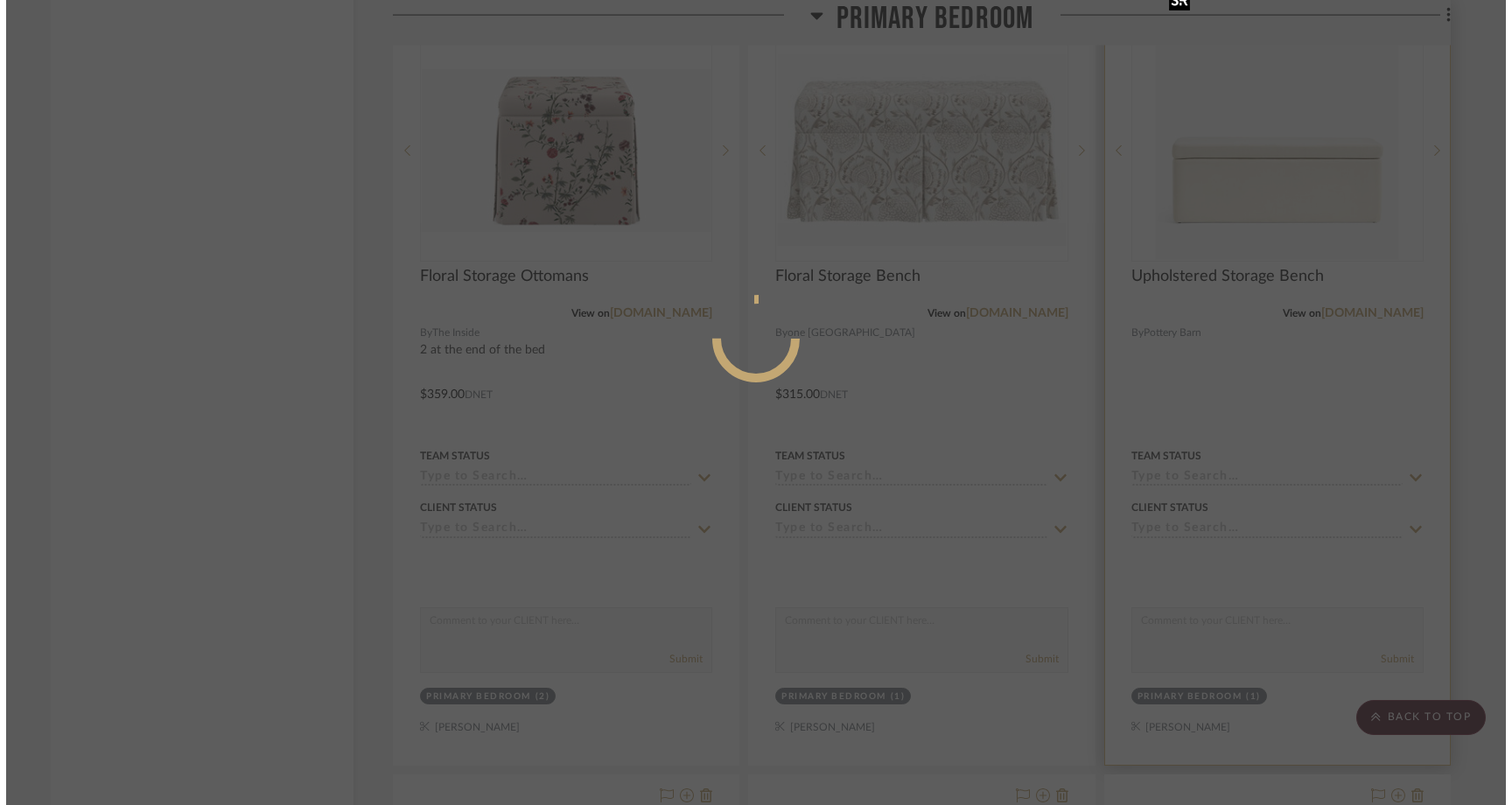 scroll, scrollTop: 0, scrollLeft: 0, axis: both 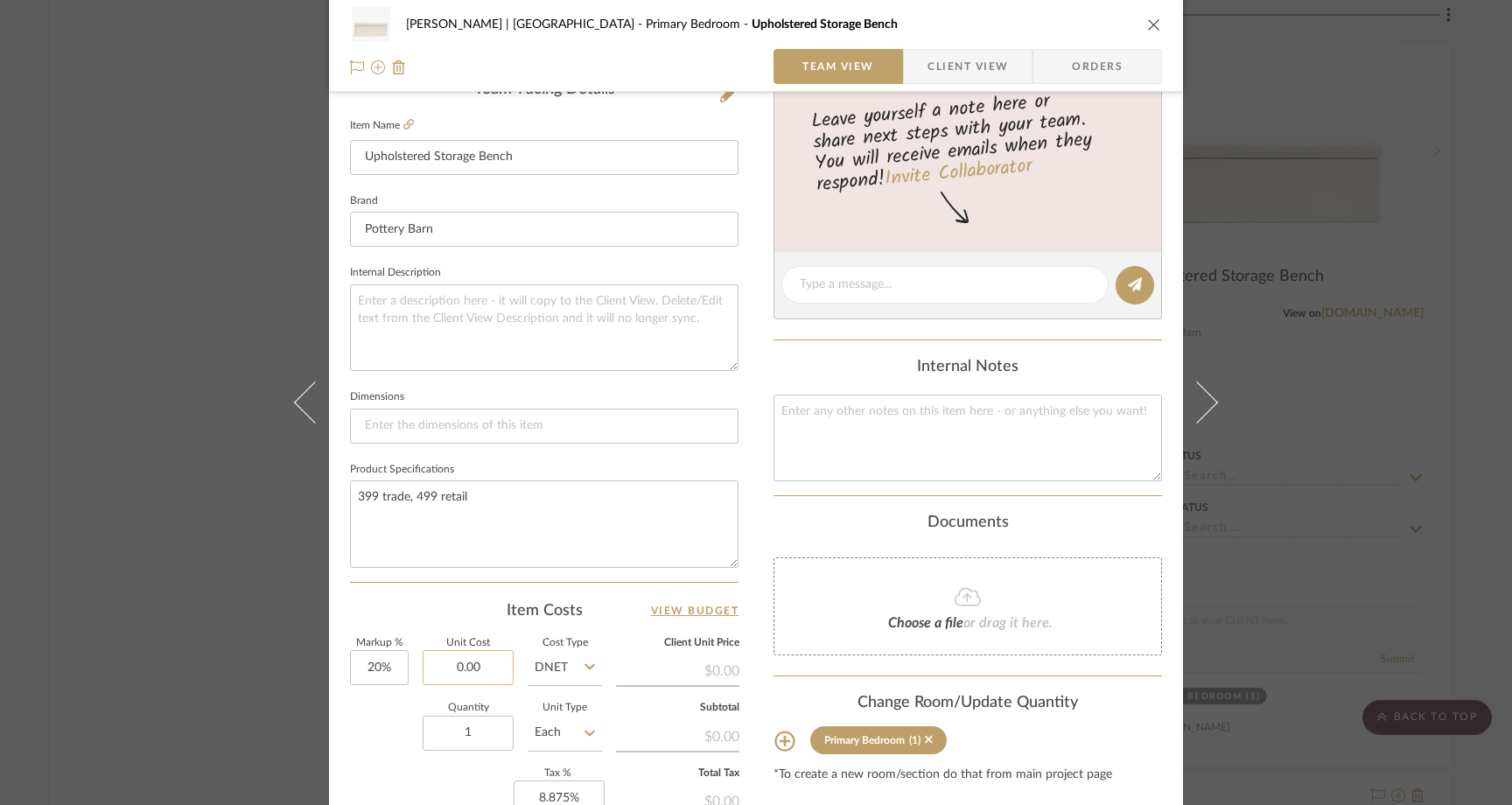 click on "0.00" 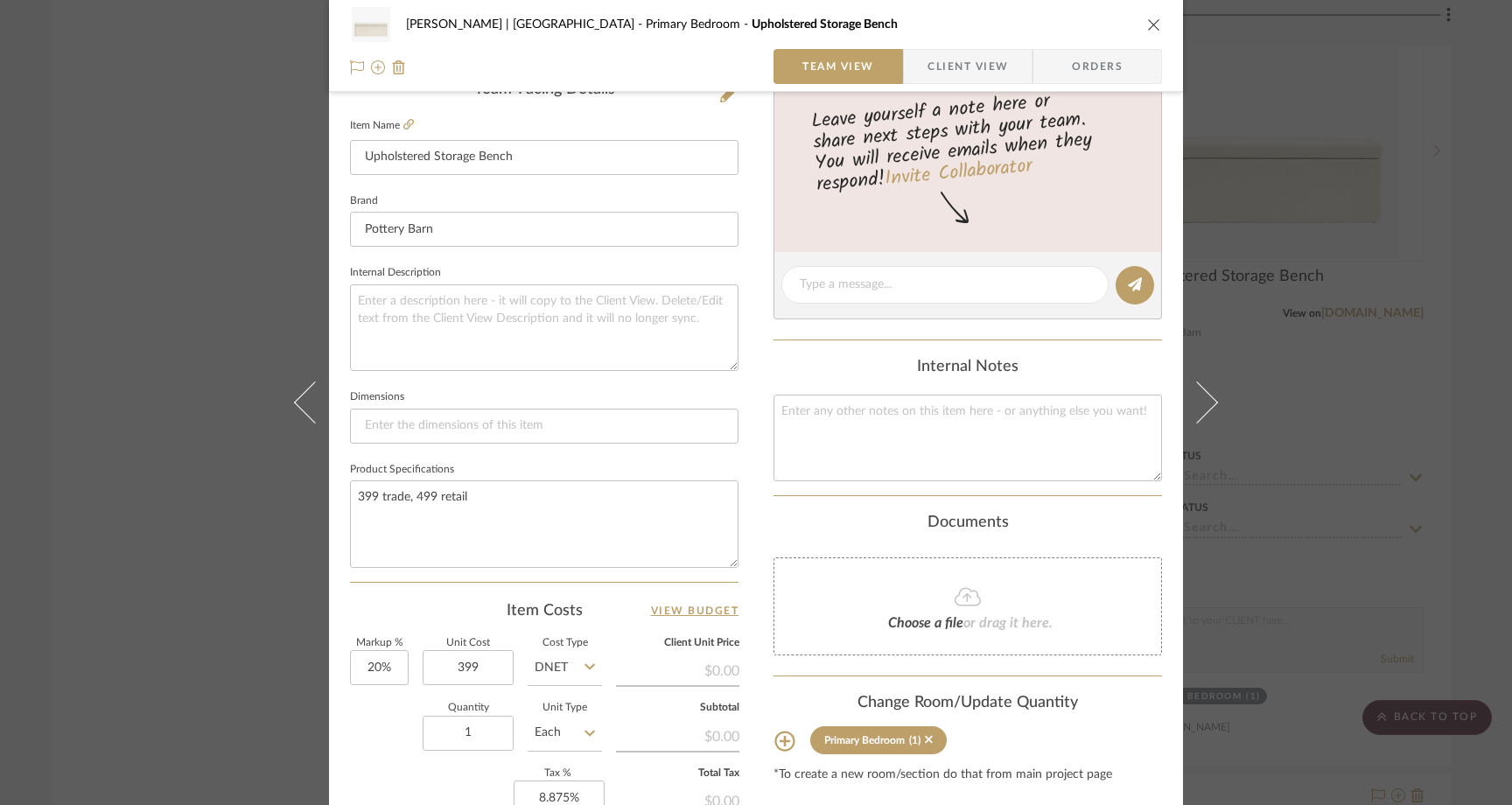 type on "$399.00" 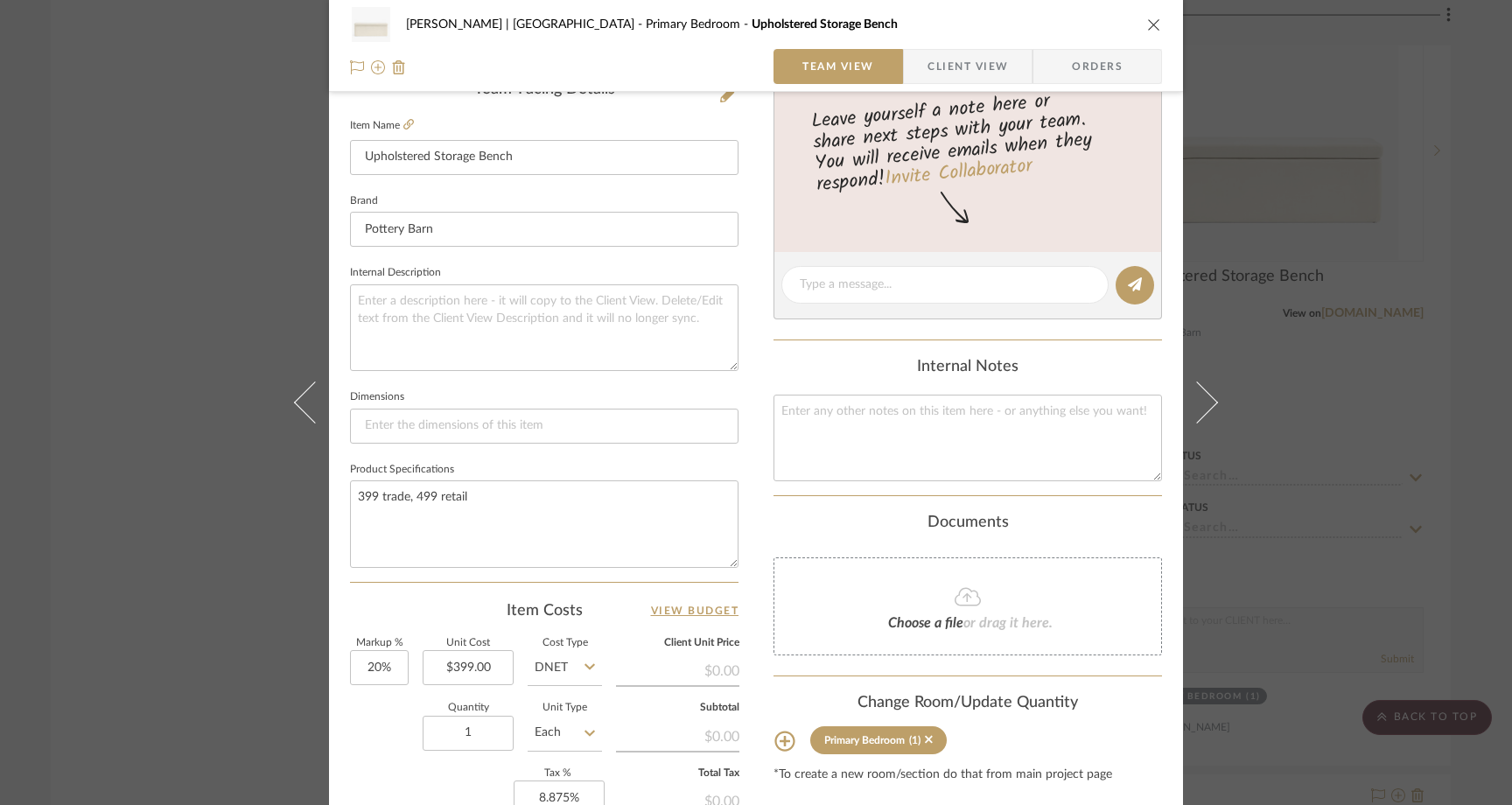 click on "Markup %  20%  Unit Cost  $399.00  Cost Type  DNET  Client Unit Price   $0.00   Quantity  1  Unit Type  Each  Subtotal   $0.00   Tax %  8.875%  Total Tax   $0.00   Shipping Cost  $0.00  Ship. Markup %  0% Taxable  Total Shipping   $0.00" 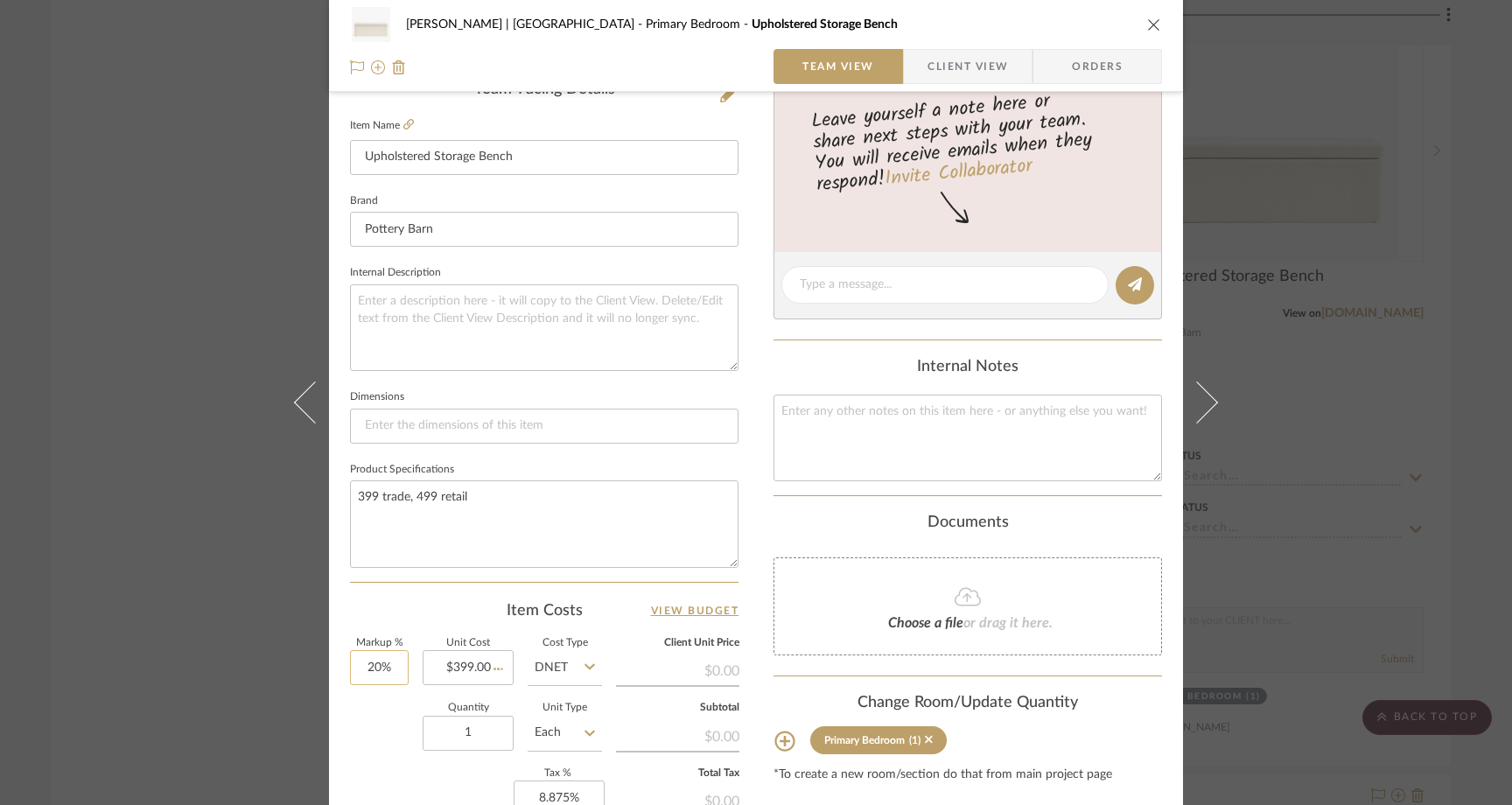 type on "20" 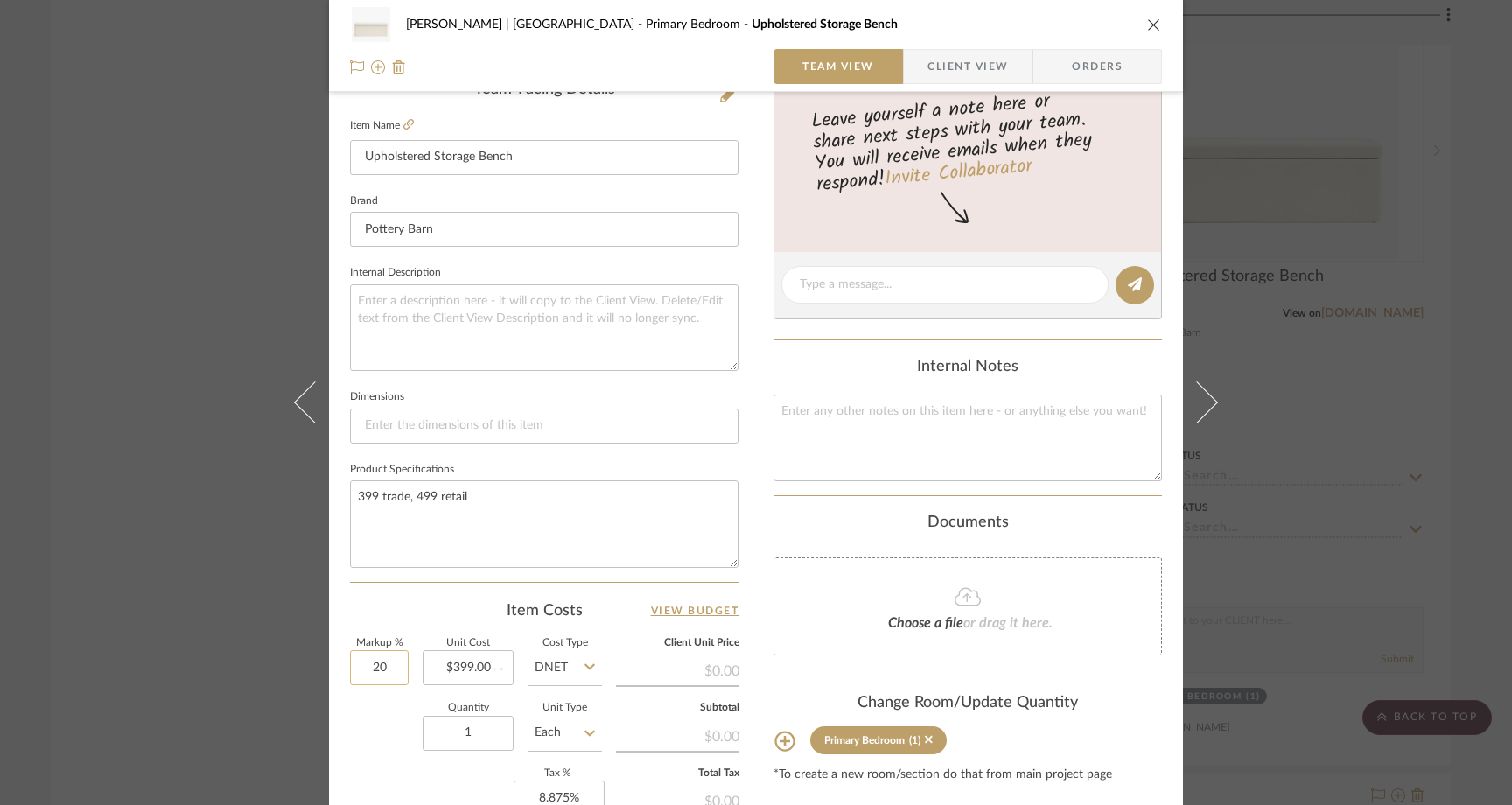 click on "20" 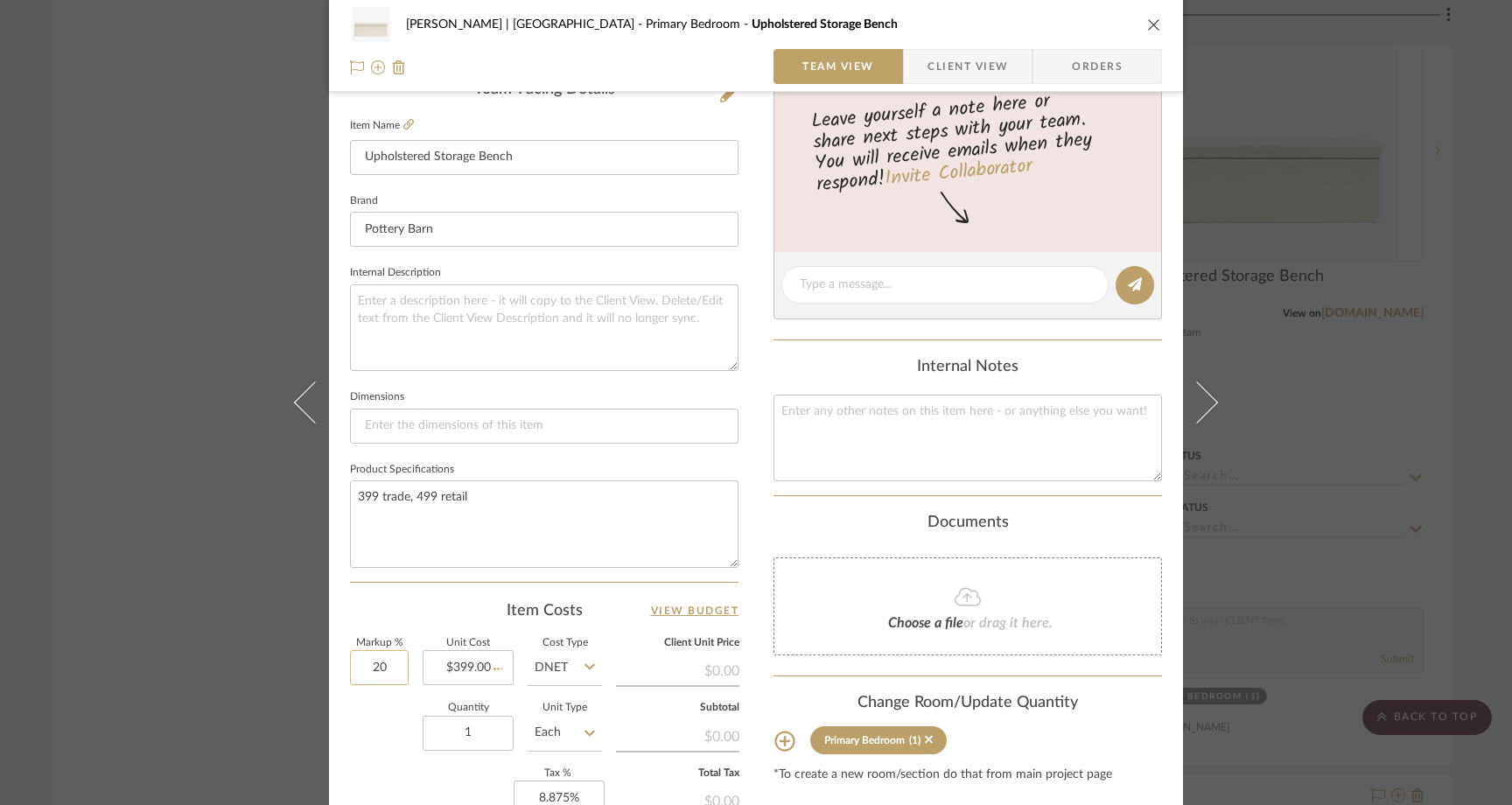 type 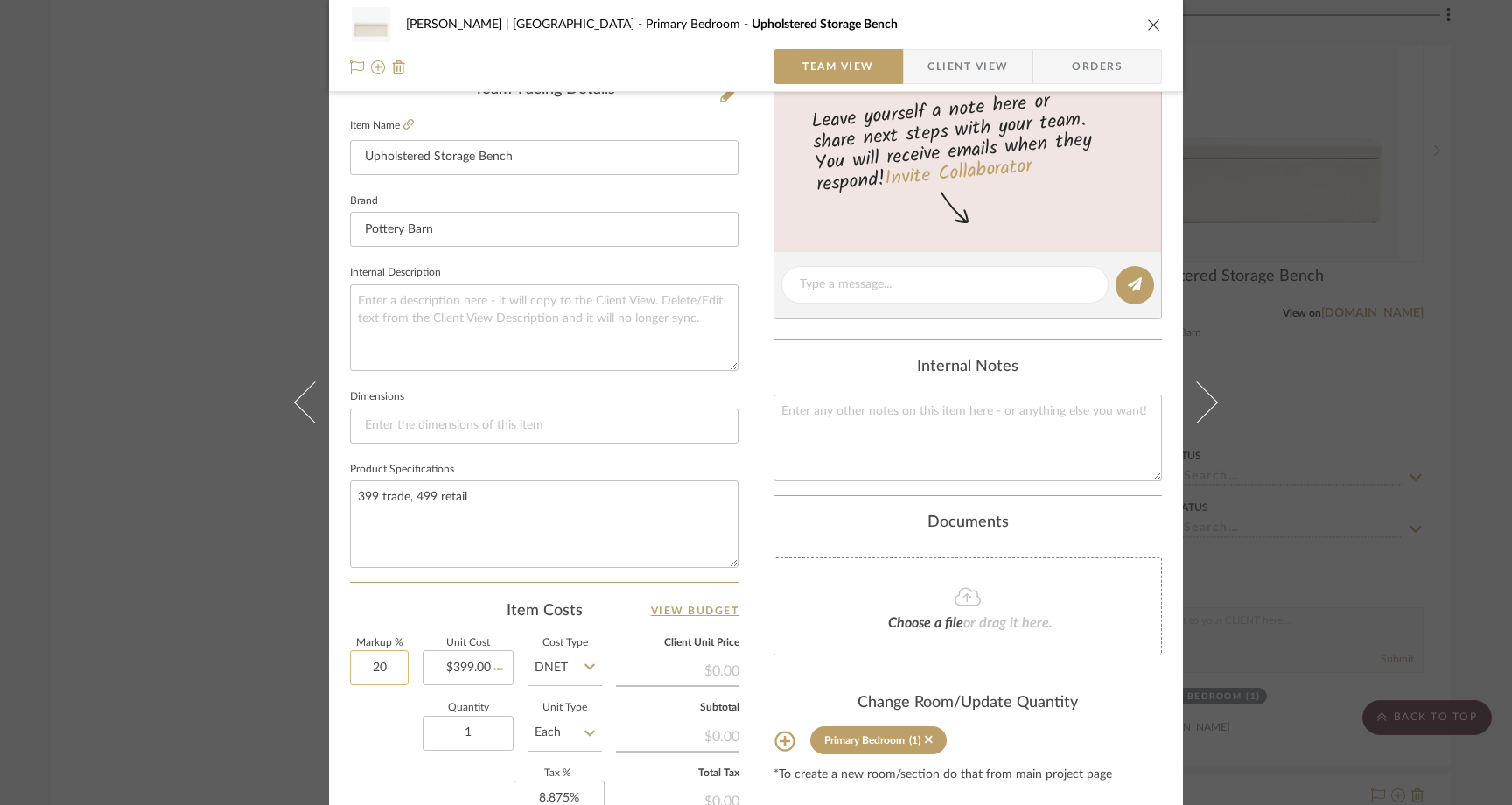 type 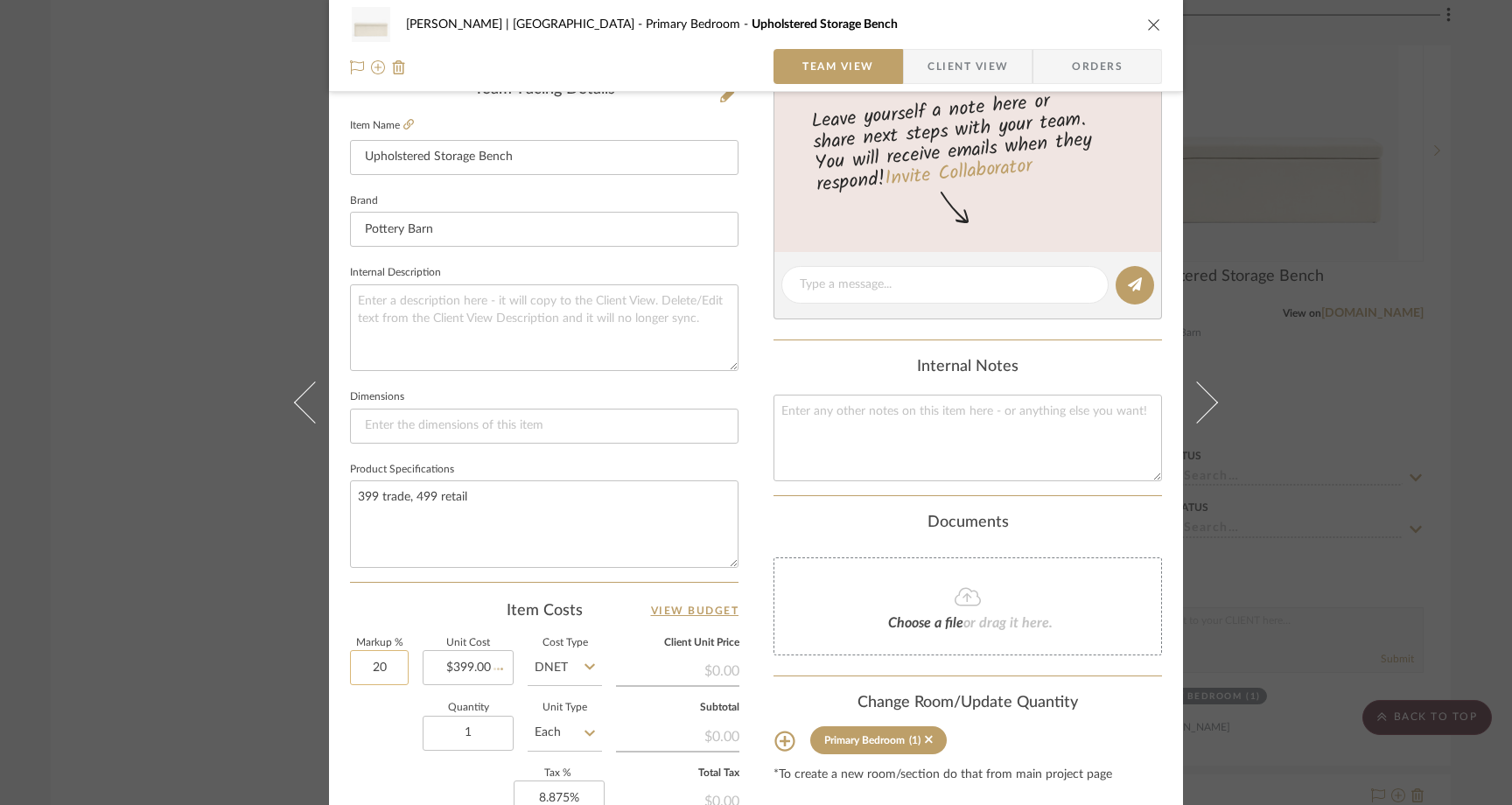 type on "$47.88" 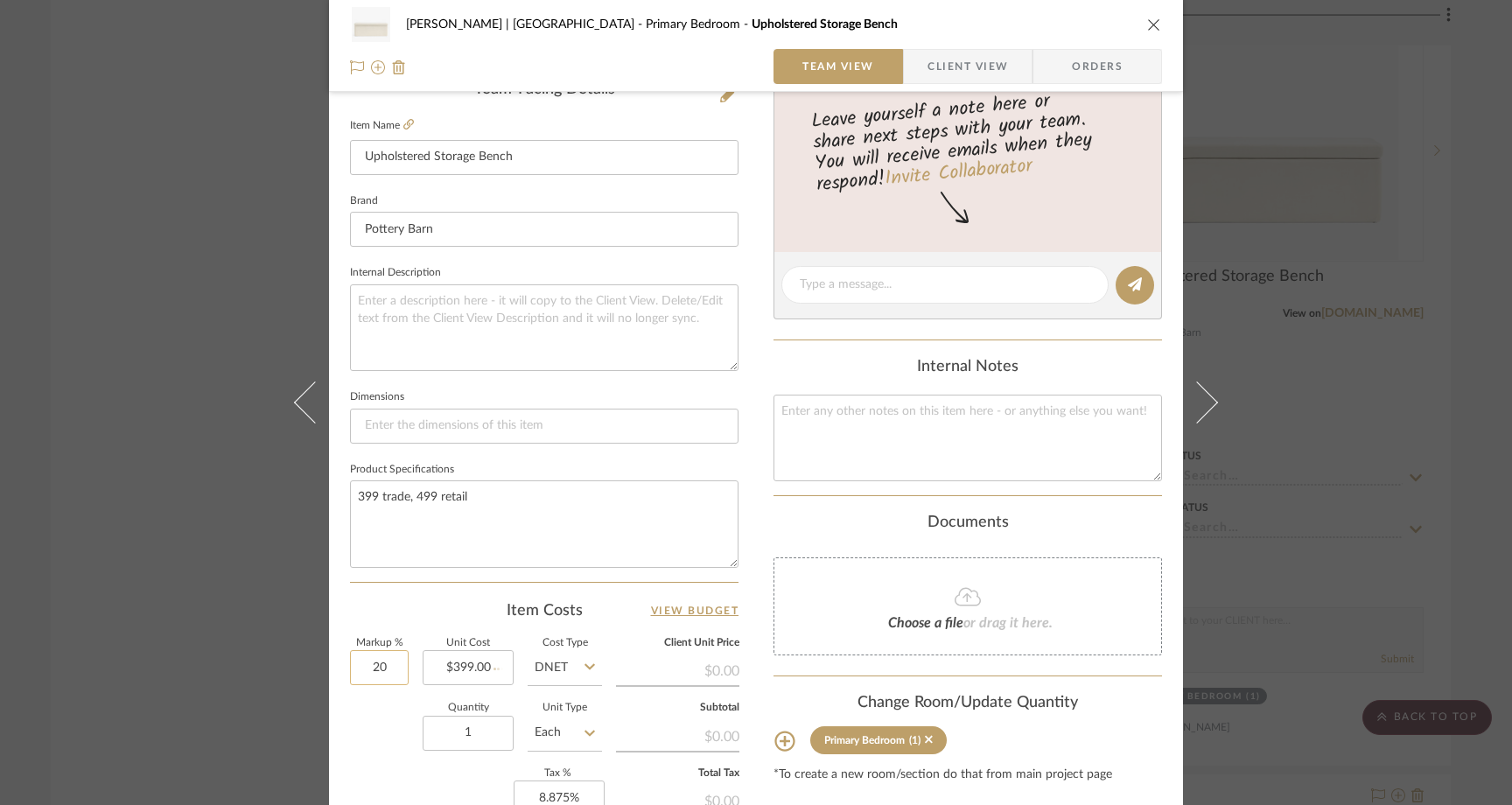 type 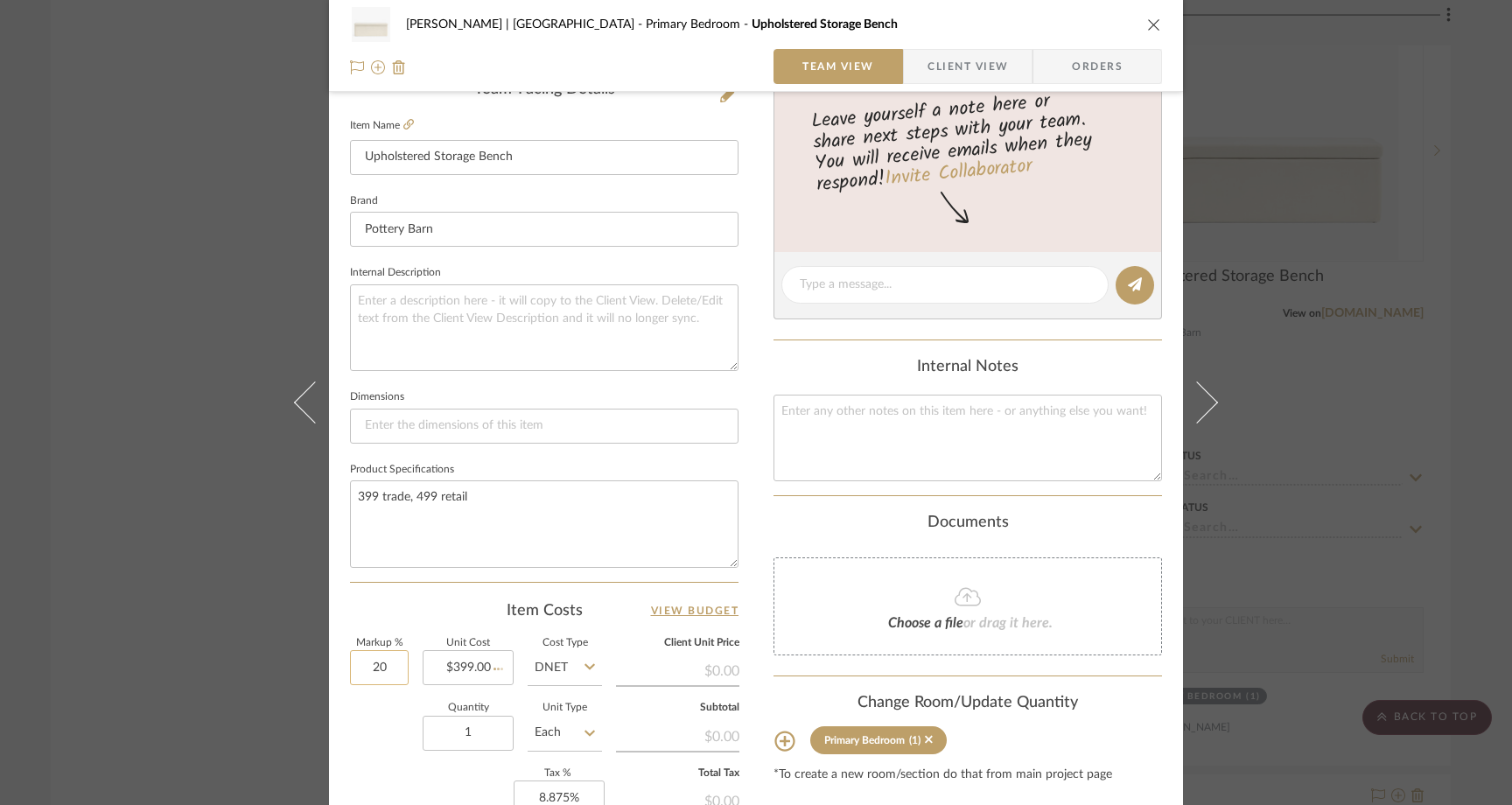 type 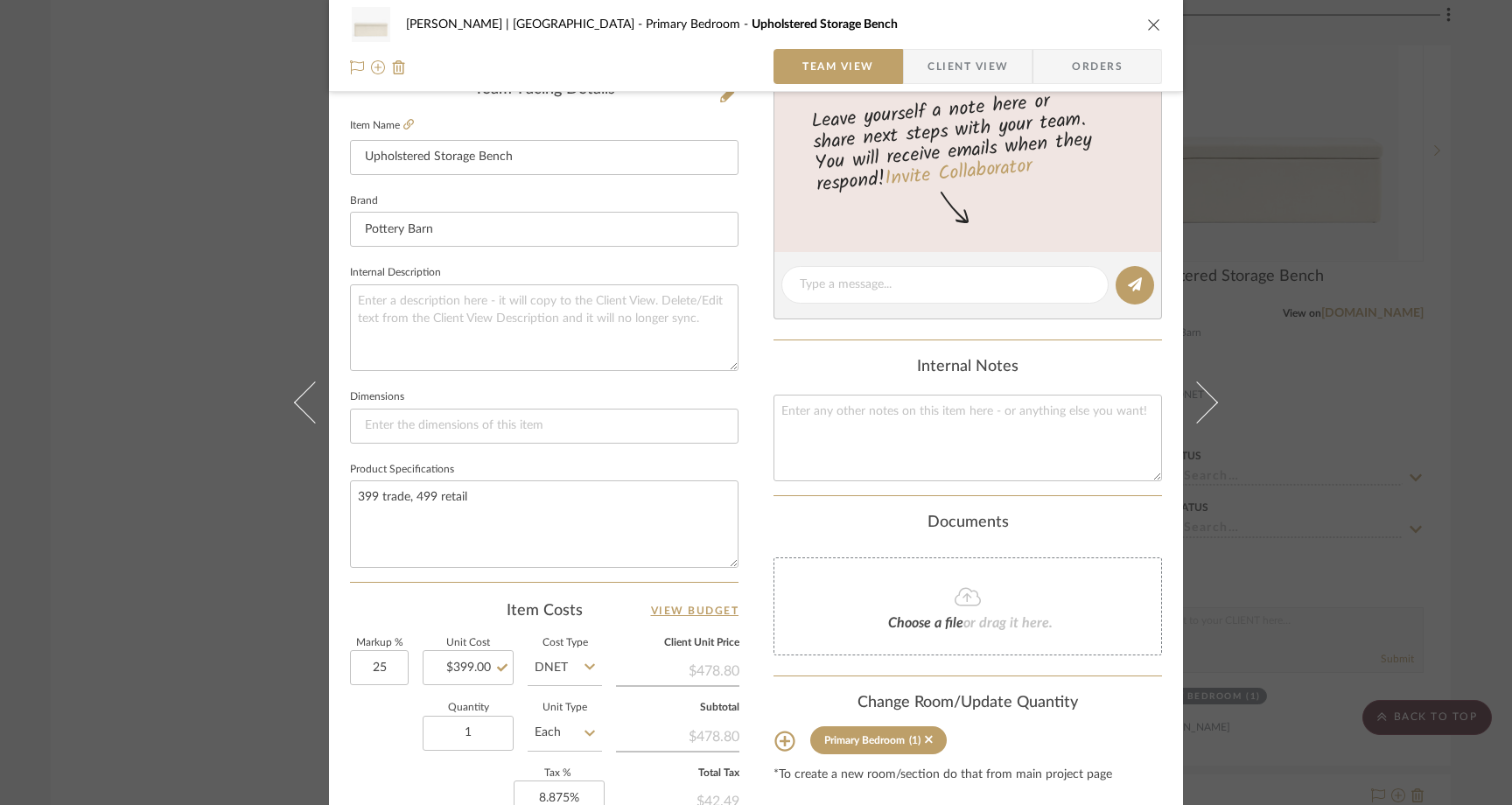 type on "25%" 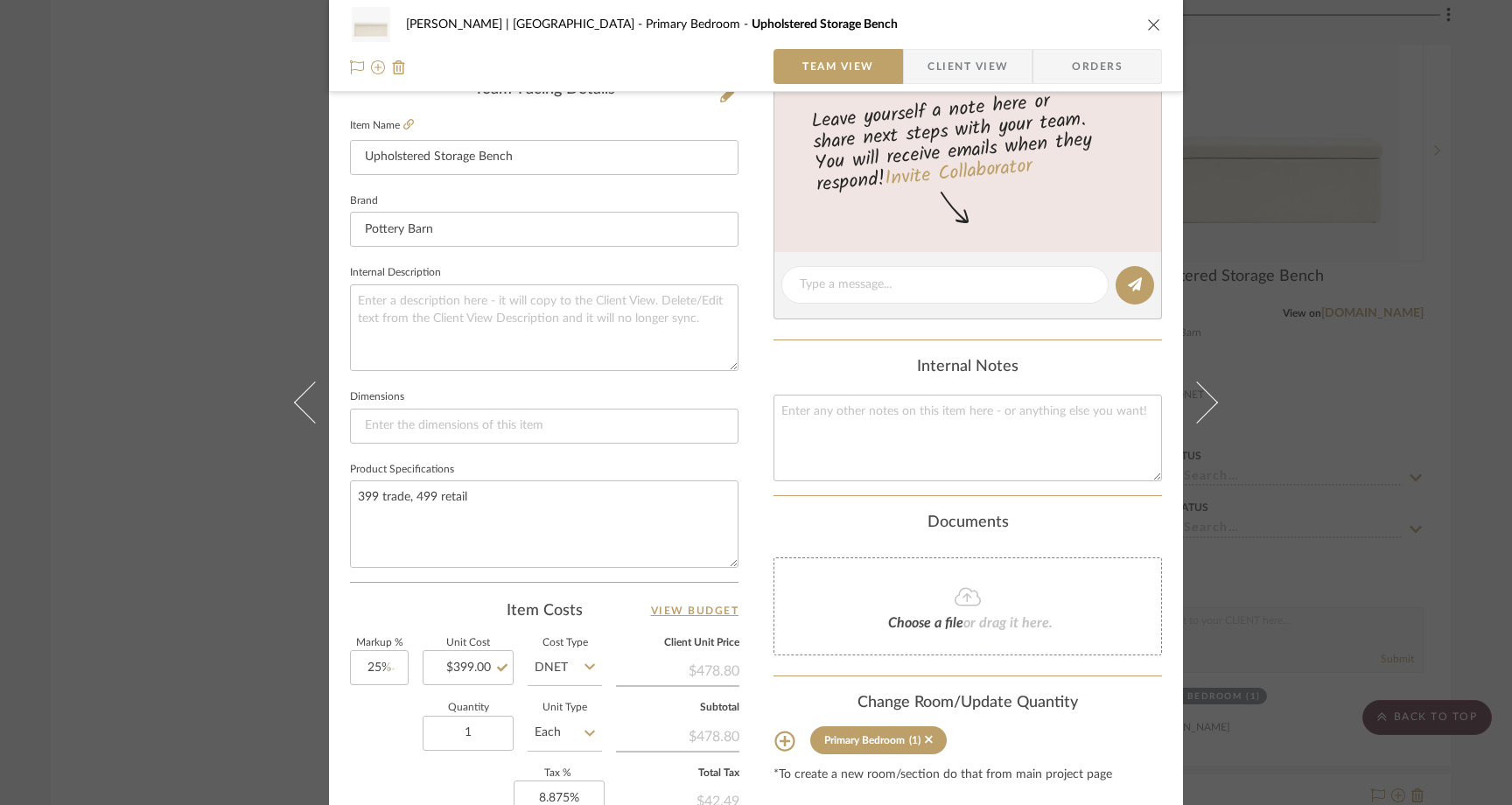 click on "Quantity  1  Unit Type  Each" 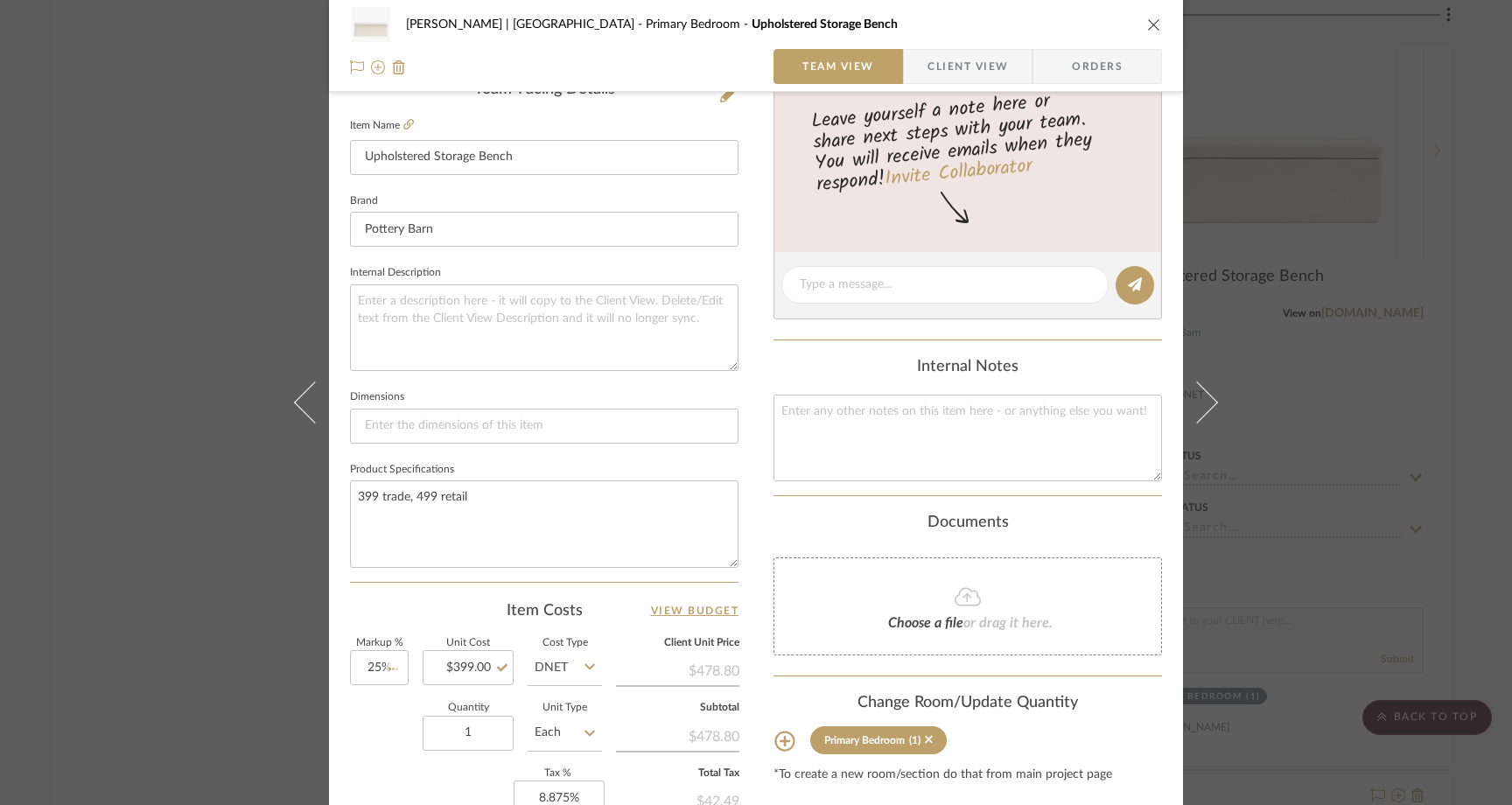 type 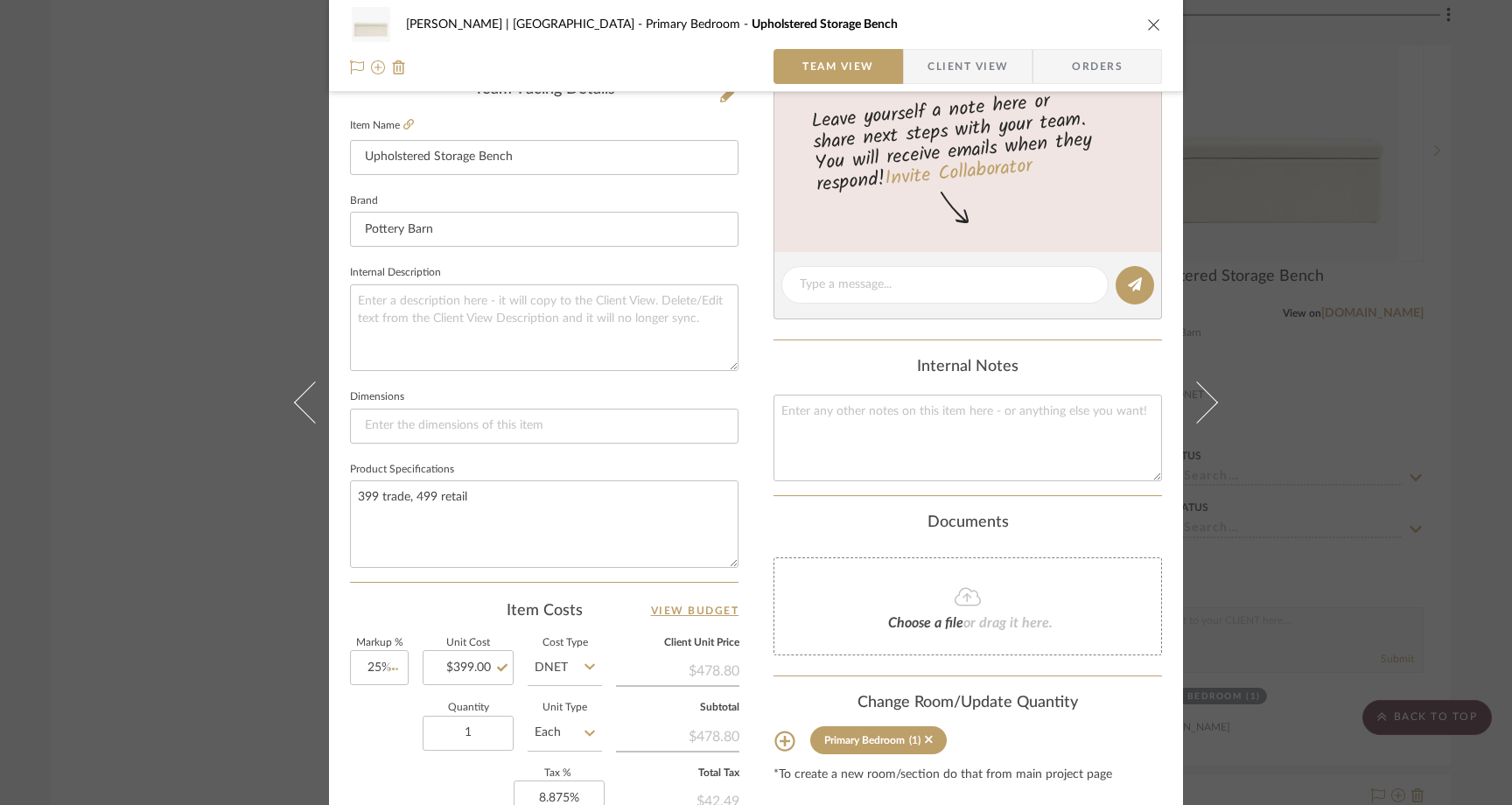 type 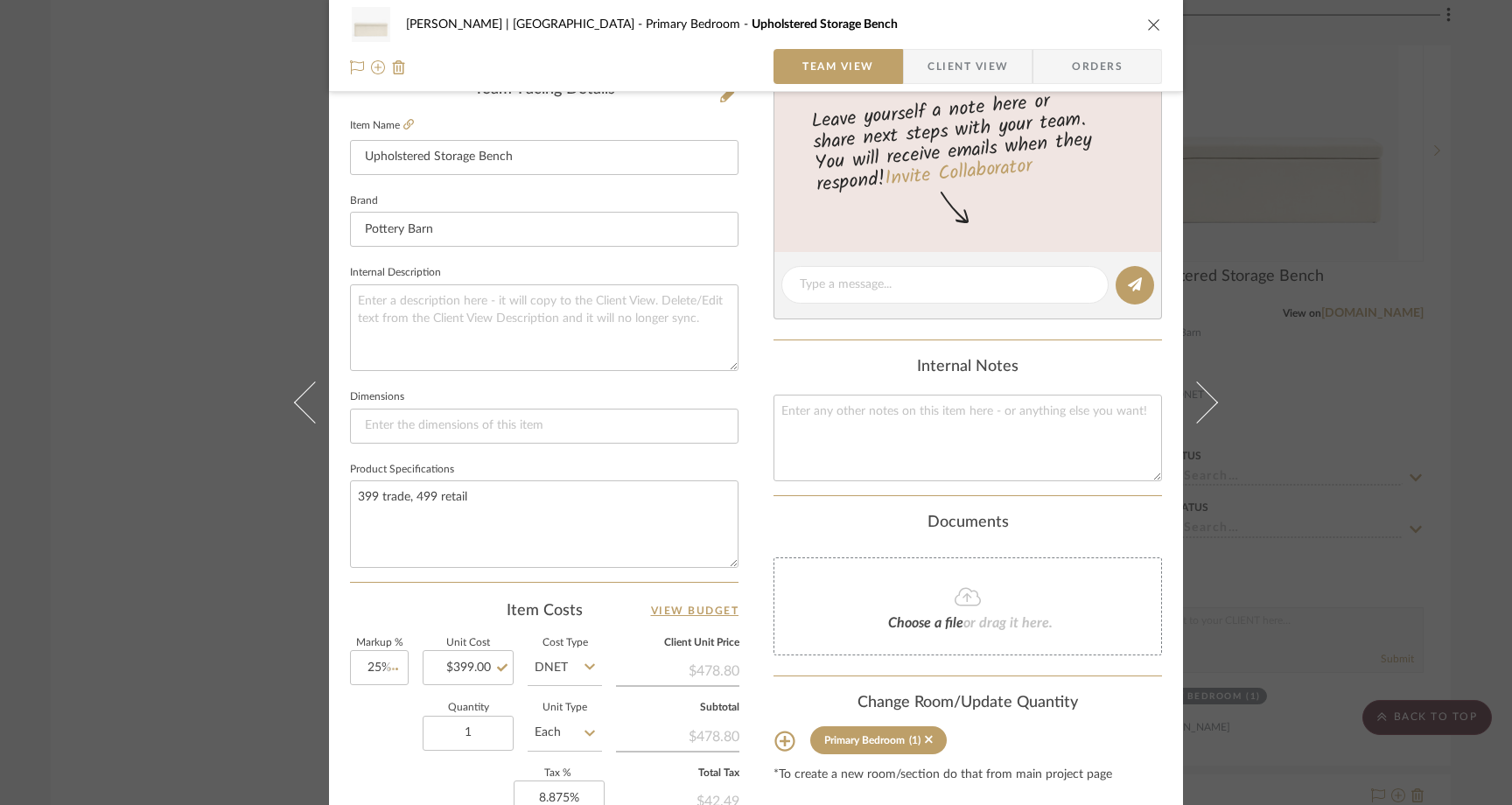 type on "$49.88" 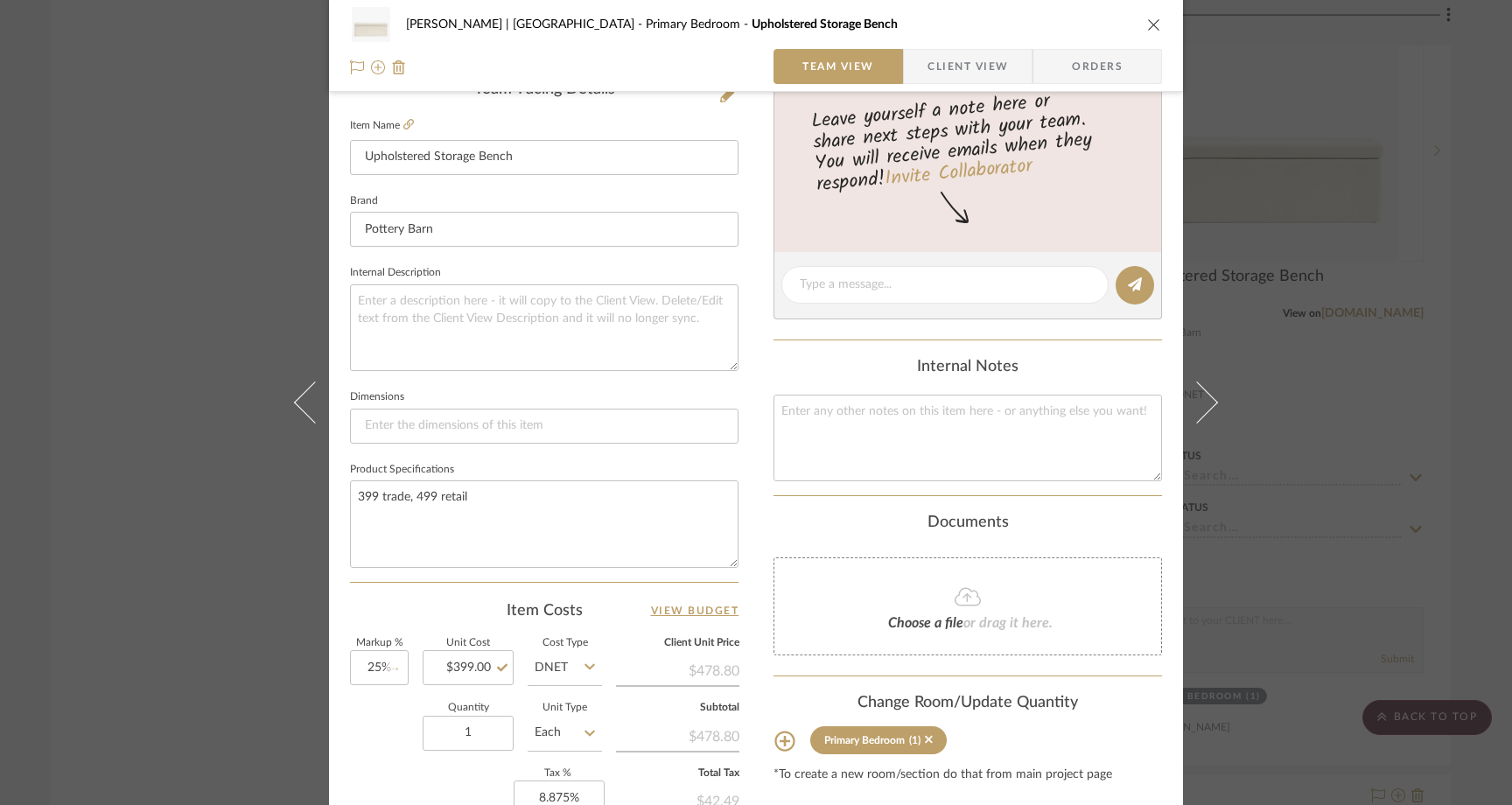 type 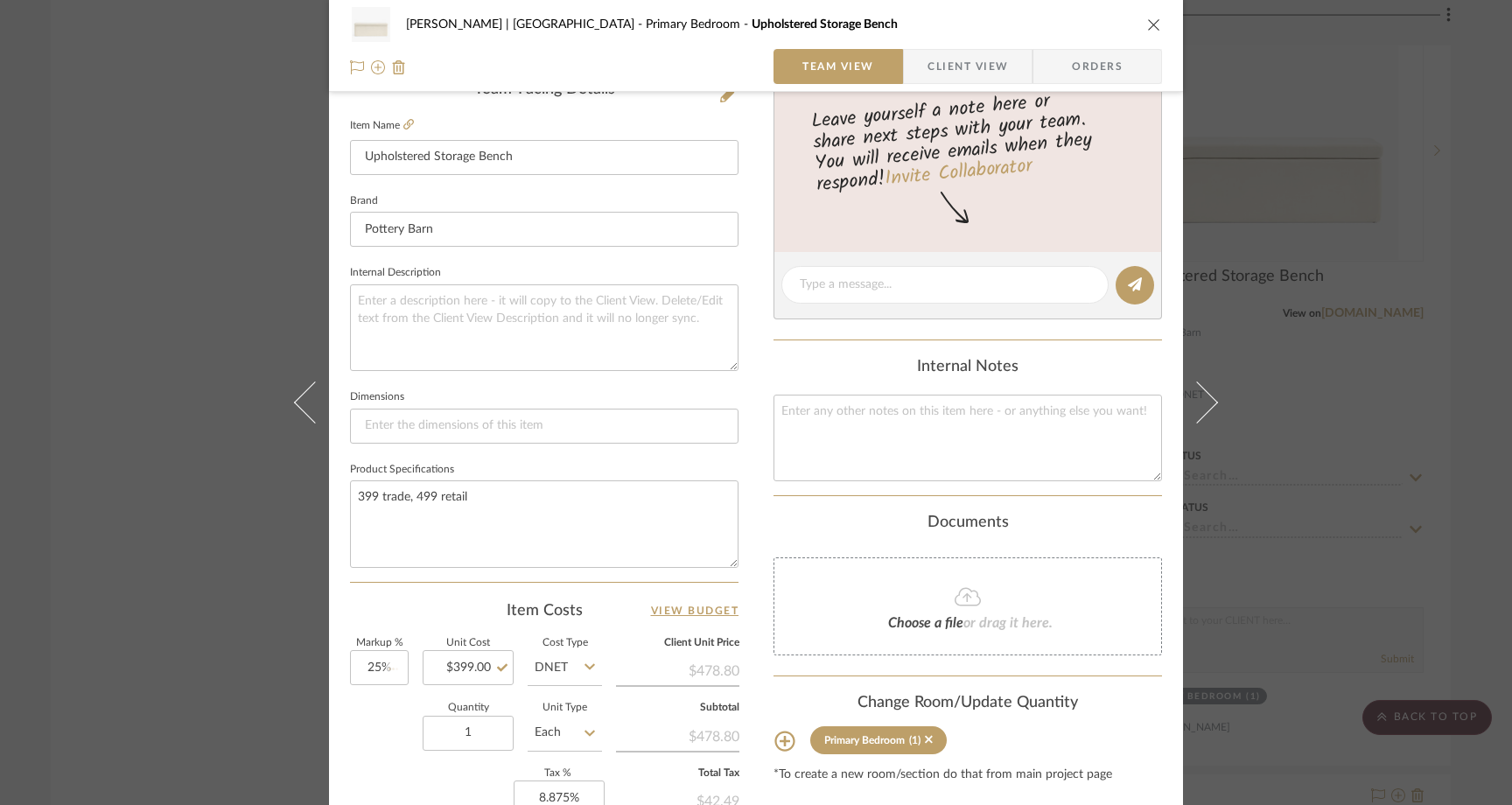 type 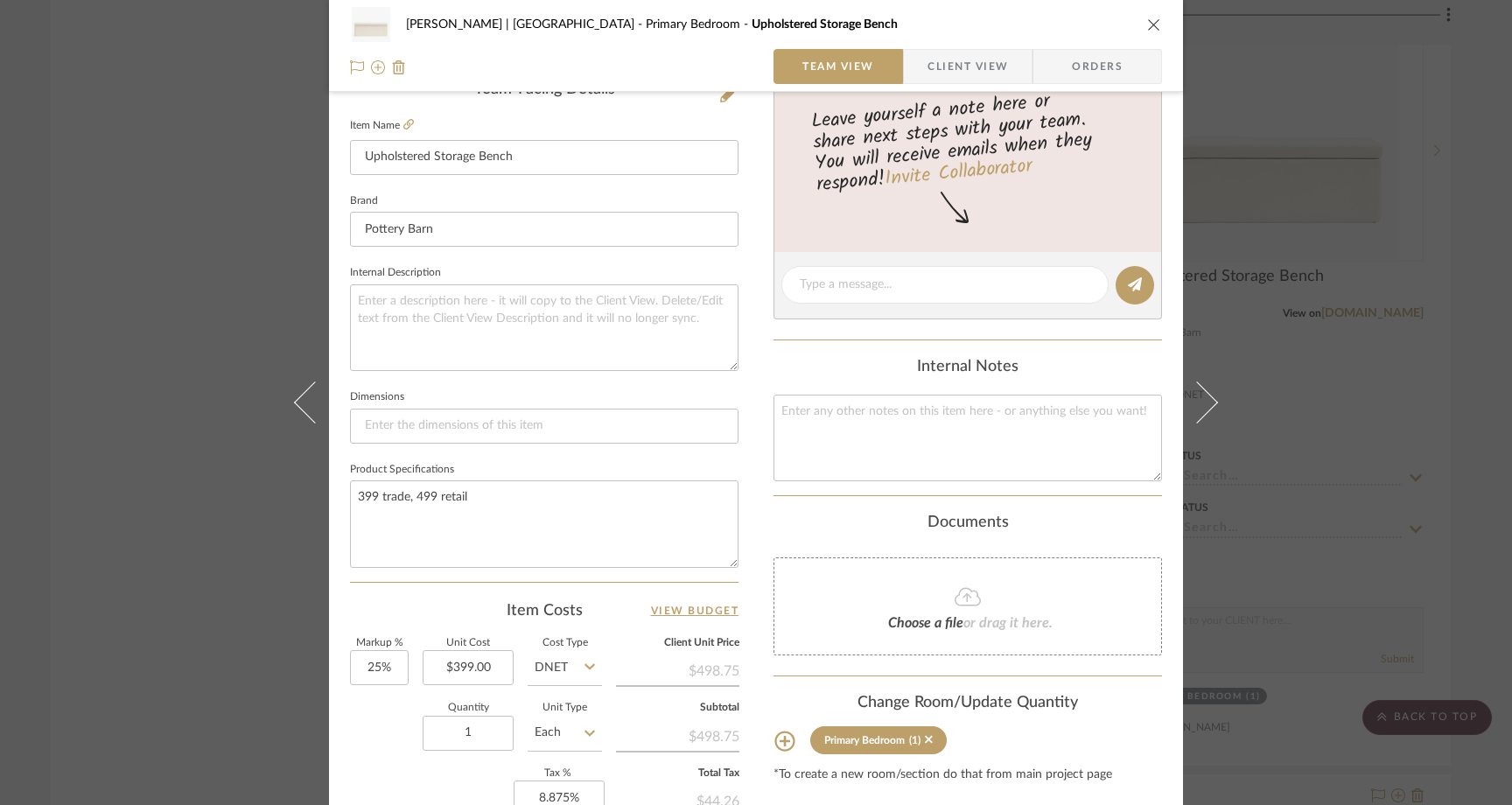 click on "Ferree | Brooklyn Heights Primary Bedroom Upholstered Storage Bench Team View Client View Orders 1 / 4  Team-Facing Details   Item Name  Upholstered Storage Bench  Brand  Pottery Barn  Internal Description   Dimensions   Product Specifications  399 trade, 499 retail  Item Costs   View Budget   Markup %  25%  Unit Cost  $399.00  Cost Type  DNET  Client Unit Price   $498.75   Quantity  1  Unit Type  Each  Subtotal   $498.75   Tax %  8.875%  Total Tax   $44.26   Shipping Cost  $49.88  Ship. Markup %  0% Taxable  Total Shipping   $49.88  Total Client Price  $592.89  Your Cost  $484.29  Your Margin  $99.75  Content here copies to Client View - confirm visibility there.  Show in Client Dashboard   Include in Budget   View Budget  Team Status  Lead Time  In Stock Weeks  Est. Min   Est. Max   Due Date   Install Date  Tasks / To-Dos /  team Messaging  Leave yourself a note here or share next steps with your team. You will receive emails when they
respond!  Invite Collaborator Internal Notes  Documents  (1)" at bounding box center [756, 402] 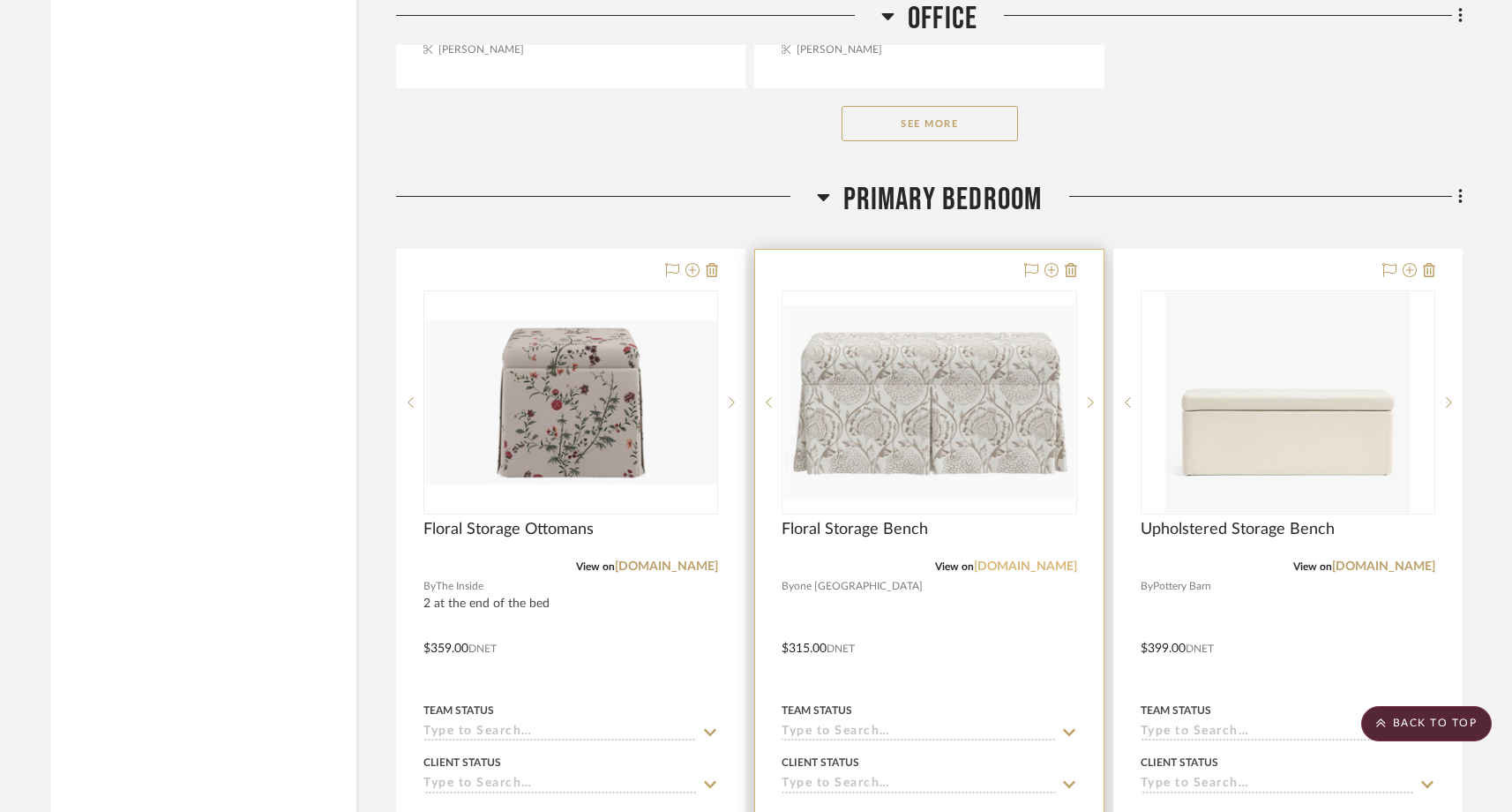 scroll, scrollTop: 10417, scrollLeft: 0, axis: vertical 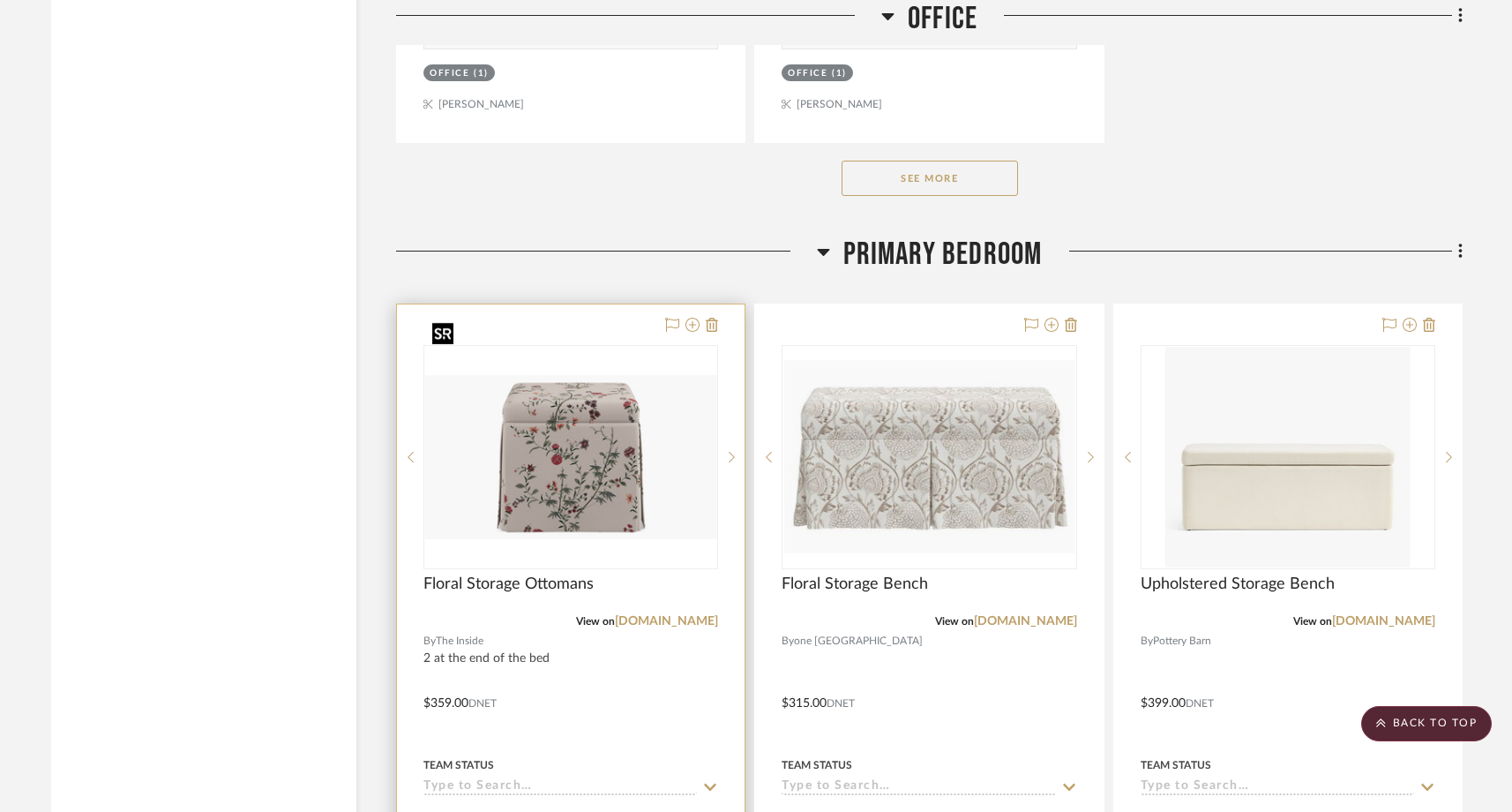 click at bounding box center [571, 457] 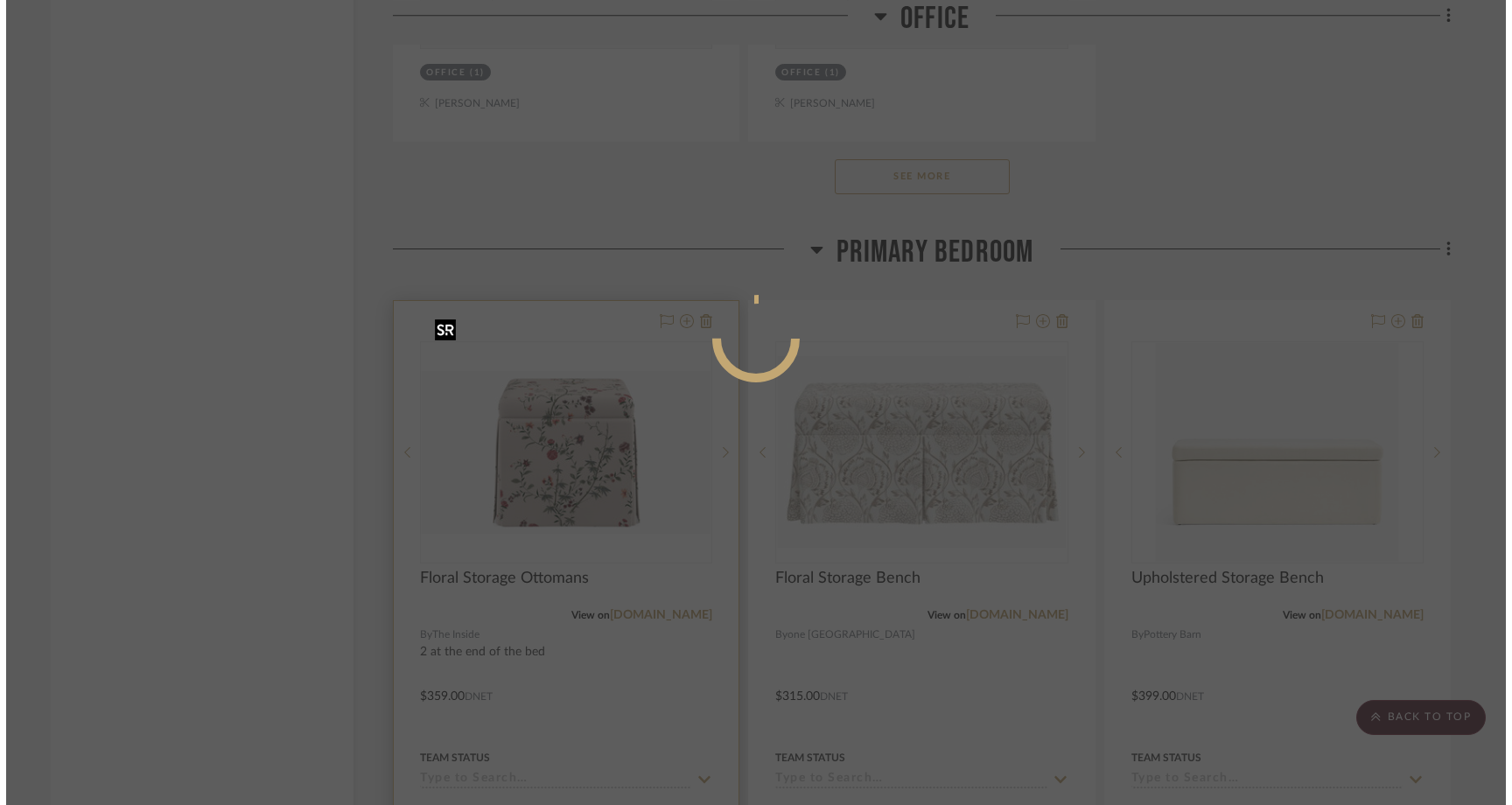 scroll, scrollTop: 0, scrollLeft: 0, axis: both 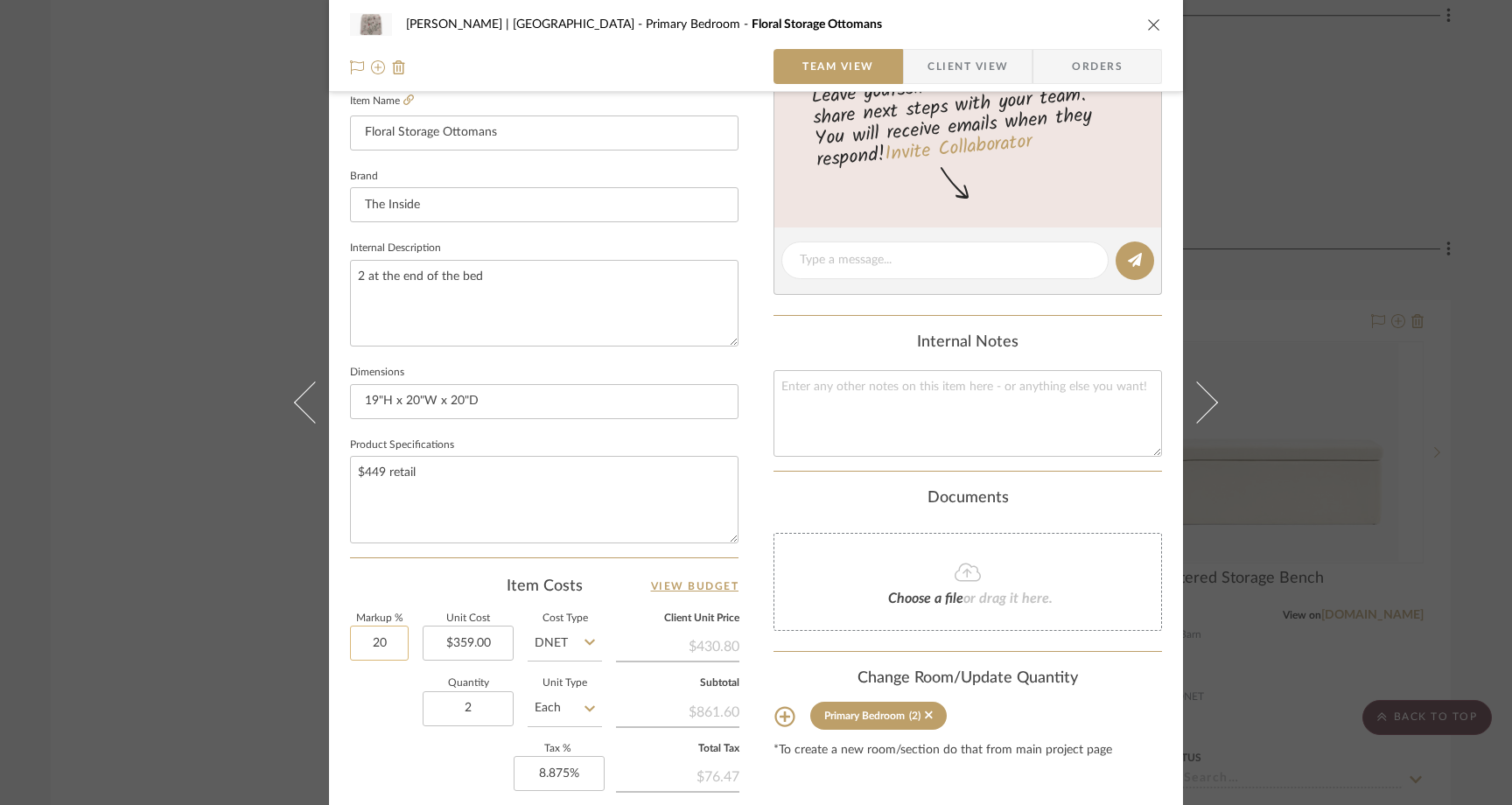 click on "20" 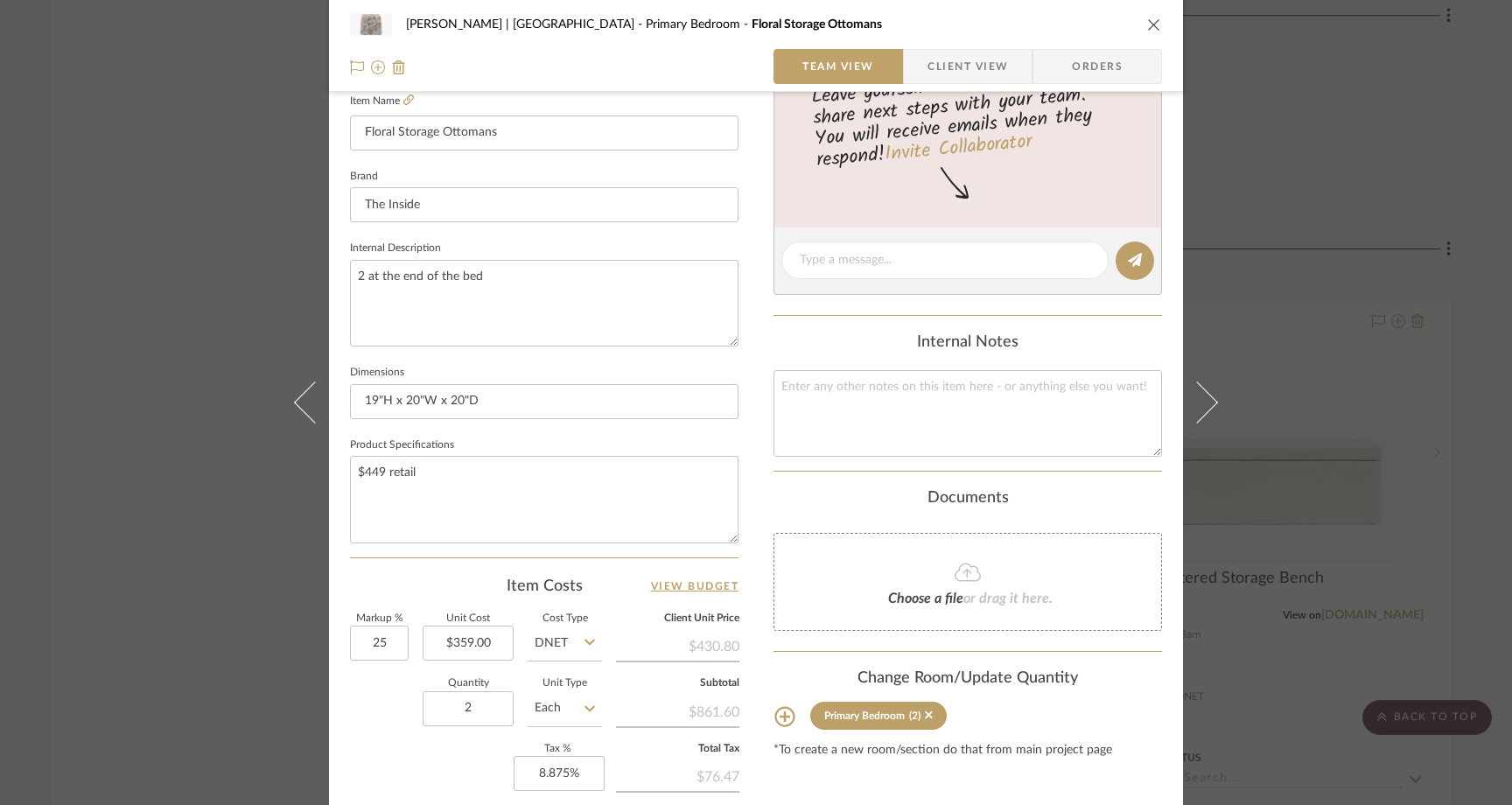 type on "25%" 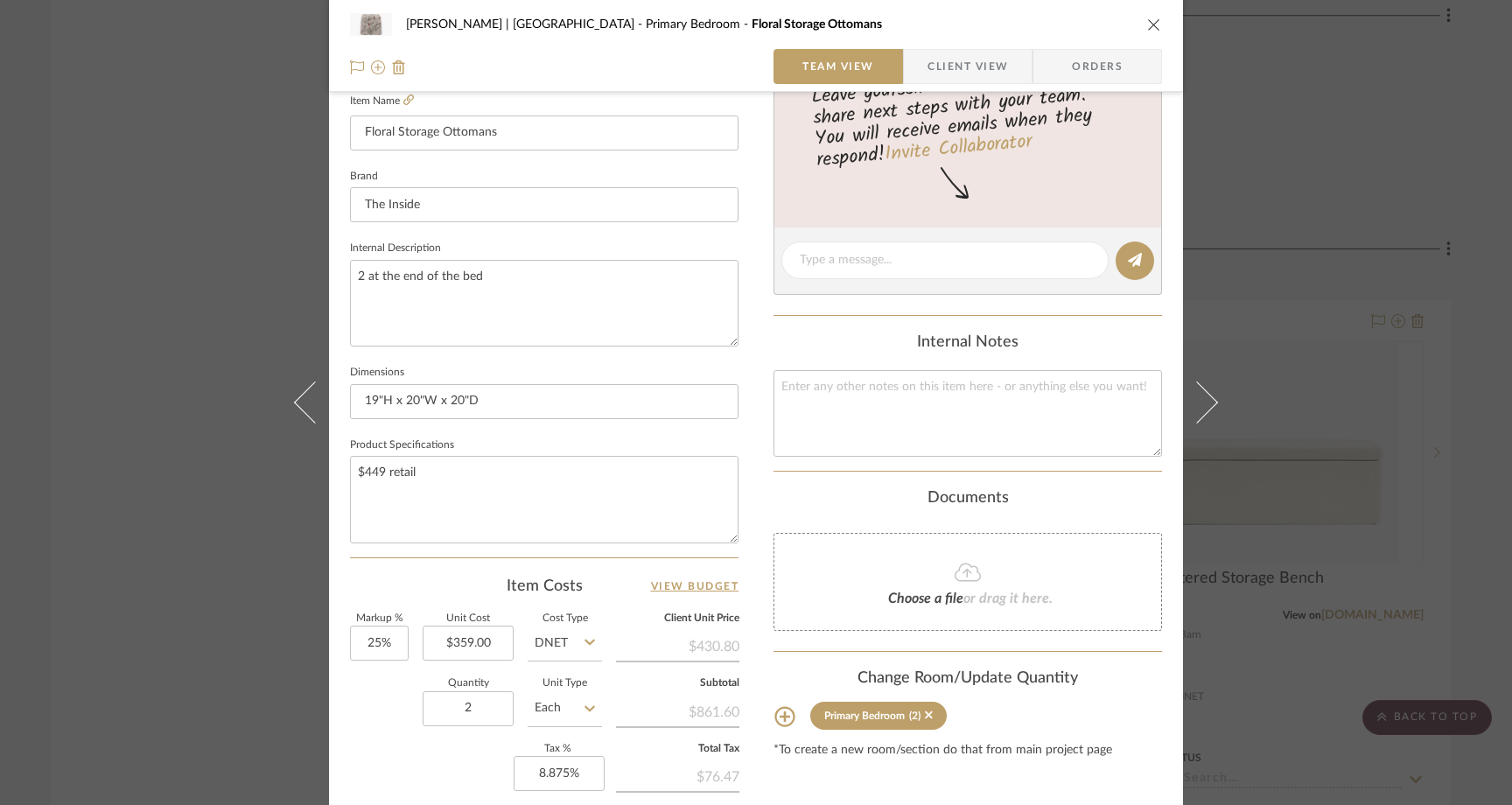 click on "Quantity  2  Unit Type  Each" 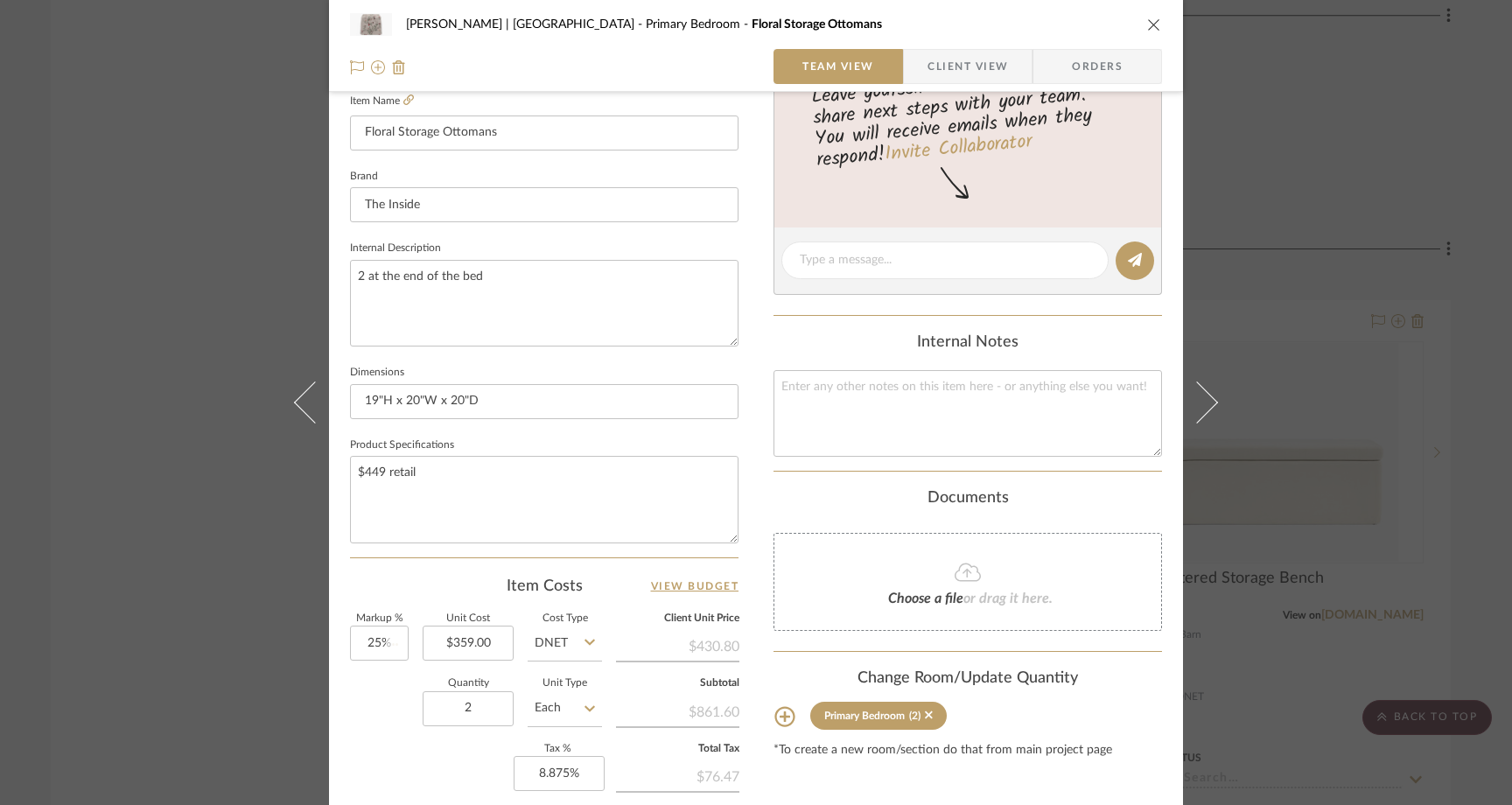 type on "$89.75" 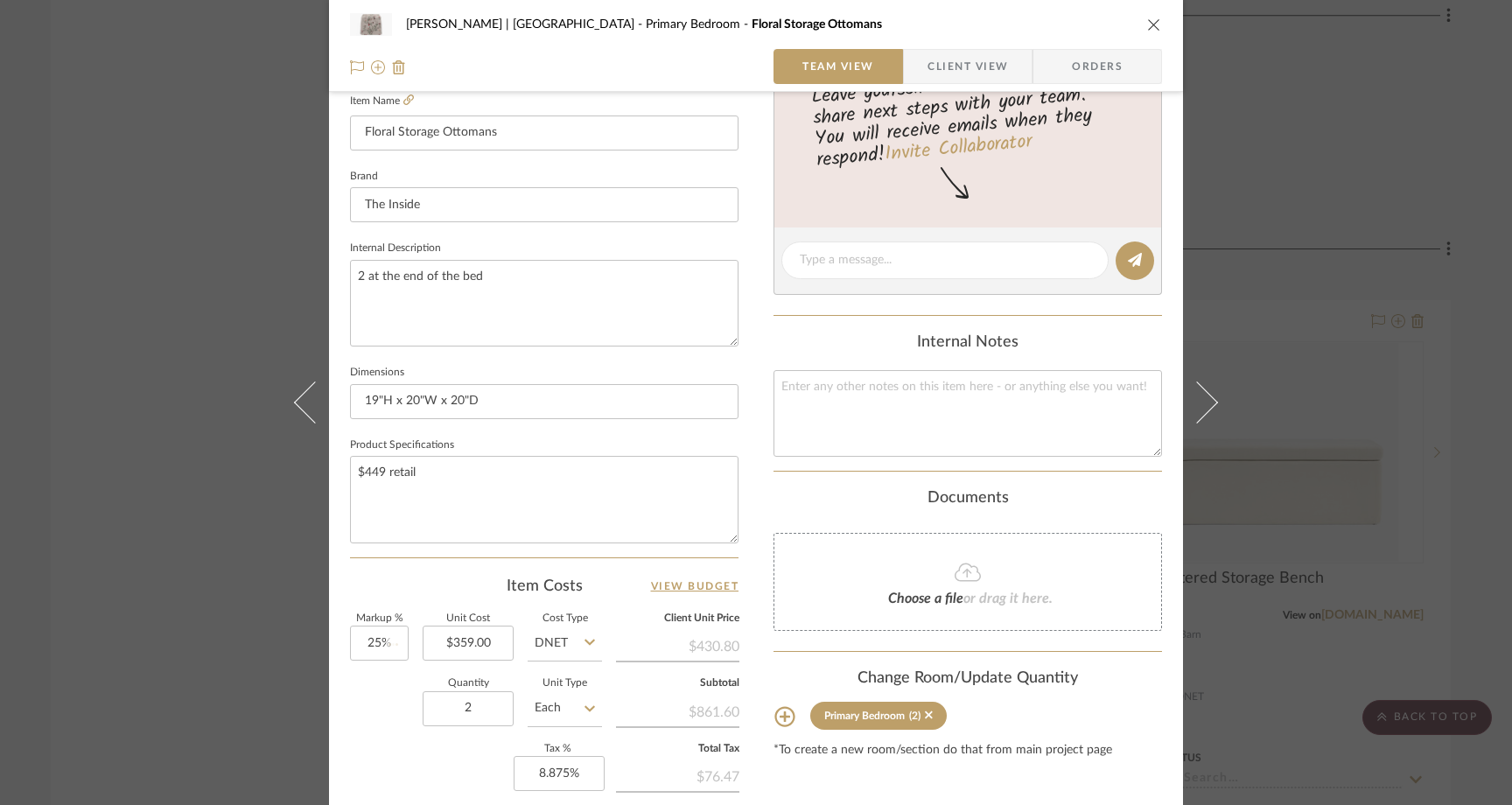 type 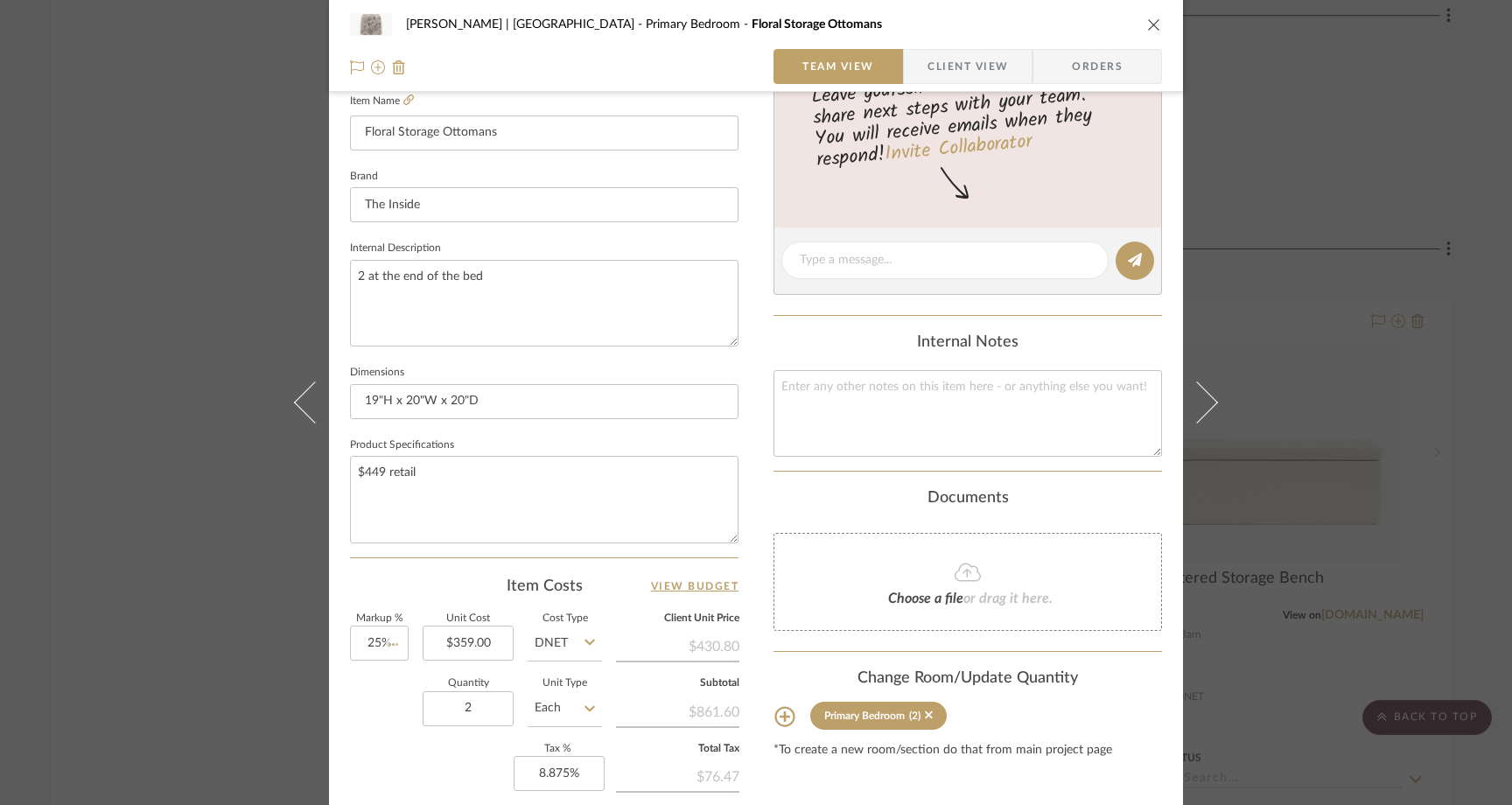 type 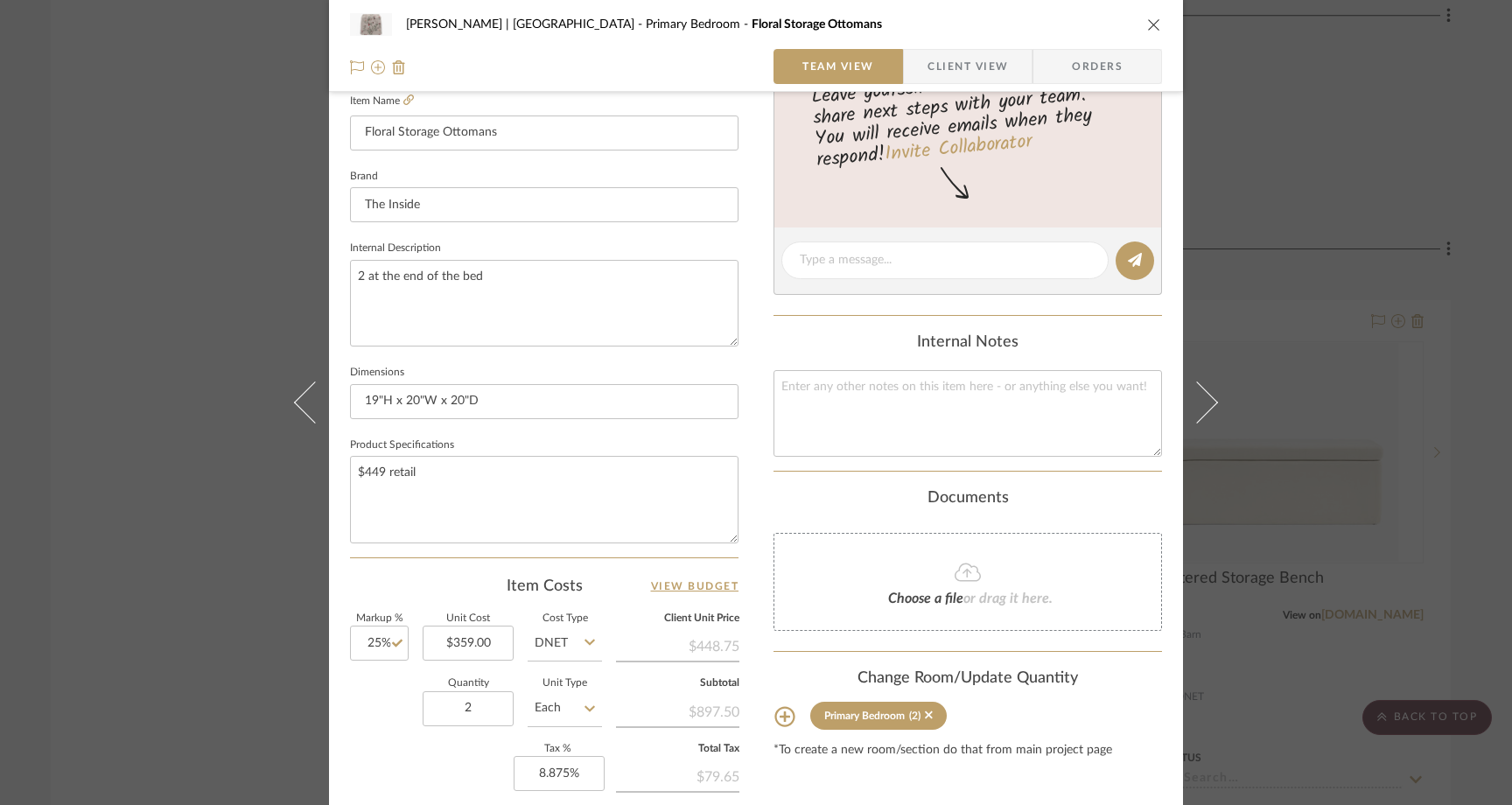 click on "Ferree | Brooklyn Heights Primary Bedroom Floral Storage Ottomans Team View Client View Orders 1 / 4  Team-Facing Details   Item Name  Floral Storage Ottomans  Brand  The Inside  Internal Description  2 at the end of the bed  Dimensions  19"H x 20"W x 20"D  Product Specifications  $449 retail  Item Costs   View Budget   Markup %  25%  Unit Cost  $359.00  Cost Type  DNET  Client Unit Price   $448.75   Quantity  2  Unit Type  Each  Subtotal   $897.50   Tax %  8.875%  Total Tax   $79.65   Shipping Cost  $89.75  Ship. Markup %  0% Taxable  Total Shipping   $89.75  Total Client Price  $1,066.90  Your Cost  $871.47  Your Margin  $179.50  Content here copies to Client View - confirm visibility there.  Show in Client Dashboard   Include in Budget   View Budget  Team Status  Lead Time  In Stock Weeks  Est. Min   Est. Max   Due Date   Install Date  Tasks / To-Dos /  team Messaging  Leave yourself a note here or share next steps with your team. You will receive emails when they
respond!  Invite Collaborator" at bounding box center [756, 402] 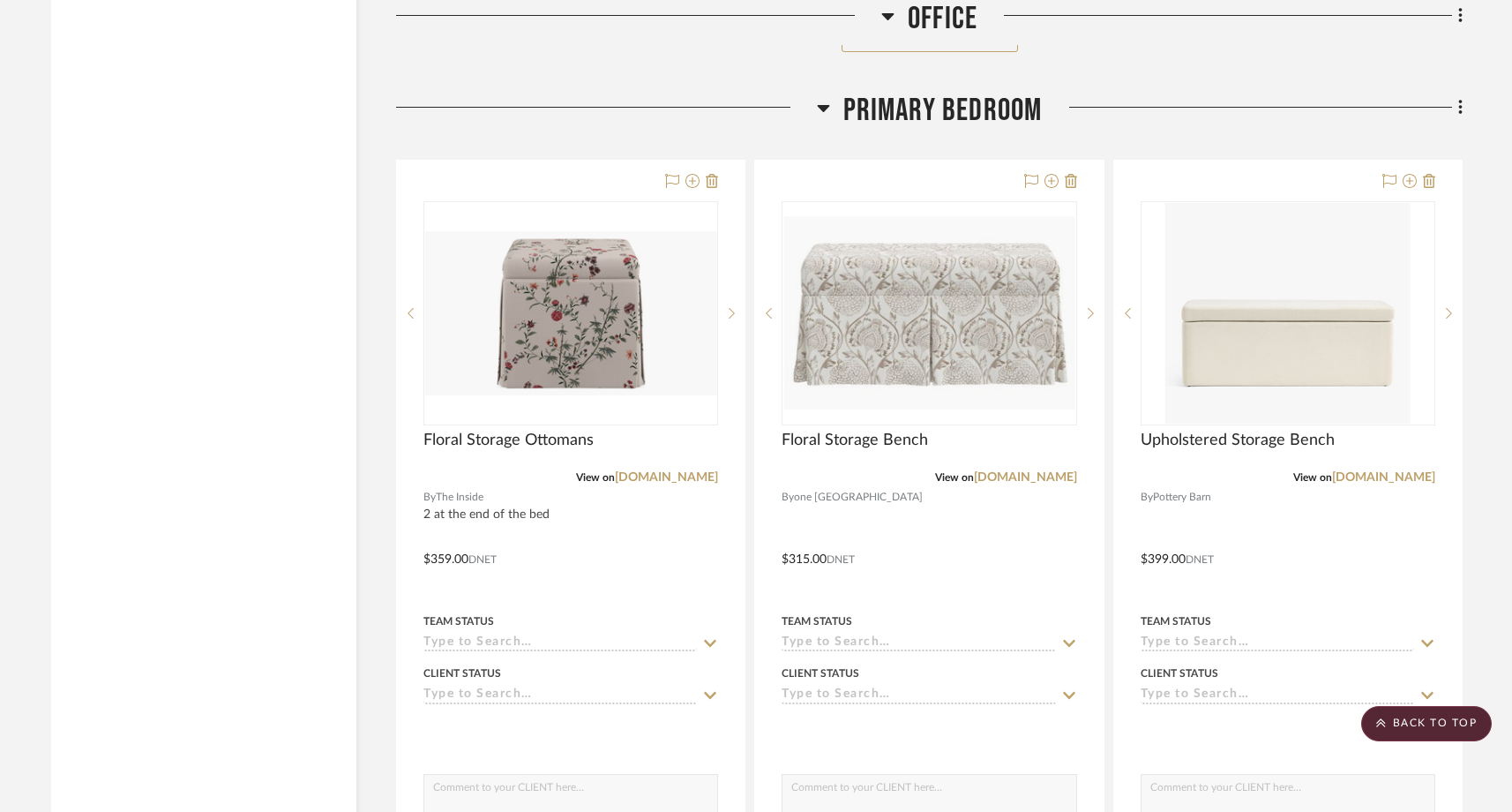 scroll, scrollTop: 10566, scrollLeft: 0, axis: vertical 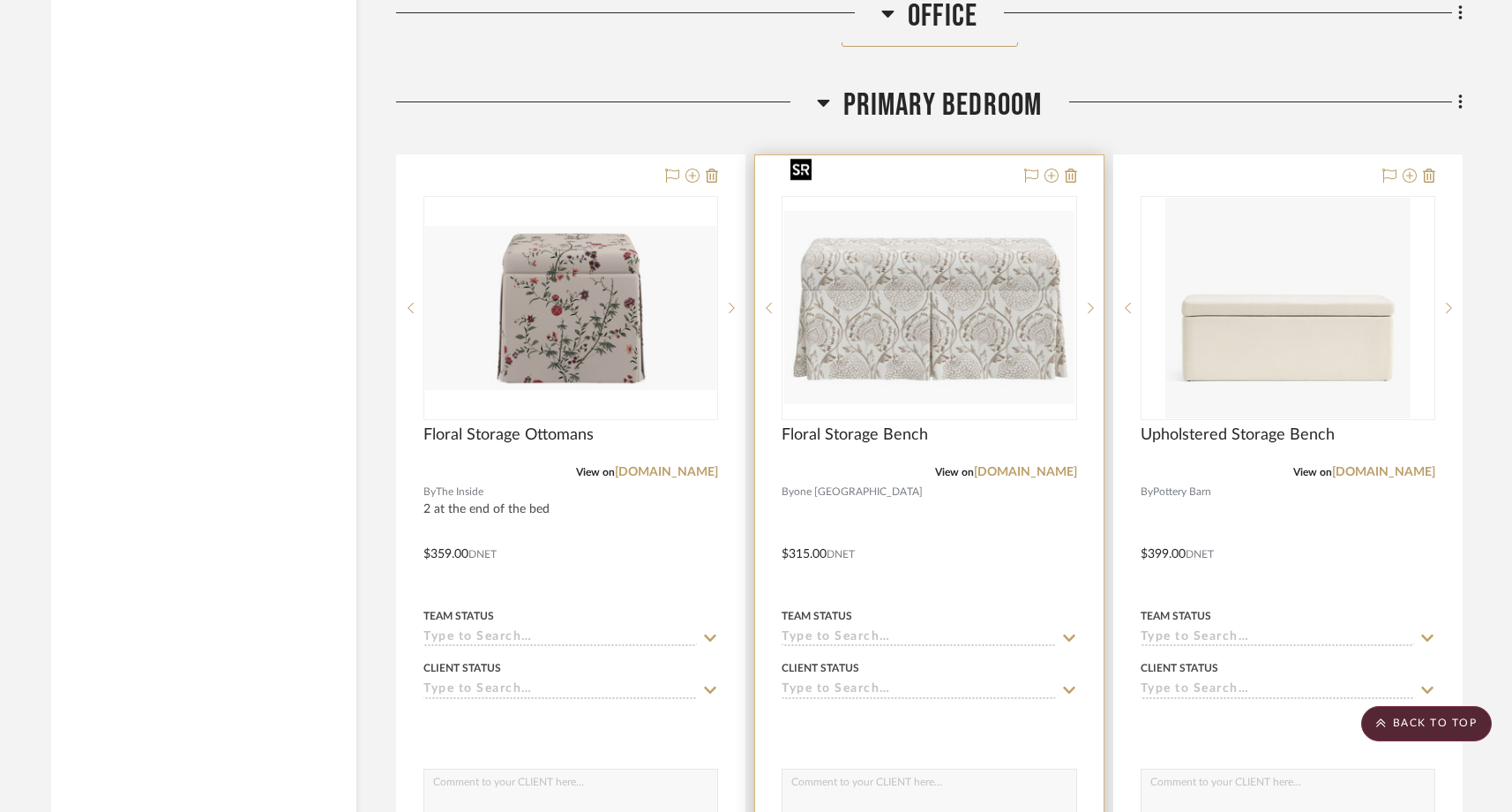 click at bounding box center (929, 307) 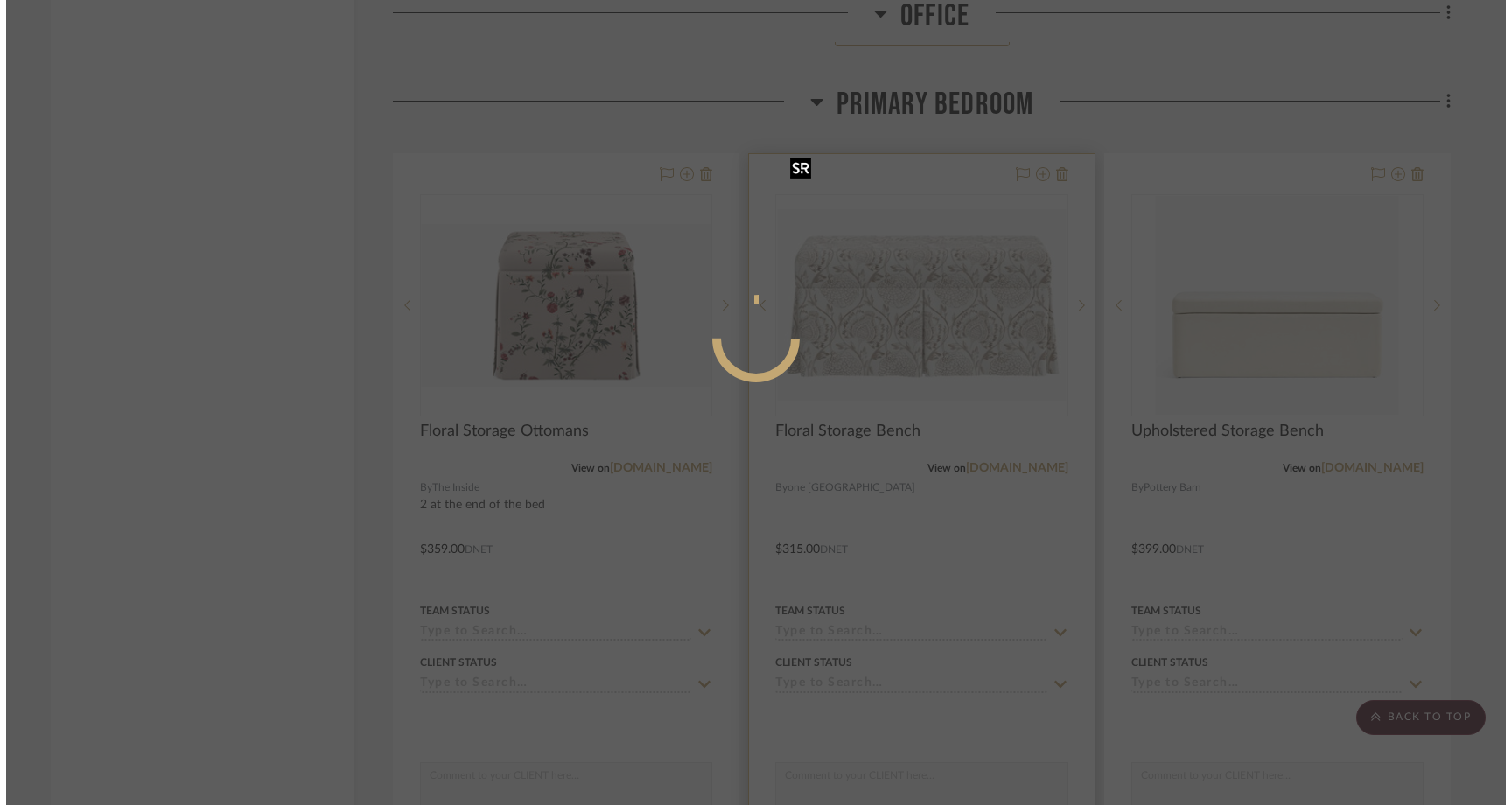 scroll, scrollTop: 0, scrollLeft: 0, axis: both 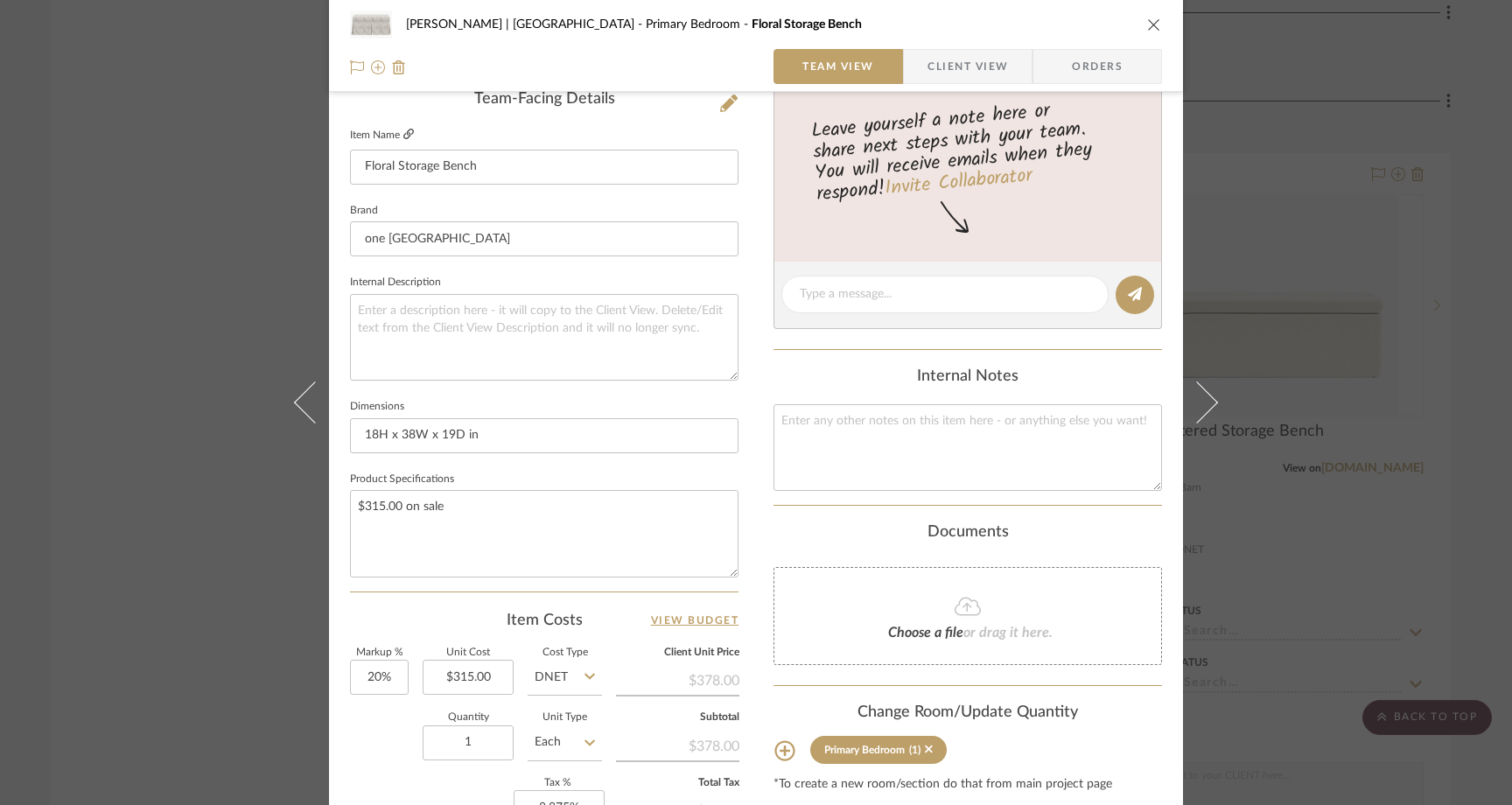 click 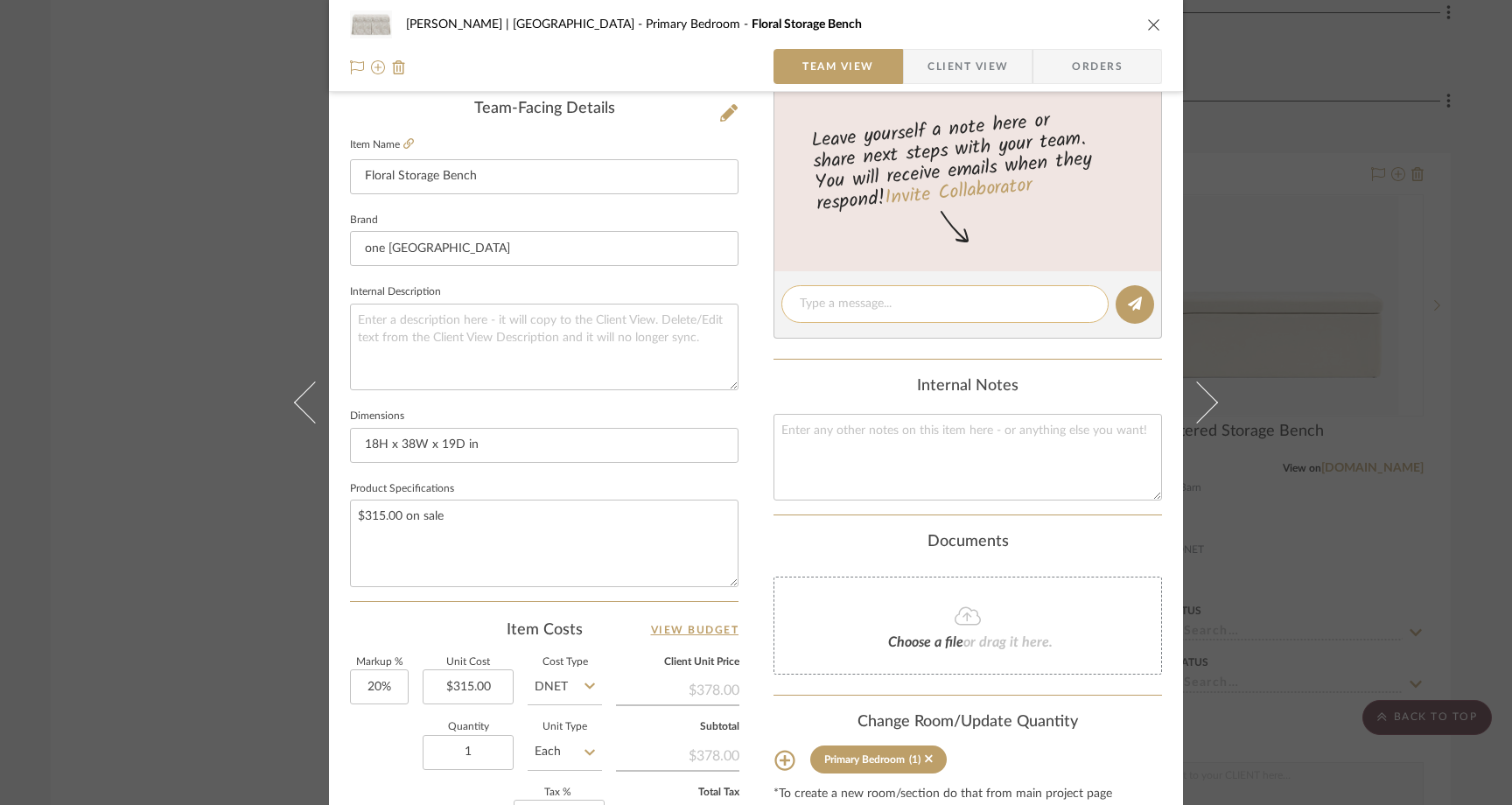 scroll, scrollTop: 453, scrollLeft: 0, axis: vertical 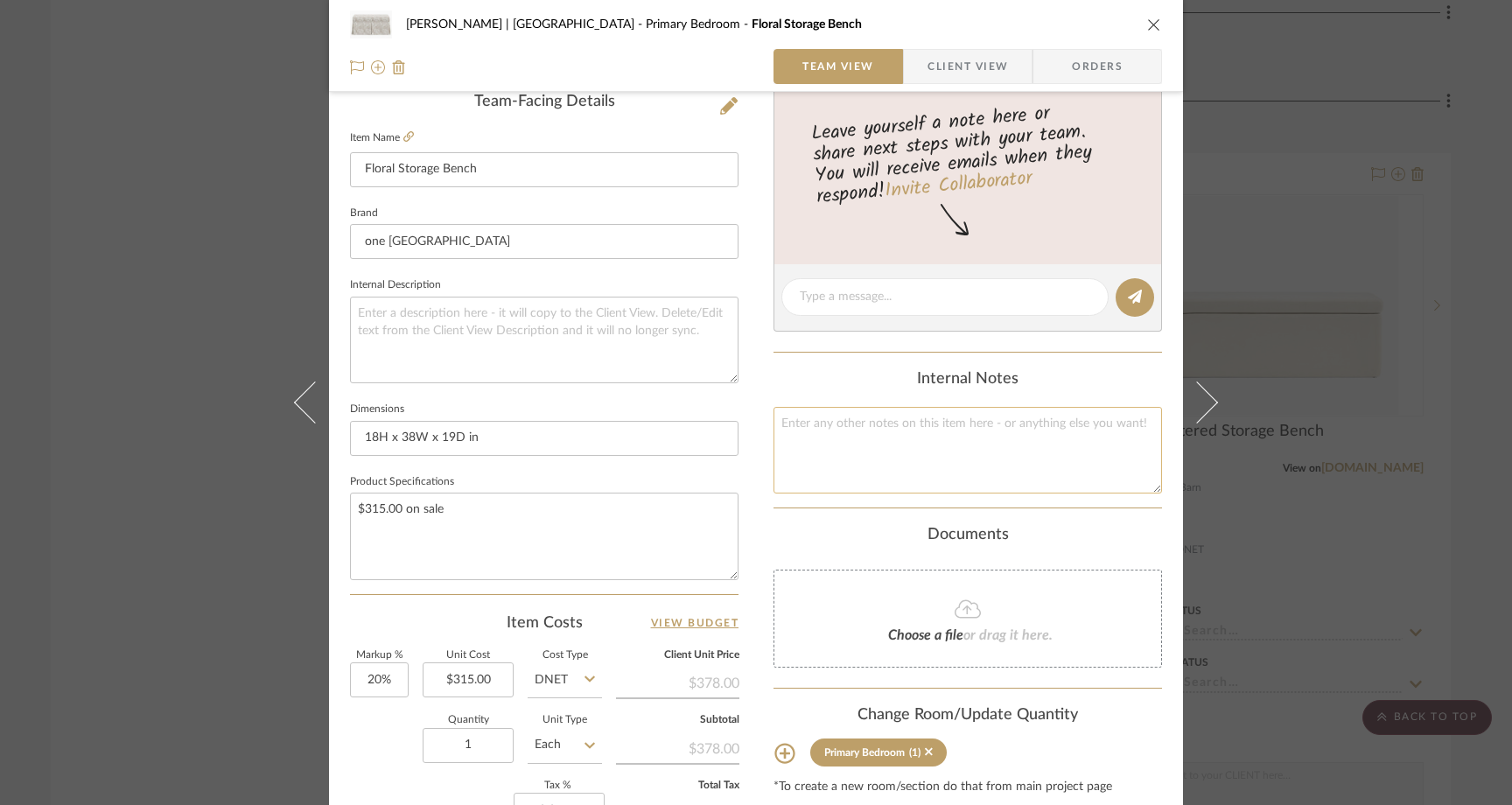 click 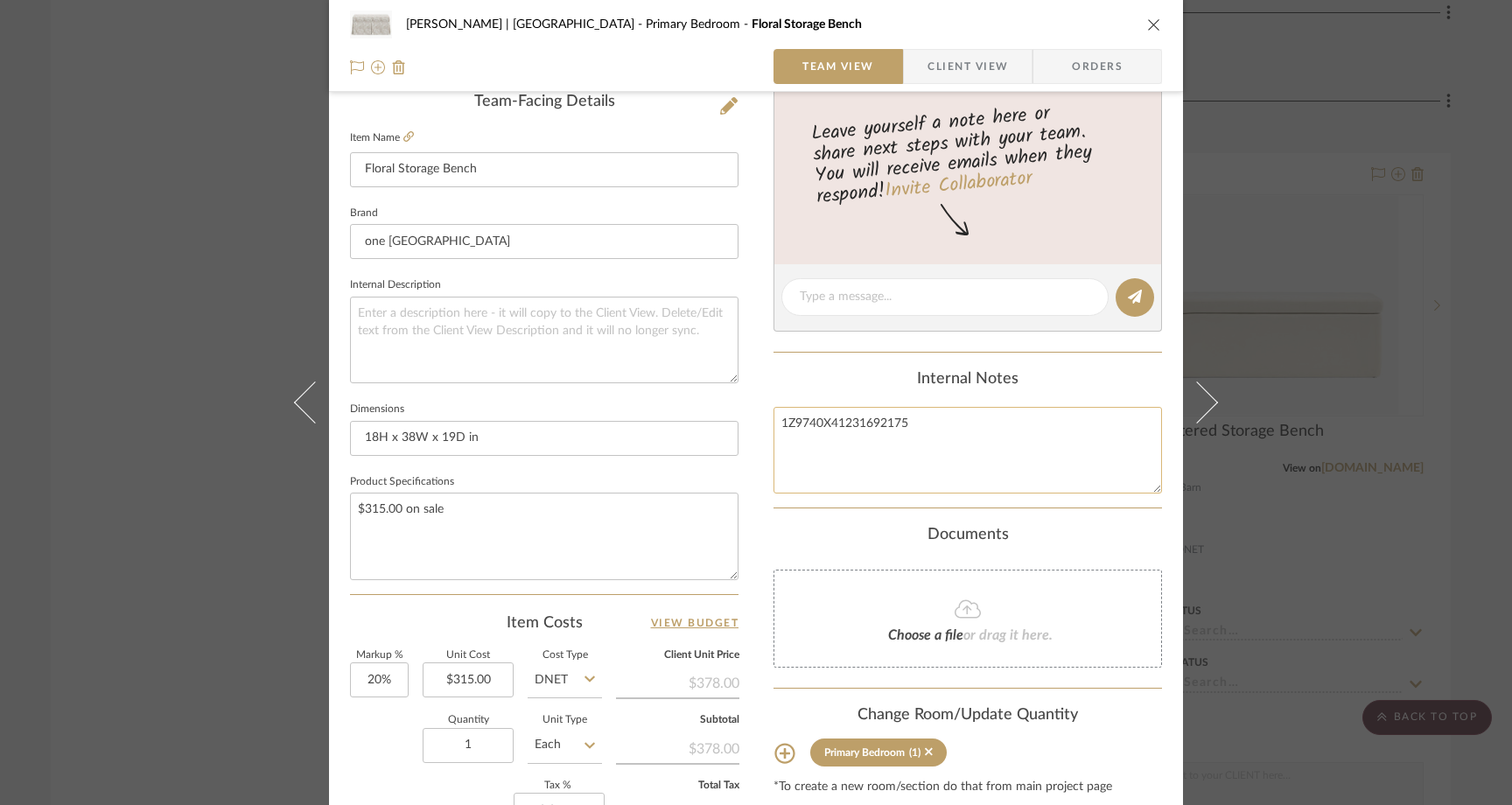 click on "1Z9740X41231692175" 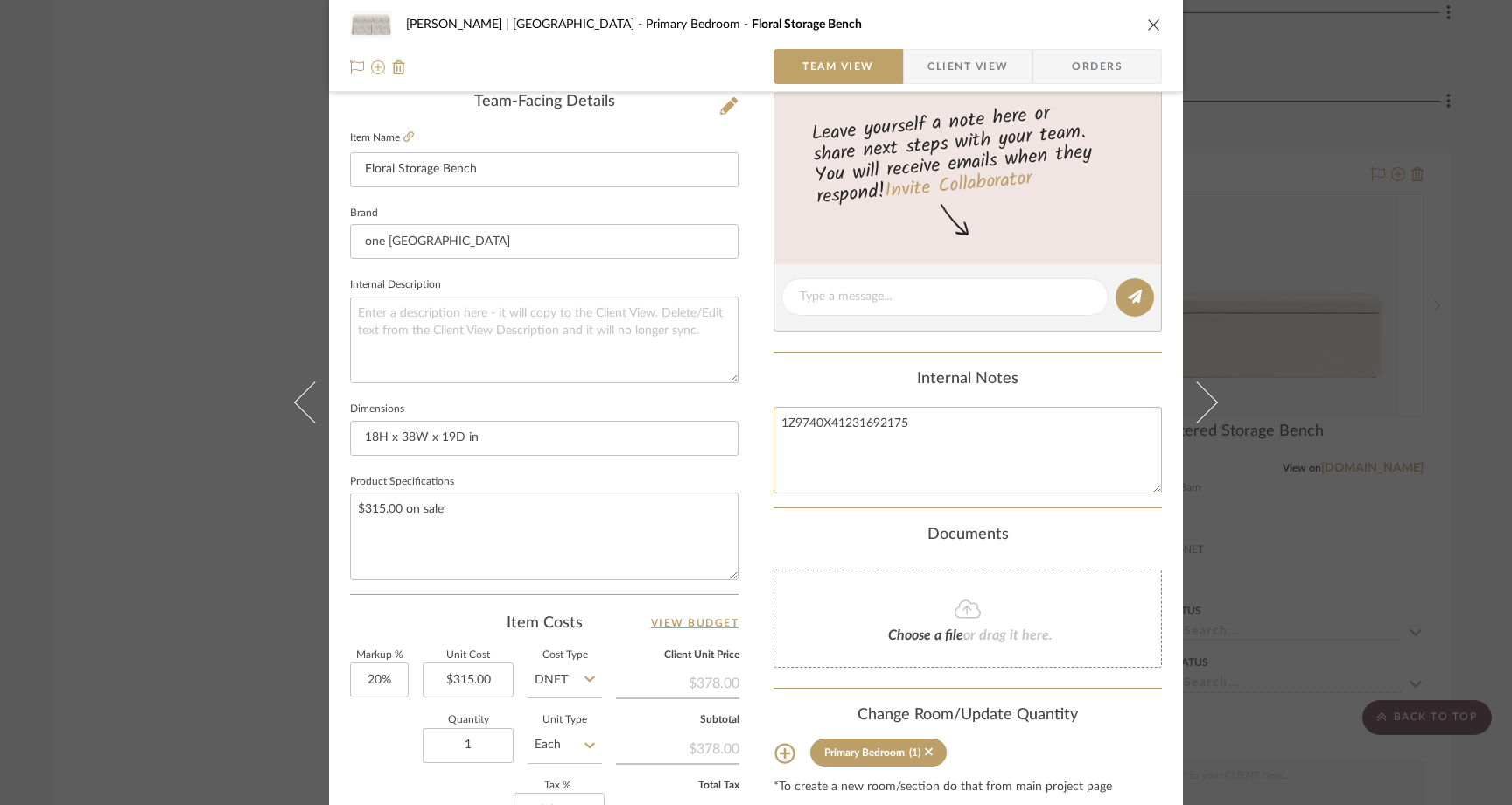 type 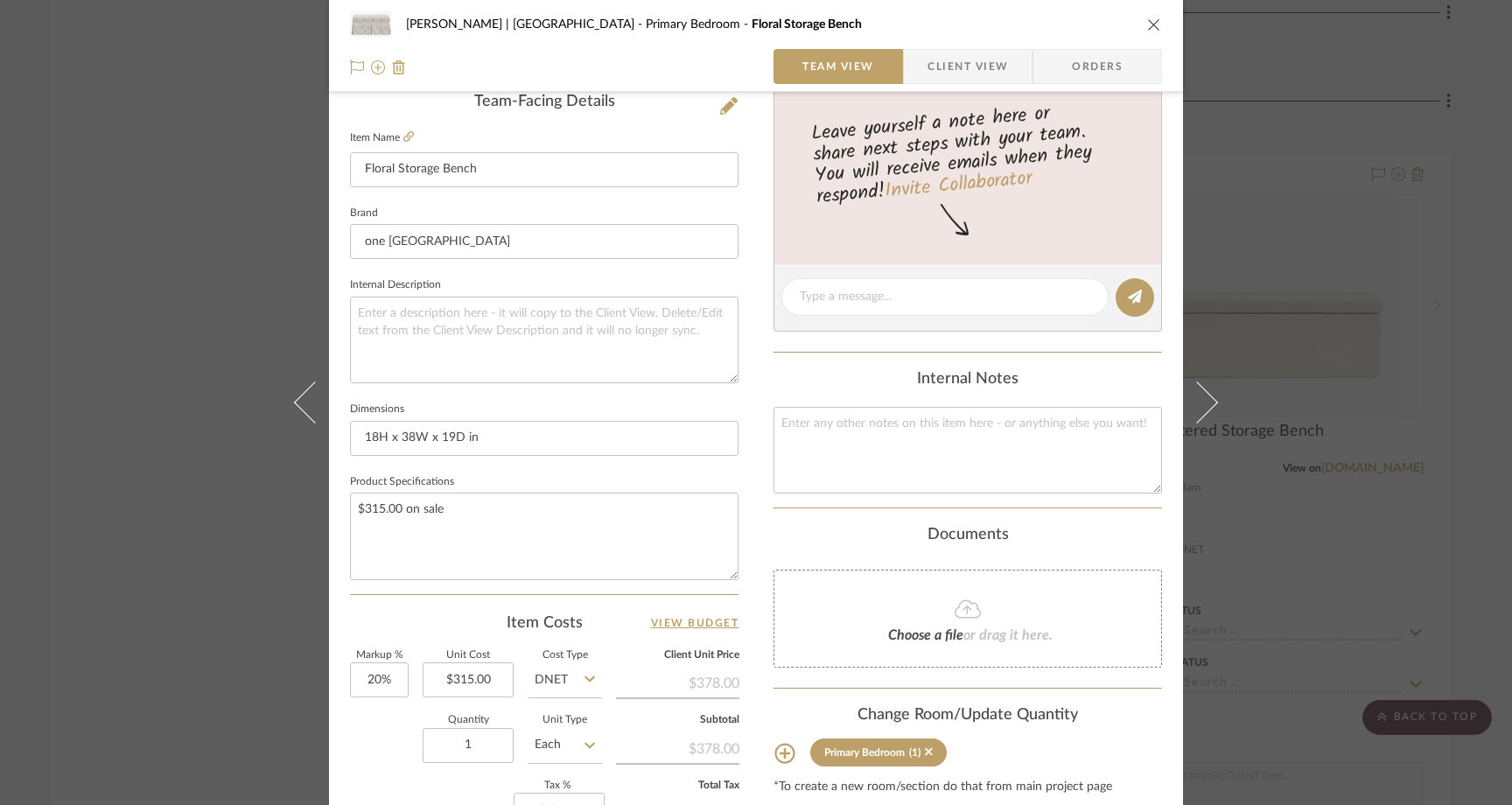 click on "Ferree | Brooklyn Heights Primary Bedroom Floral Storage Bench Team View Client View Orders 1 / 5  Team-Facing Details   Item Name  Floral Storage Bench  Brand  one kings lane  Internal Description   Dimensions  18H x 38W x 19D in  Product Specifications  $315.00 on sale  Item Costs   View Budget   Markup %  20%  Unit Cost  $315.00  Cost Type  DNET  Client Unit Price   $378.00   Quantity  1  Unit Type  Each  Subtotal   $378.00   Tax %  8.875%  Total Tax   $33.55   Shipping Cost  $37.80  Ship. Markup %  0% Taxable  Total Shipping   $37.80  Total Client Price  $449.35  Your Cost  $380.76  Your Margin  $63.00  Content here copies to Client View - confirm visibility there.  Show in Client Dashboard   Include in Budget   View Budget  Team Status  Lead Time  In Stock Weeks  Est. Min   Est. Max   Due Date   Install Date  Tasks / To-Dos /  team Messaging  Leave yourself a note here or share next steps with your team. You will receive emails when they
respond!  Invite Collaborator Internal Notes  Documents" at bounding box center [756, 402] 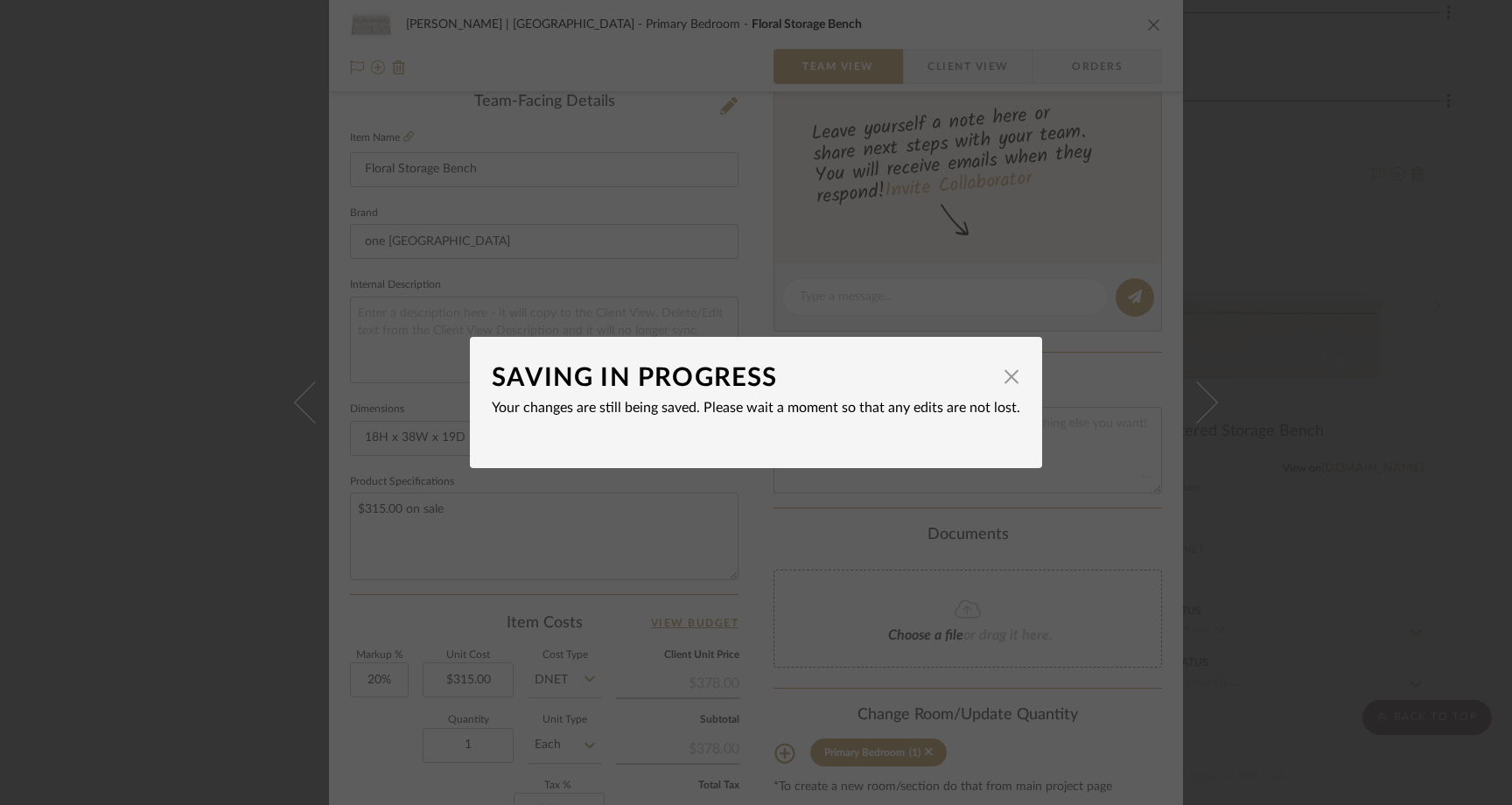 type 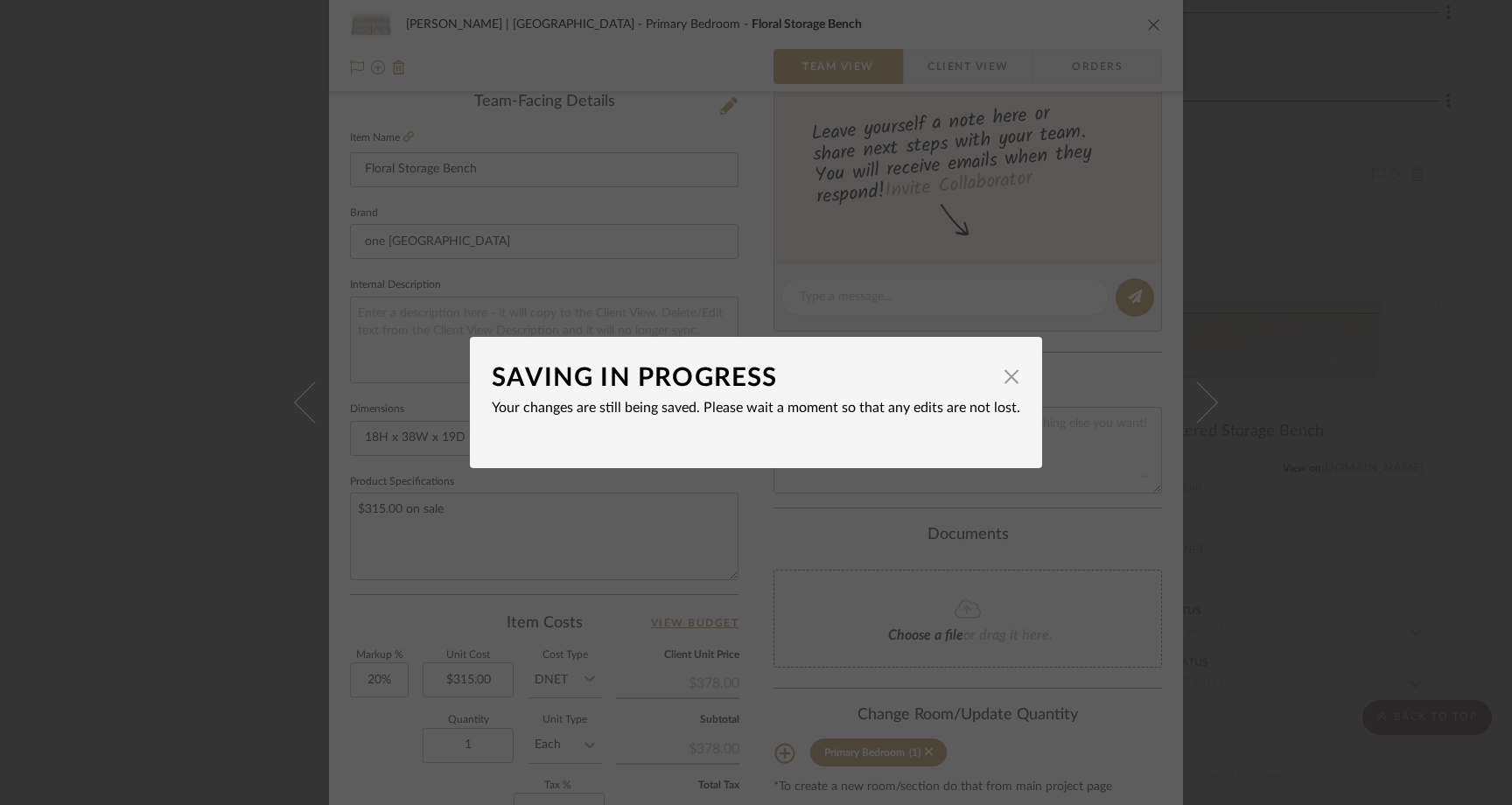 type 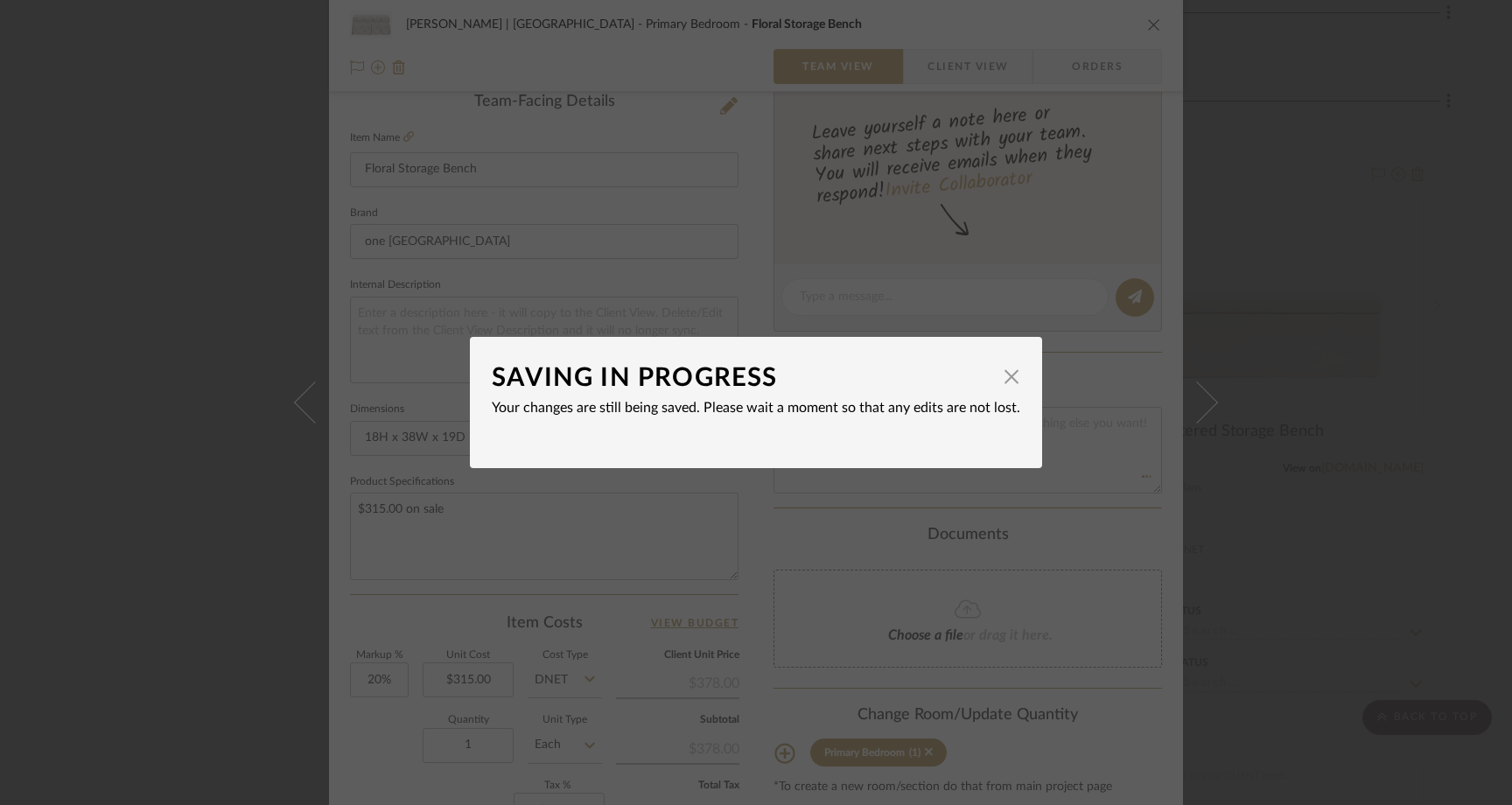 type 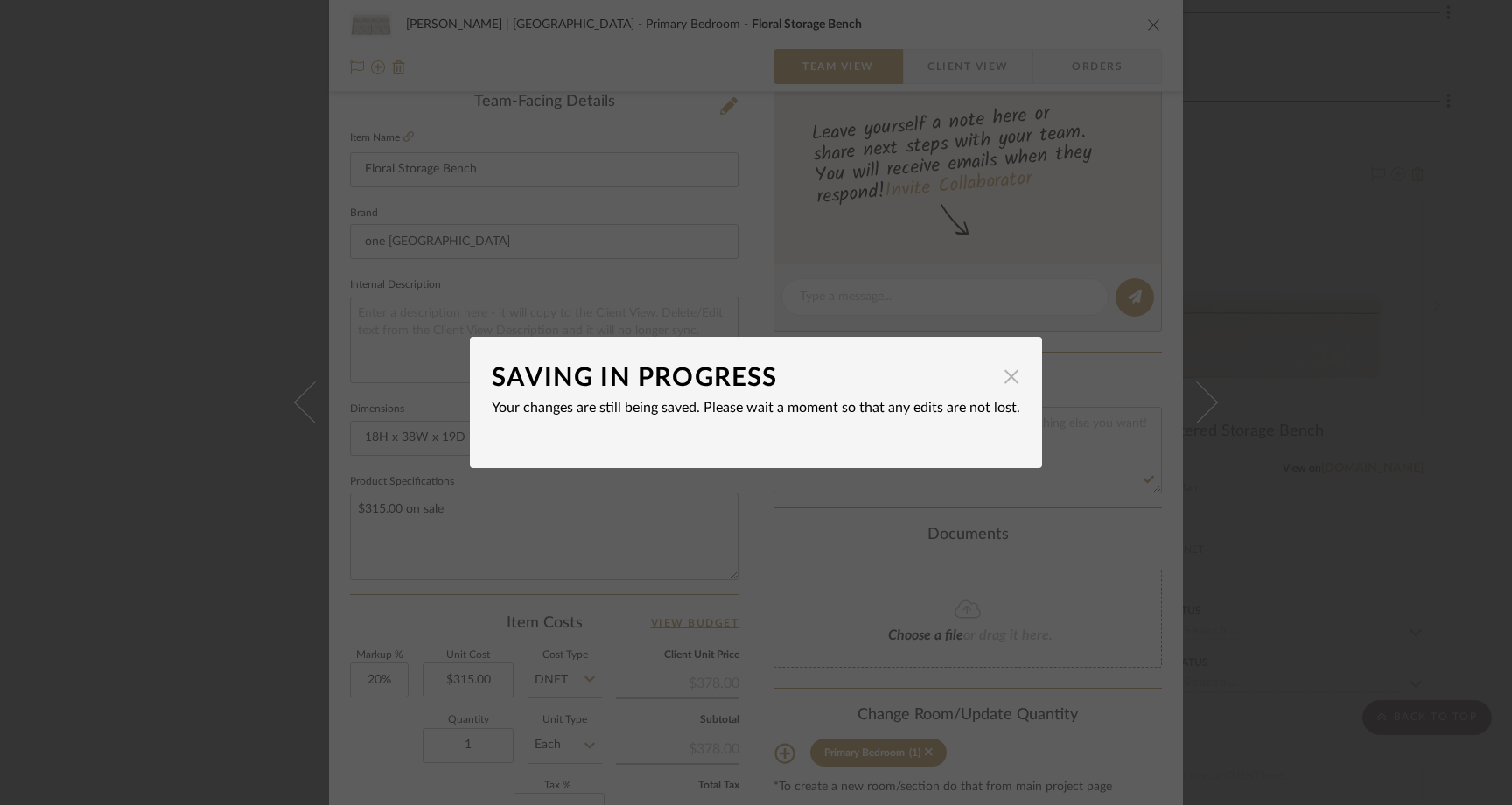 click at bounding box center [1012, 376] 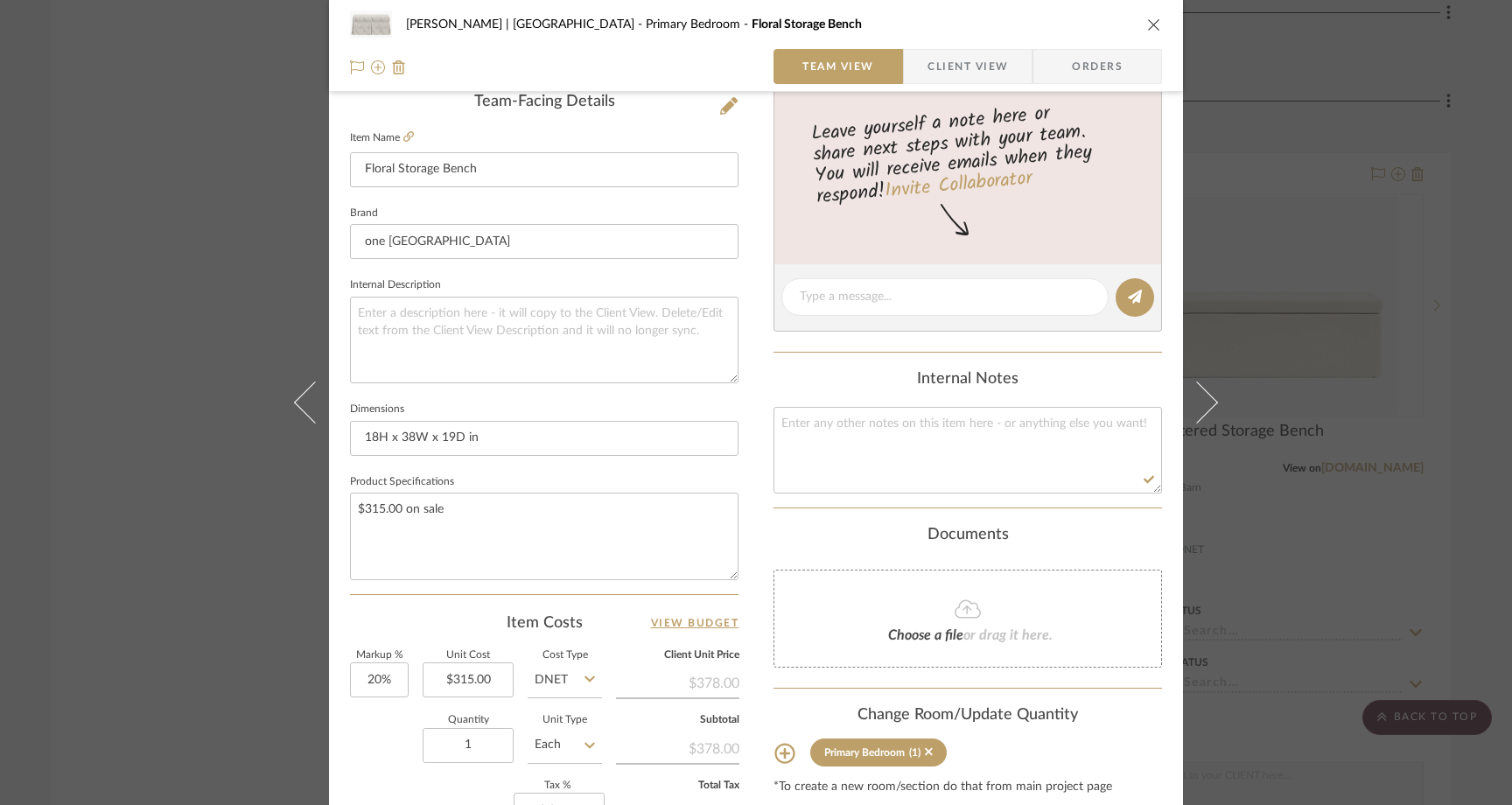 click on "Ferree | Brooklyn Heights Primary Bedroom Floral Storage Bench Team View Client View Orders 1 / 5  Team-Facing Details   Item Name  Floral Storage Bench  Brand  one kings lane  Internal Description   Dimensions  18H x 38W x 19D in  Product Specifications  $315.00 on sale  Item Costs   View Budget   Markup %  20%  Unit Cost  $315.00  Cost Type  DNET  Client Unit Price   $378.00   Quantity  1  Unit Type  Each  Subtotal   $378.00   Tax %  8.875%  Total Tax   $33.55   Shipping Cost  $37.80  Ship. Markup %  0% Taxable  Total Shipping   $37.80  Total Client Price  $449.35  Your Cost  $380.76  Your Margin  $63.00  Content here copies to Client View - confirm visibility there.  Show in Client Dashboard   Include in Budget   View Budget  Team Status  Lead Time  In Stock Weeks  Est. Min   Est. Max   Due Date   Install Date  Tasks / To-Dos /  team Messaging  Leave yourself a note here or share next steps with your team. You will receive emails when they
respond!  Invite Collaborator Internal Notes  Documents" at bounding box center [756, 402] 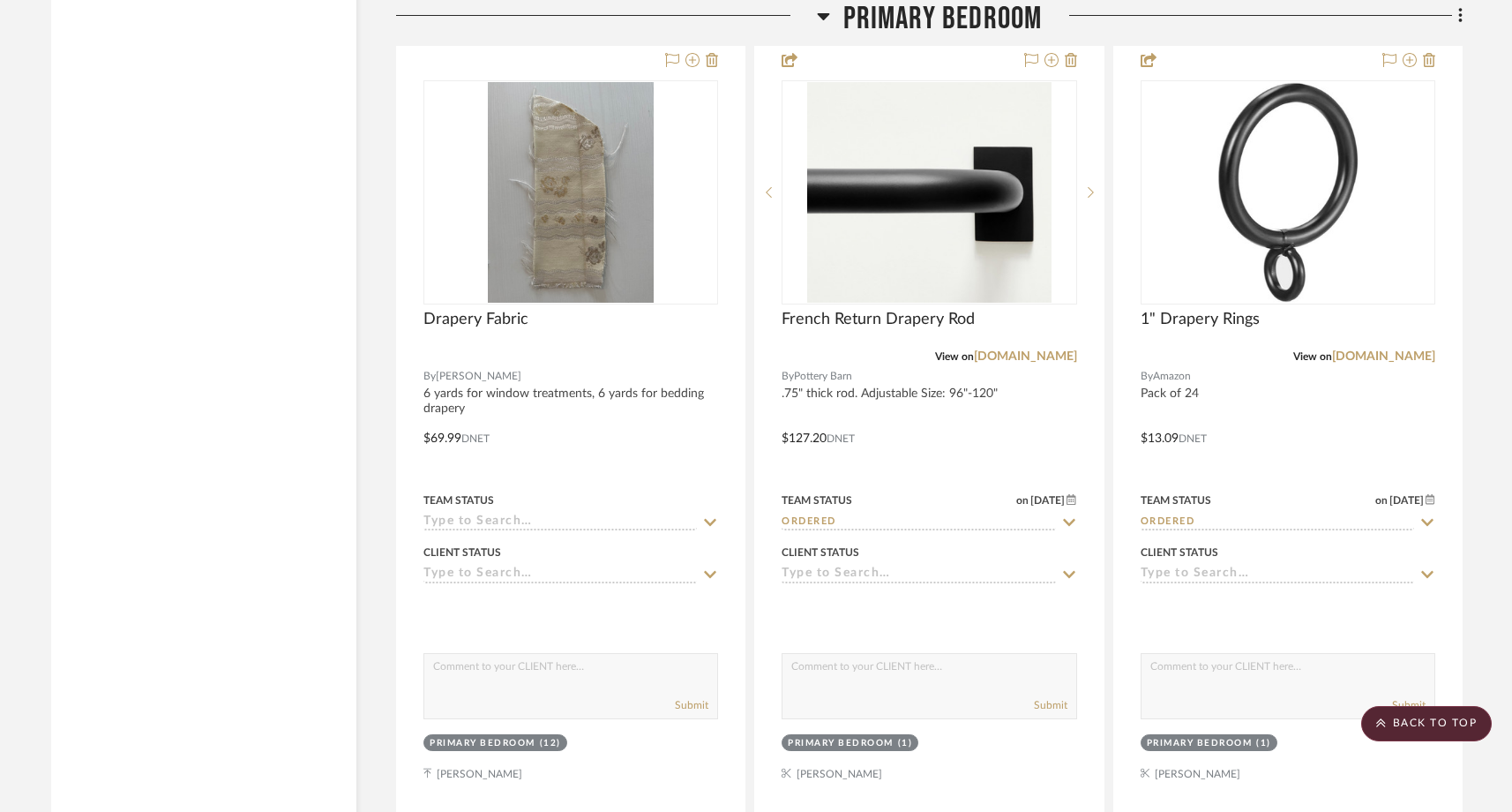 scroll, scrollTop: 16205, scrollLeft: 0, axis: vertical 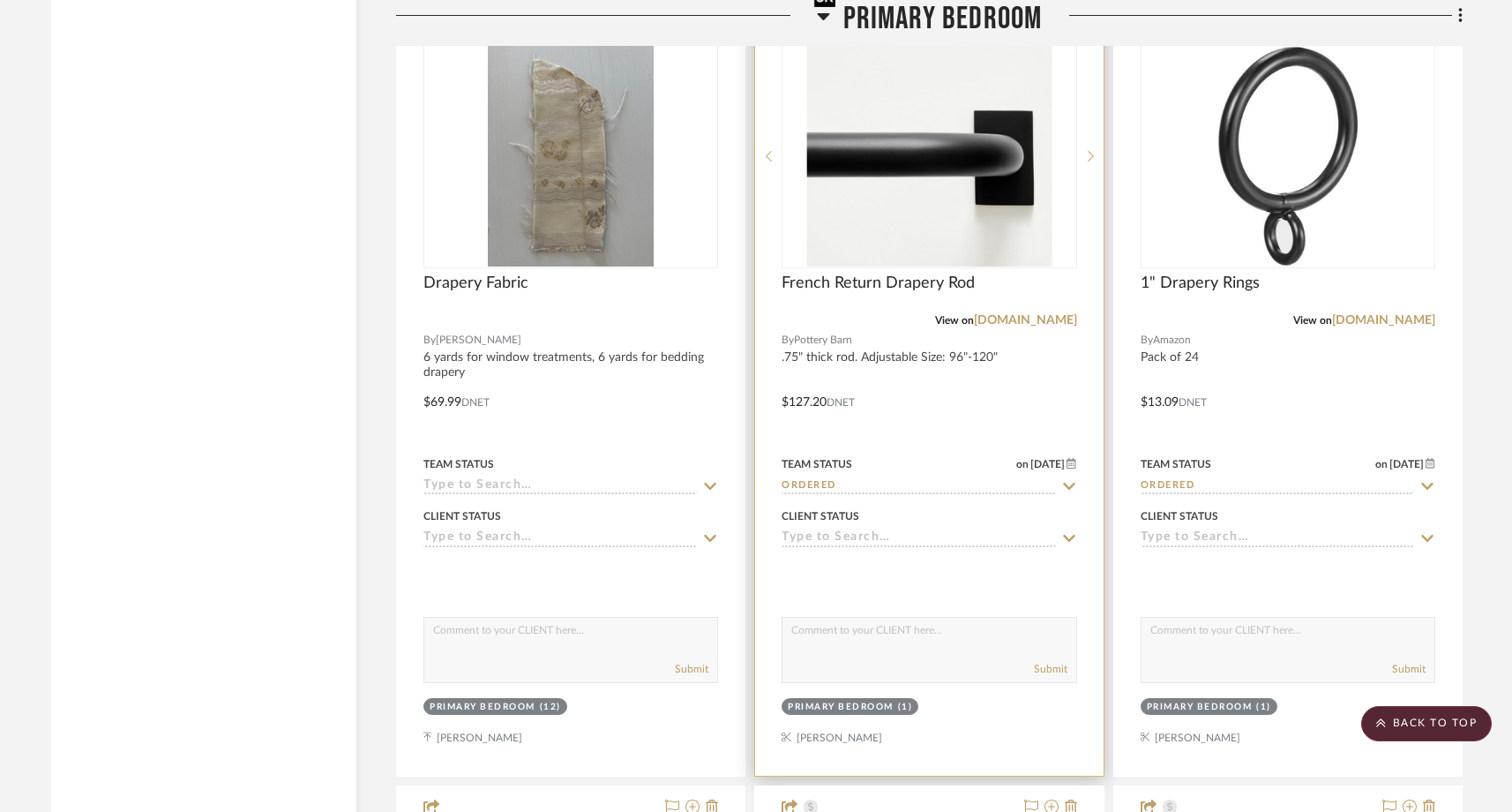 click at bounding box center [930, 156] 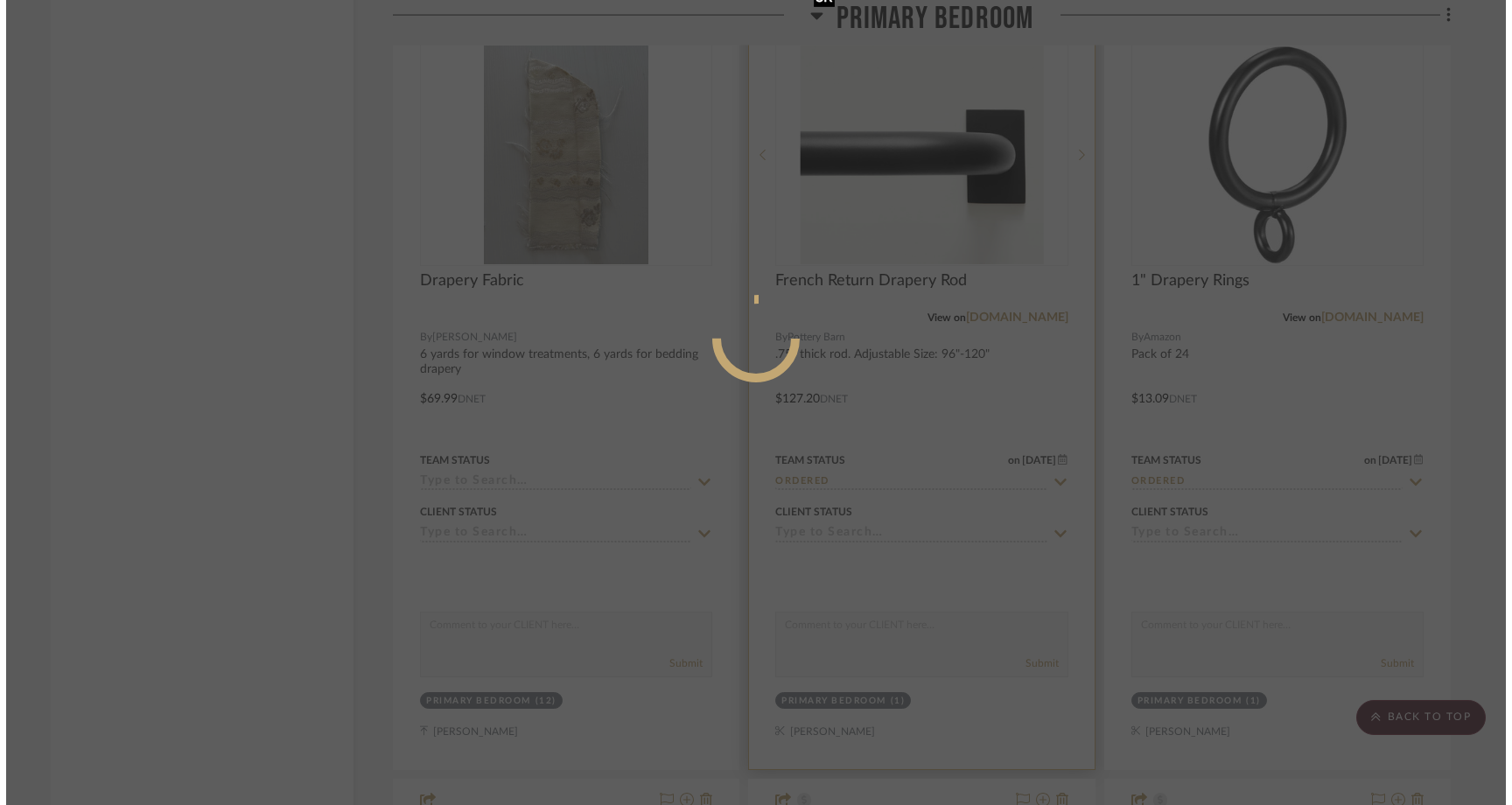 scroll, scrollTop: 0, scrollLeft: 0, axis: both 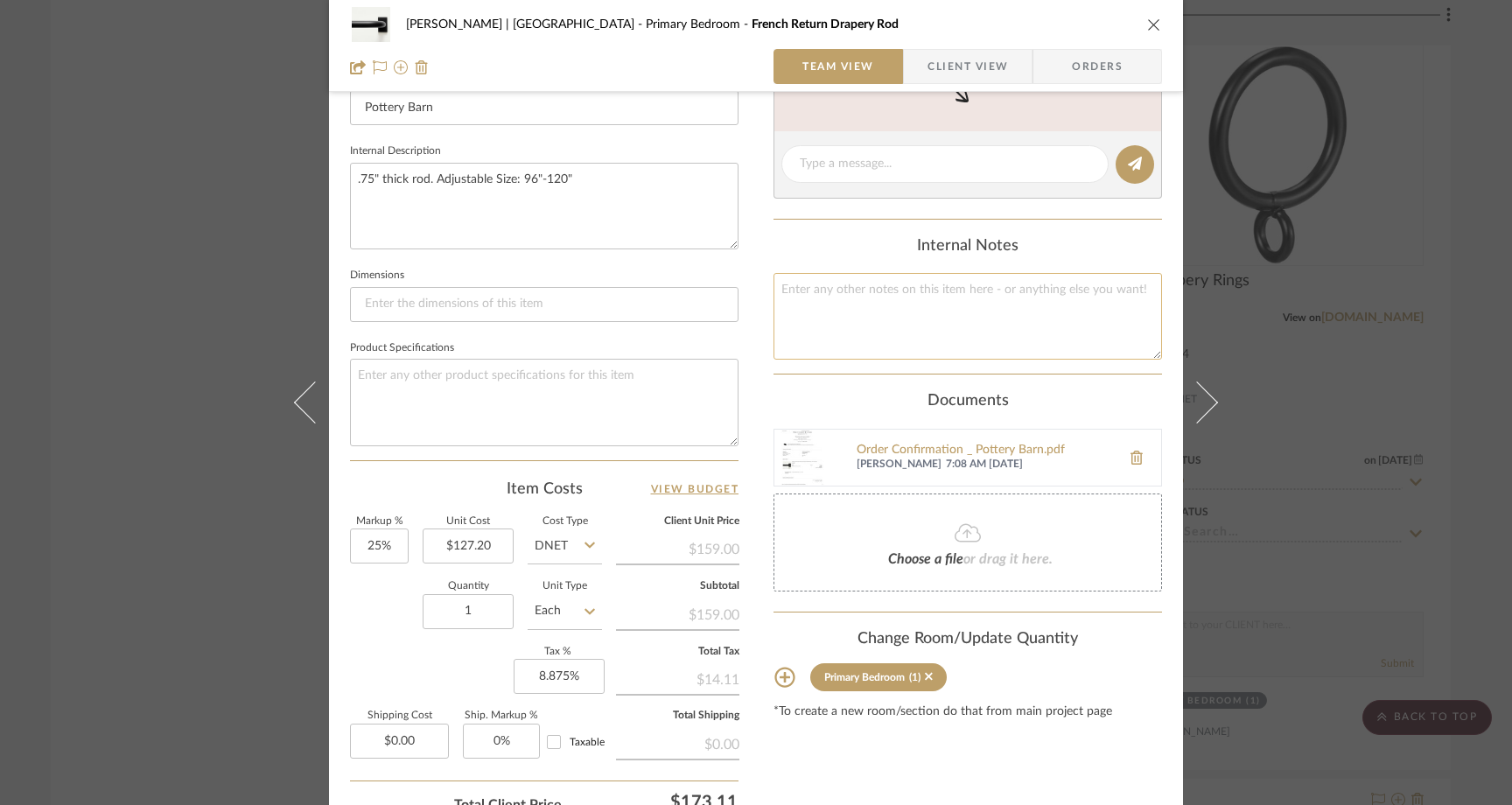 click 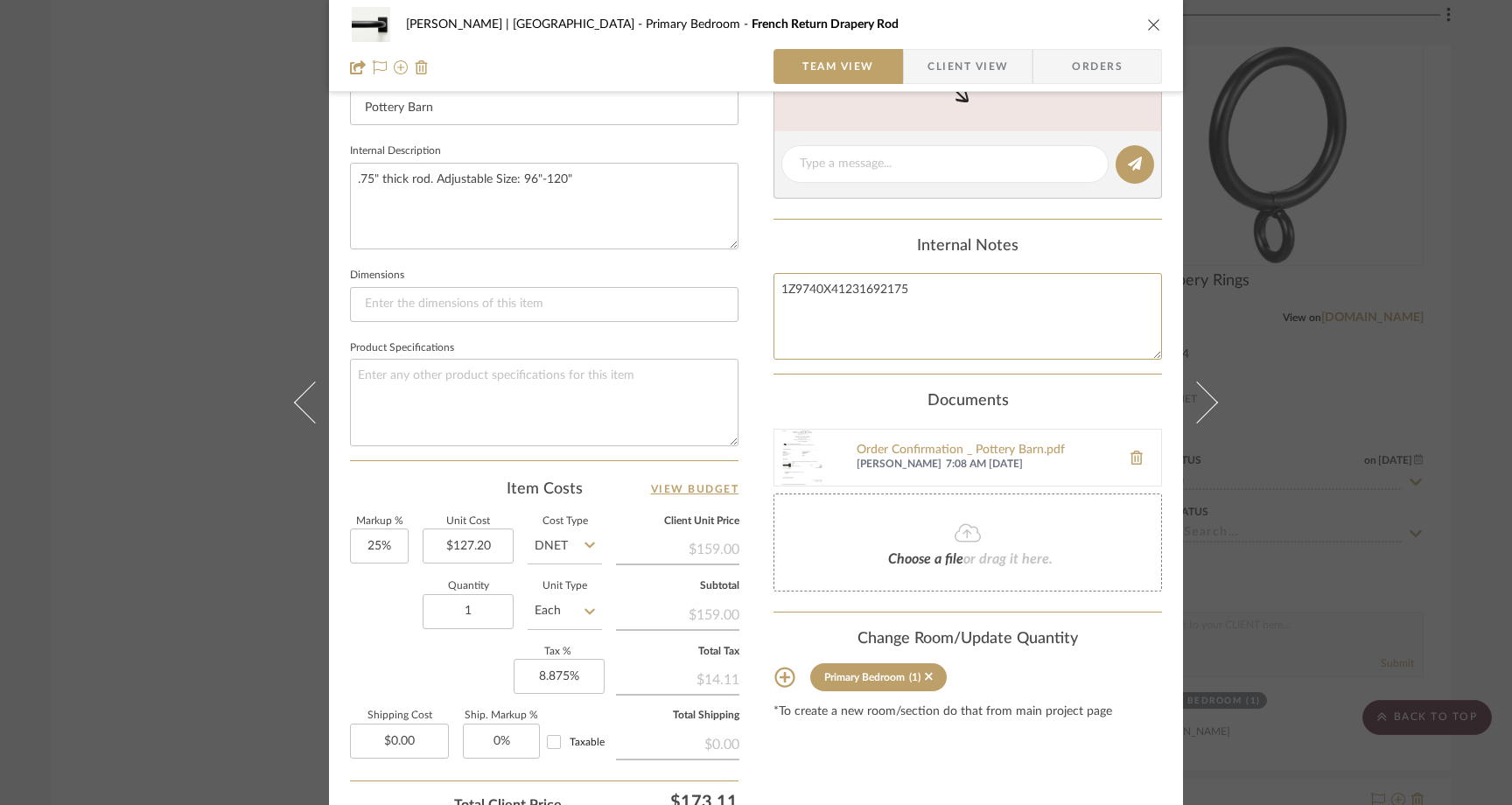 type on "1Z9740X41231692175" 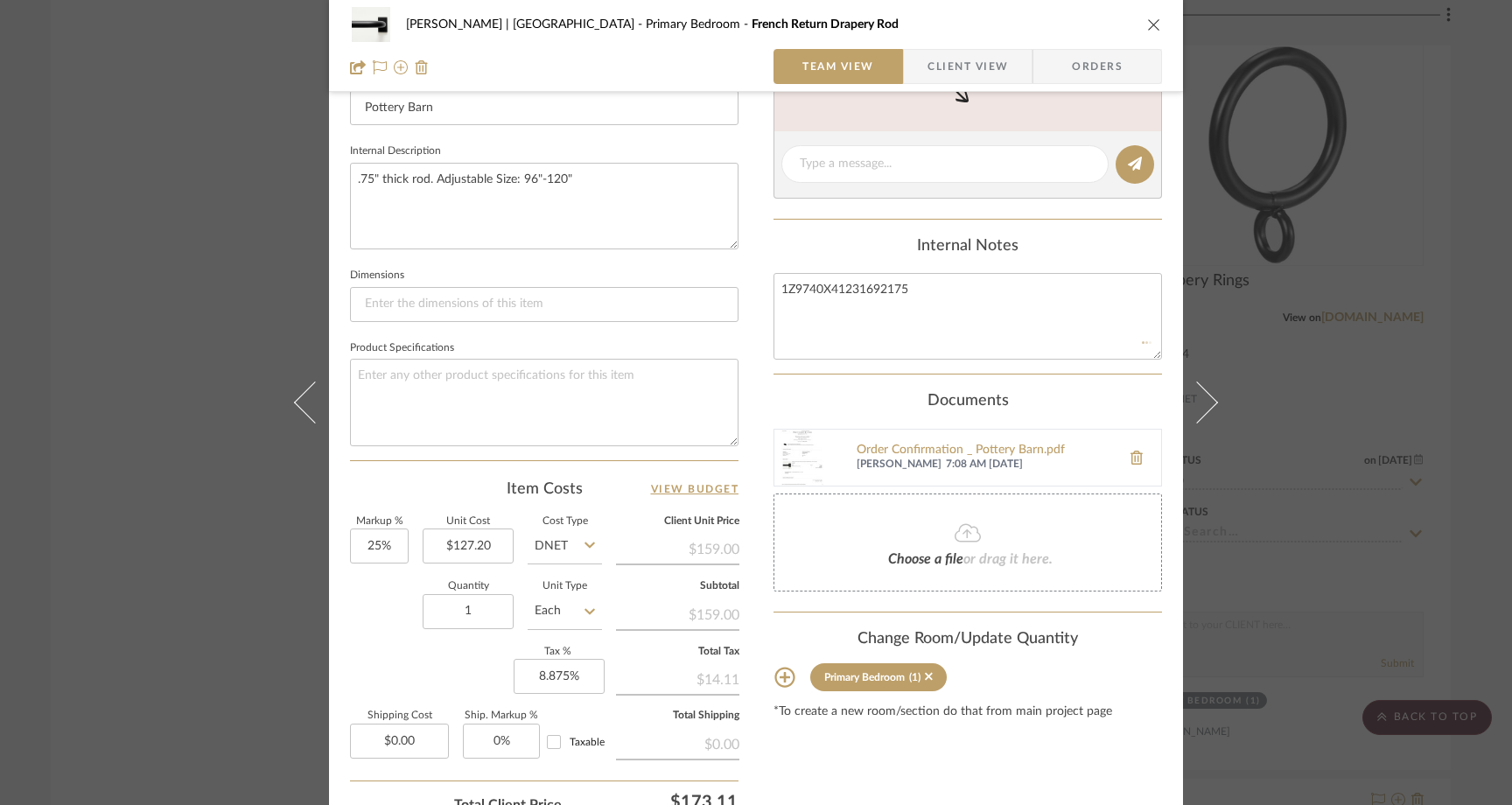 click on "Internal Notes" 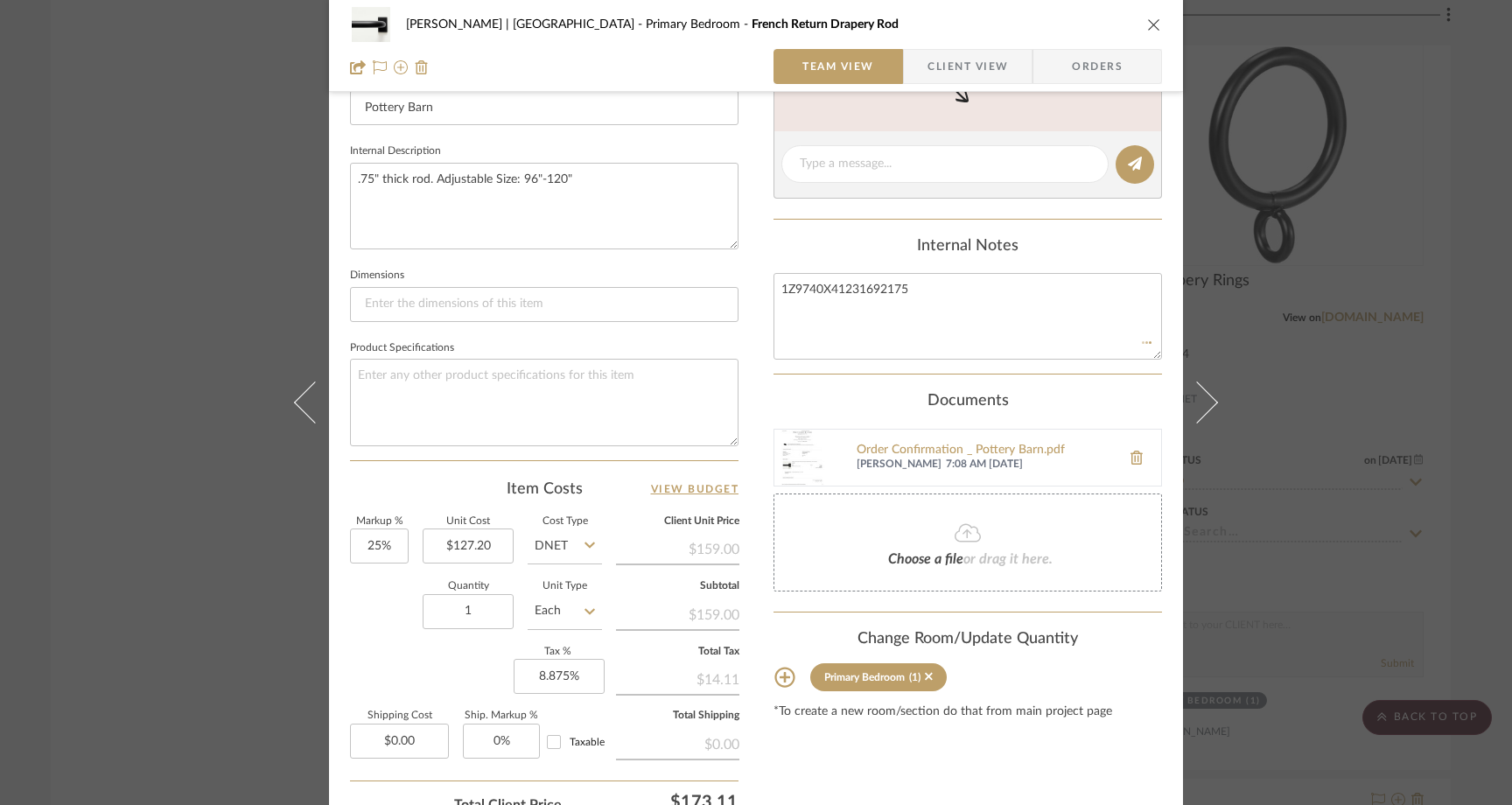 type 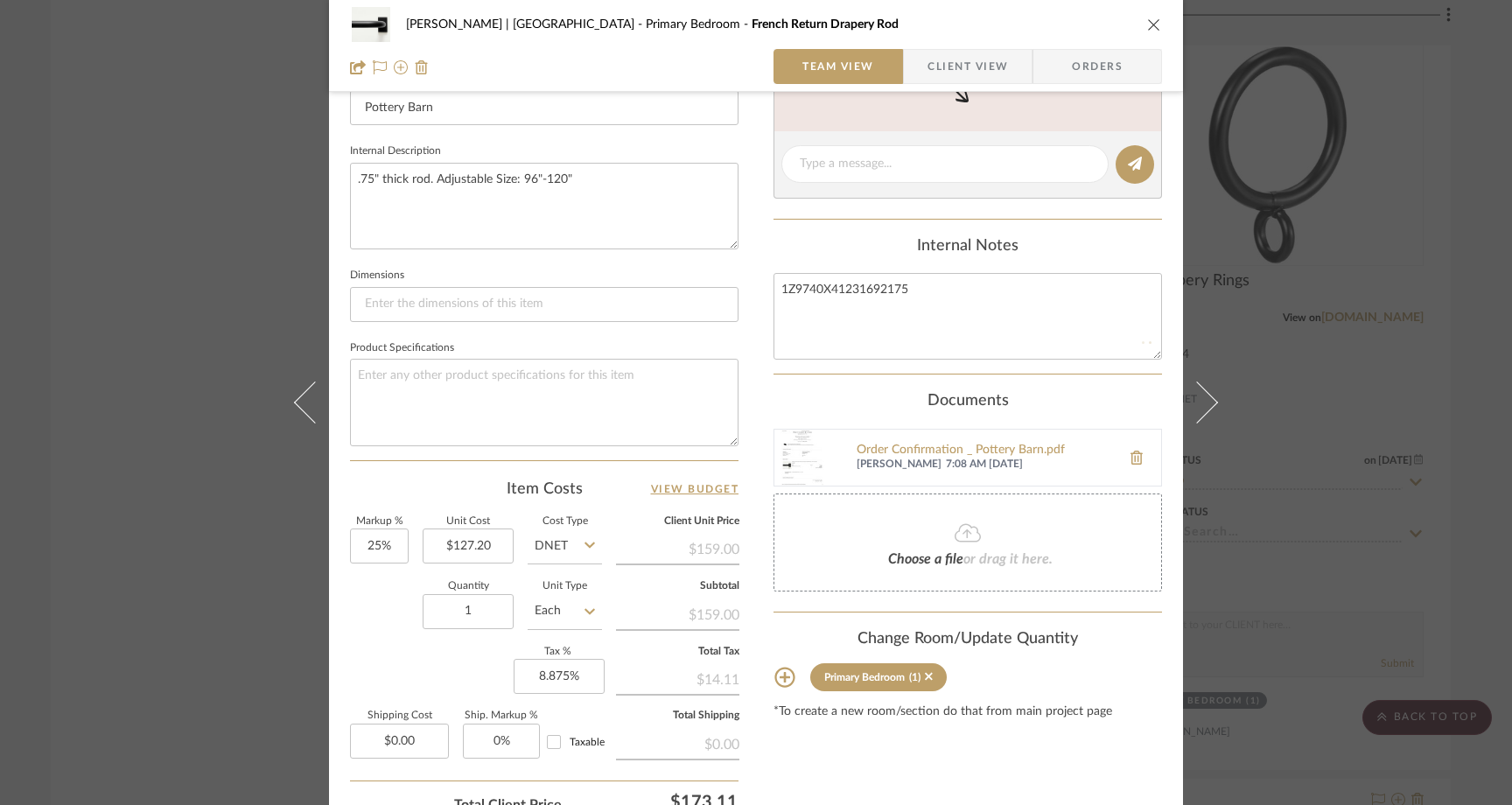 type 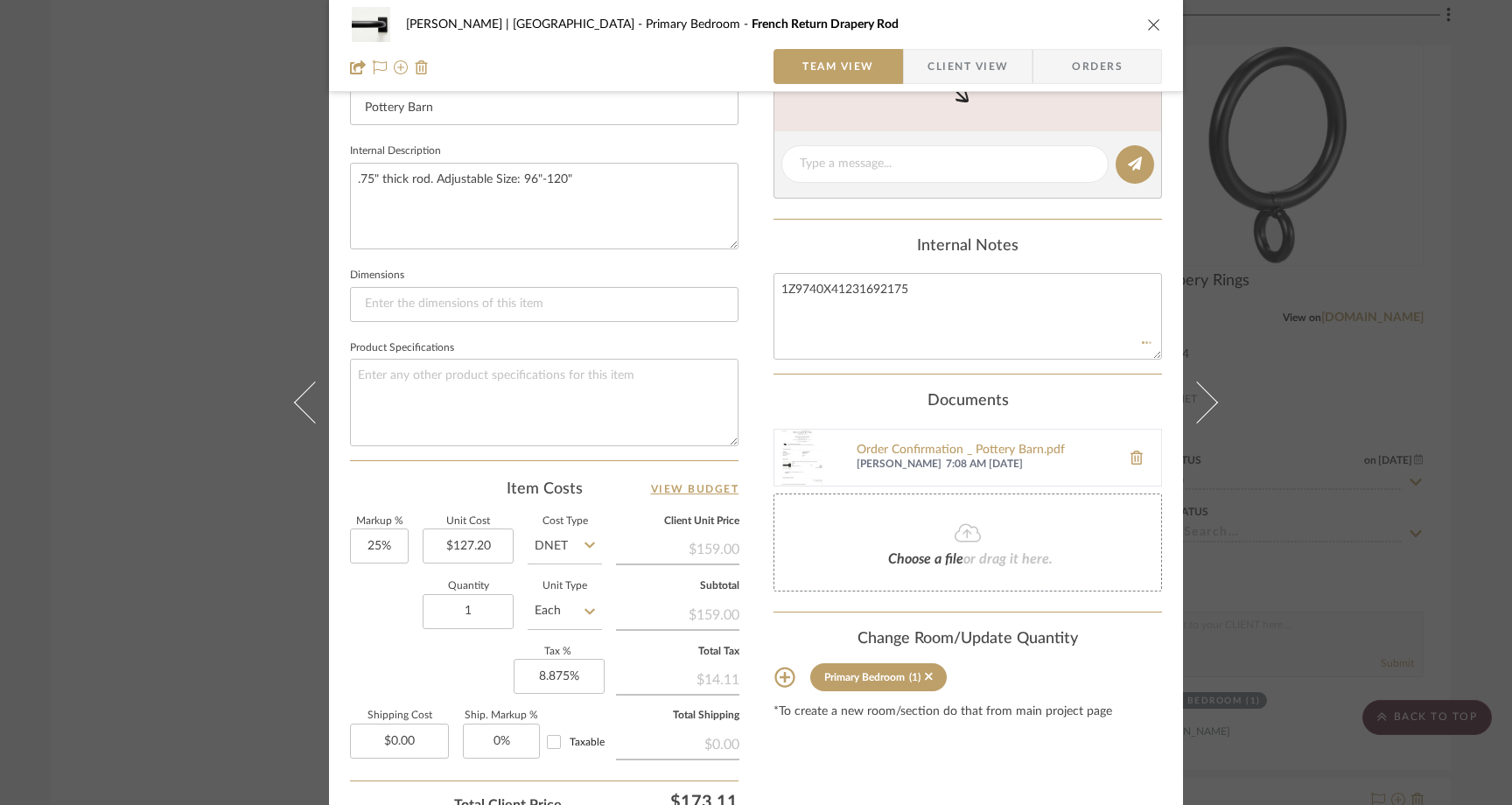 type 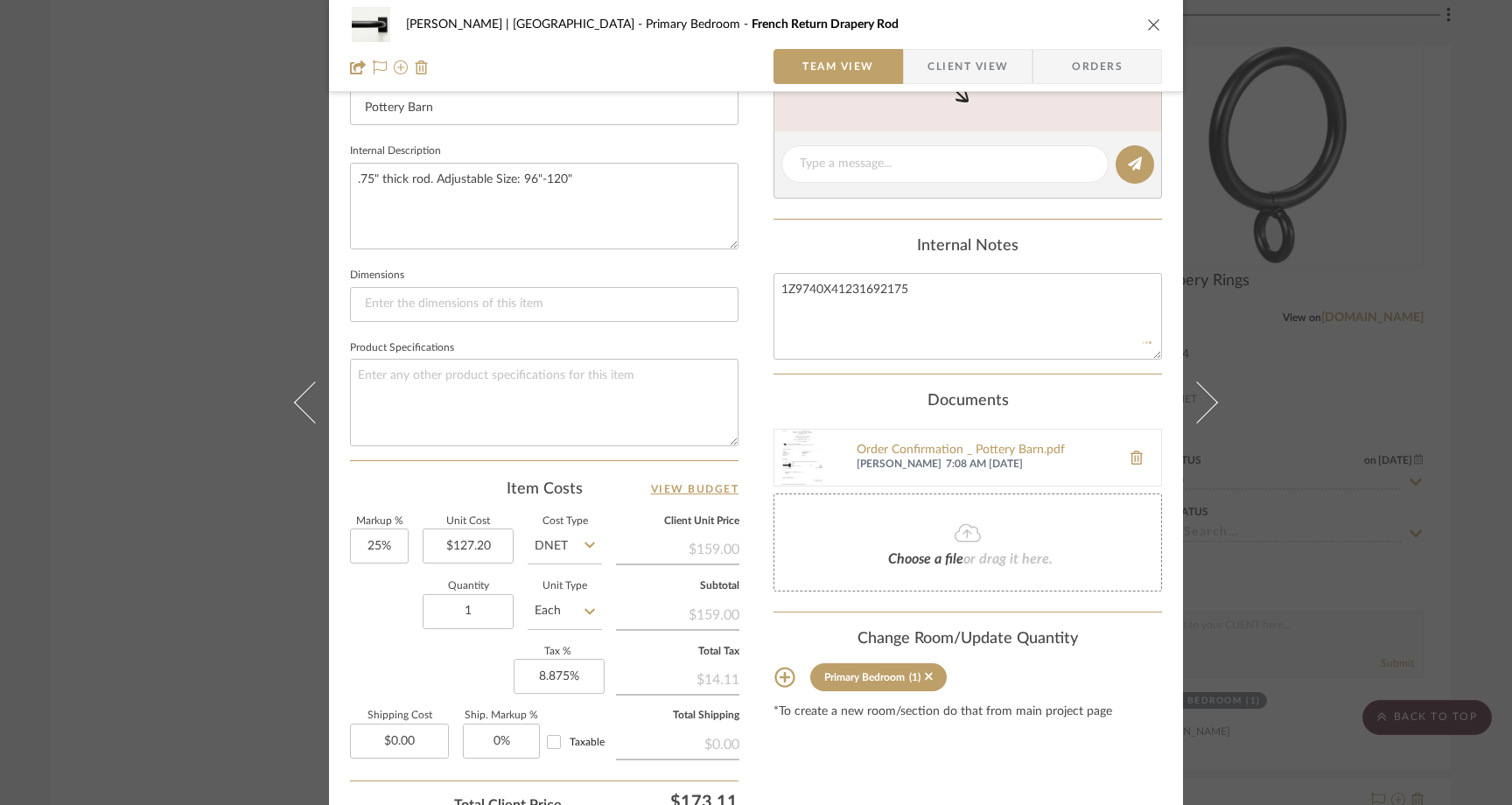 type 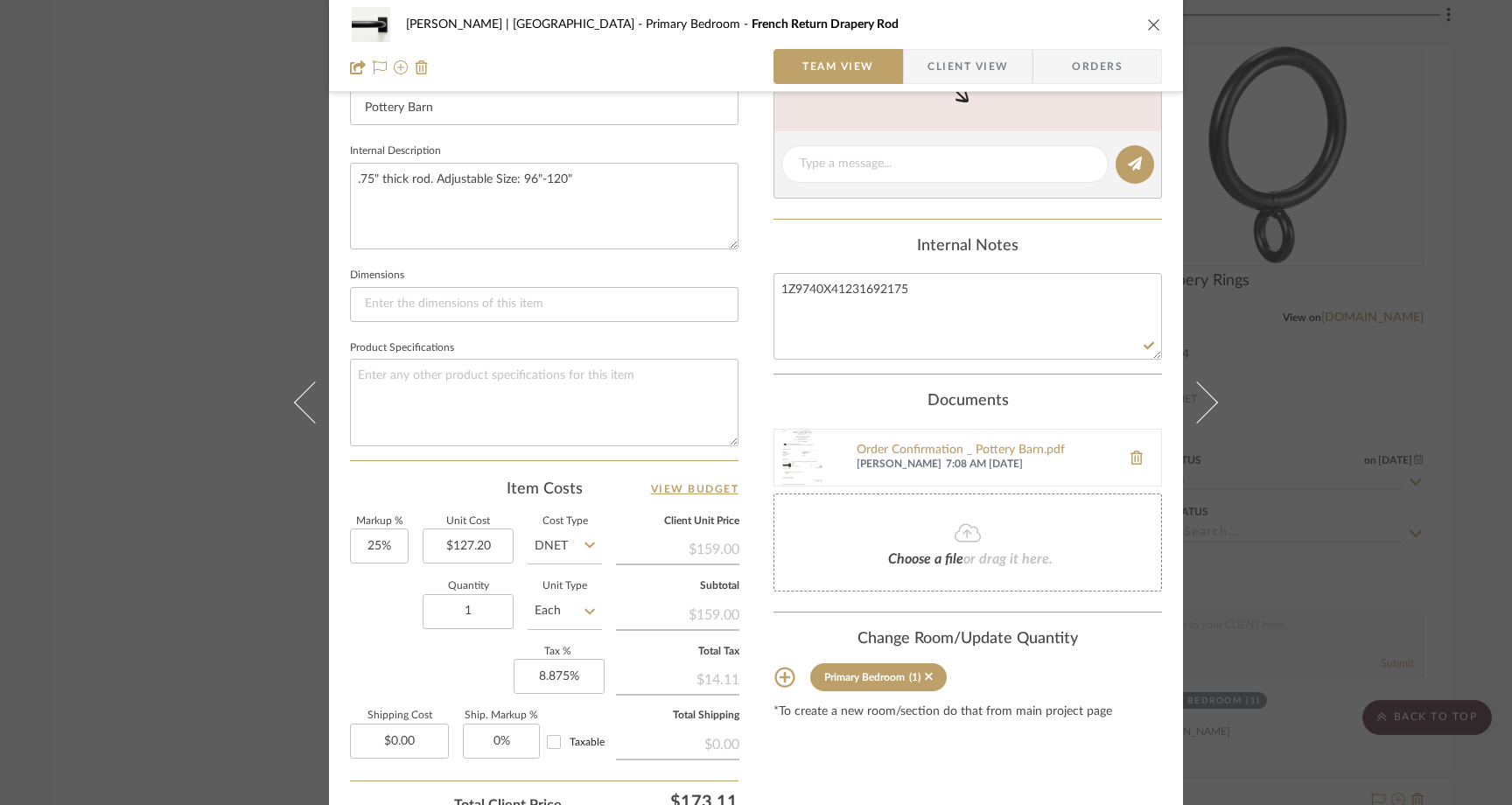 click on "Ferree | Brooklyn Heights Primary Bedroom French Return Drapery Rod Team View Client View Orders 1 / 2  Team-Facing Details   Item Name  French Return Drapery Rod  Brand  Pottery Barn  Internal Description  .75" thick rod. Adjustable Size: 96"-120"  Dimensions   Product Specifications   Item Costs   View Budget   Markup %  25%  Unit Cost  $127.20  Cost Type  DNET  Client Unit Price   $159.00   Quantity  1  Unit Type  Each  Subtotal   $159.00   Tax %  8.875%  Total Tax   $14.11   Shipping Cost  $0.00  Ship. Markup %  0% Taxable  Total Shipping   $0.00  Total Client Price  $173.11  Your Cost  $138.49  Your Margin  $31.80  Content here copies to Client View - confirm visibility there.  Show in Client Dashboard   Include in Budget   View Budget  Team Status on 7/27/2025 7/27/2025 Ordered  Lead Time  In Stock Weeks  Est. Min   Est. Max   Due Date   Install Date  Tasks / To-Dos /  team Messaging  Leave yourself a note here or share next steps with your team. You will receive emails when they
respond!  (1)" at bounding box center (756, 402) 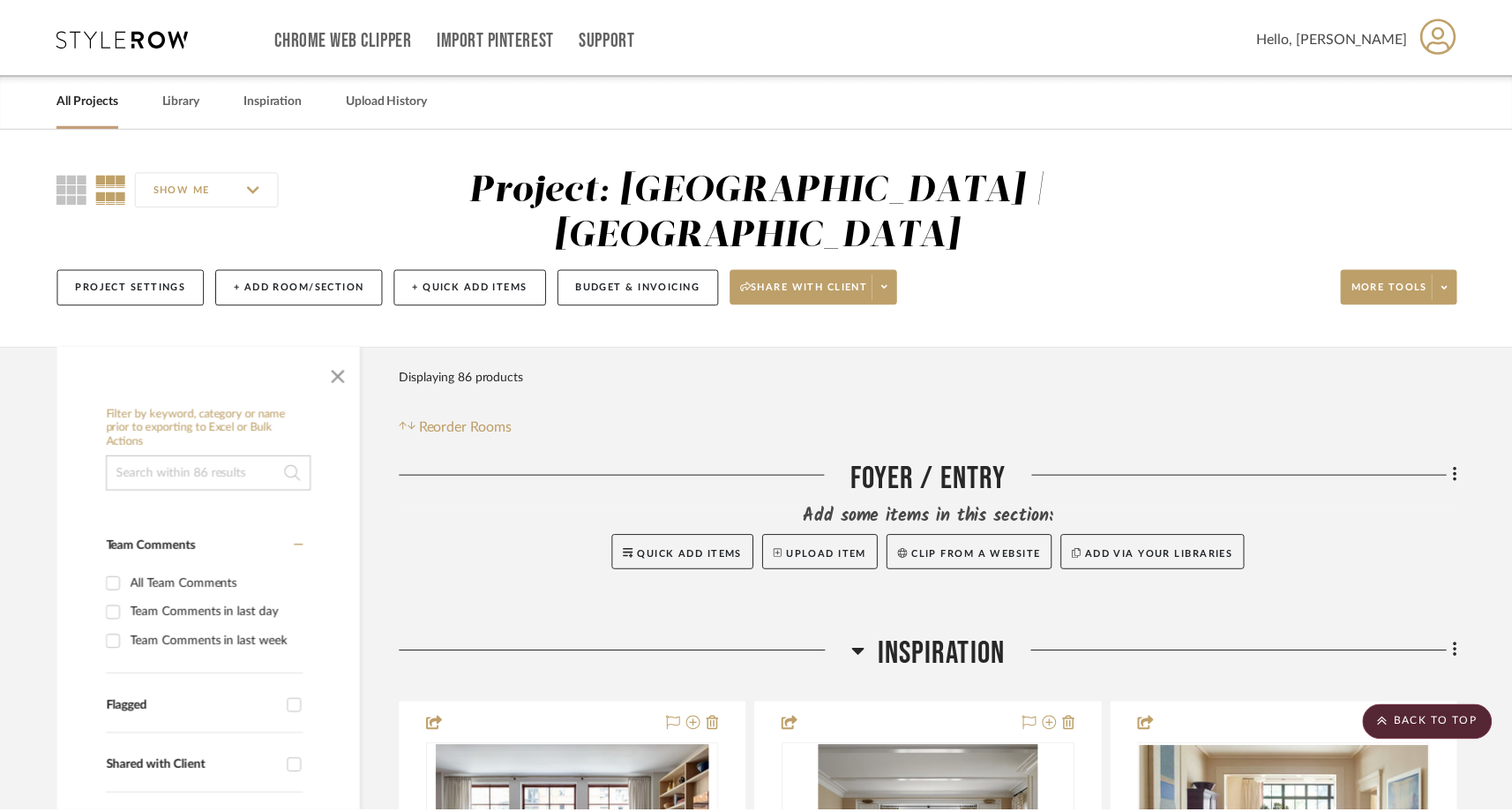scroll, scrollTop: 16205, scrollLeft: 0, axis: vertical 